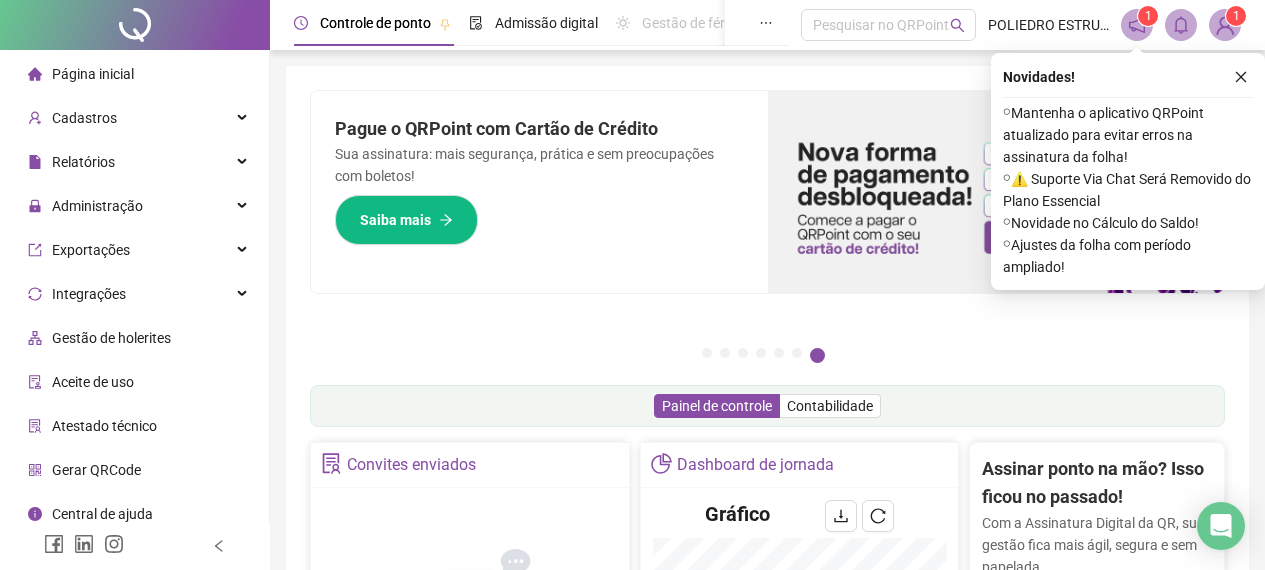 scroll, scrollTop: 0, scrollLeft: 0, axis: both 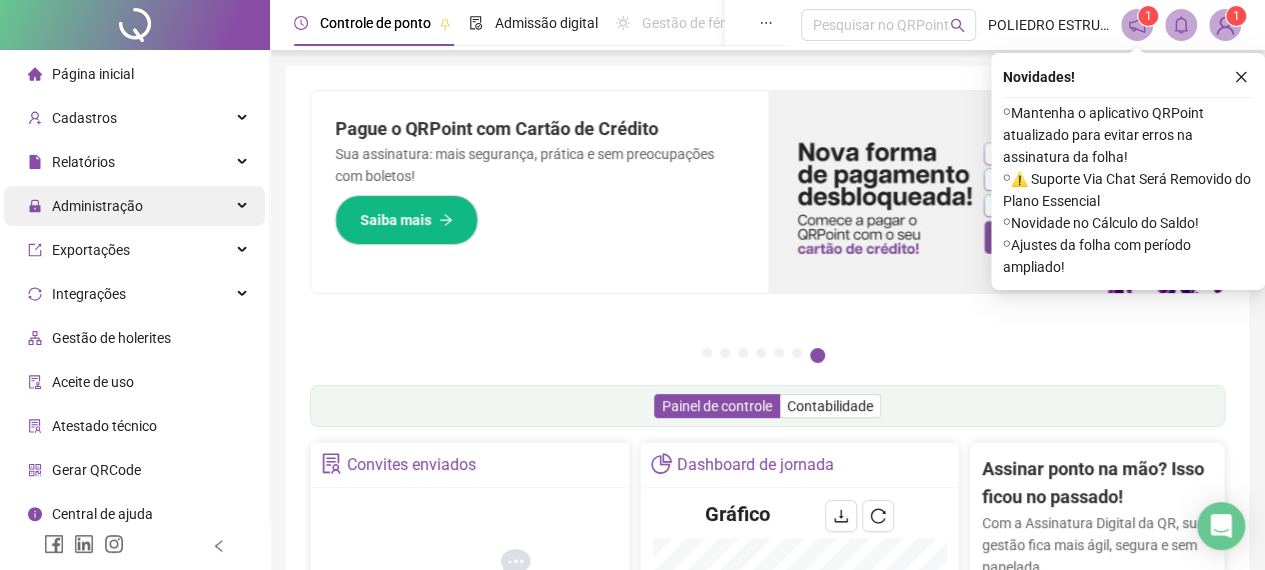 click on "Administração" at bounding box center [97, 206] 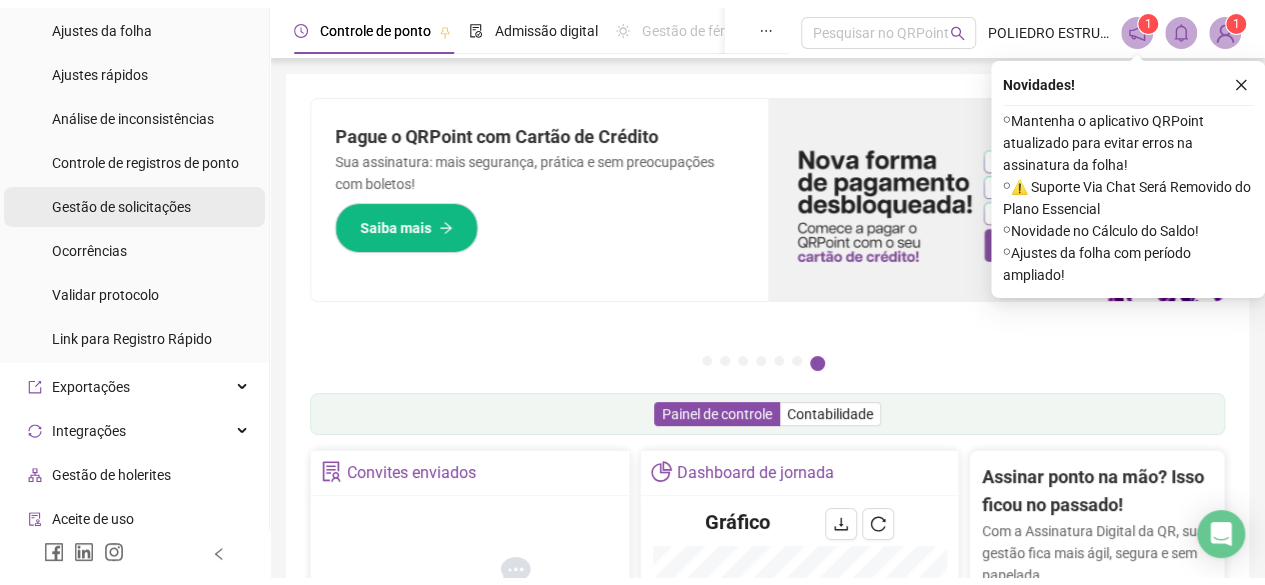 scroll, scrollTop: 200, scrollLeft: 0, axis: vertical 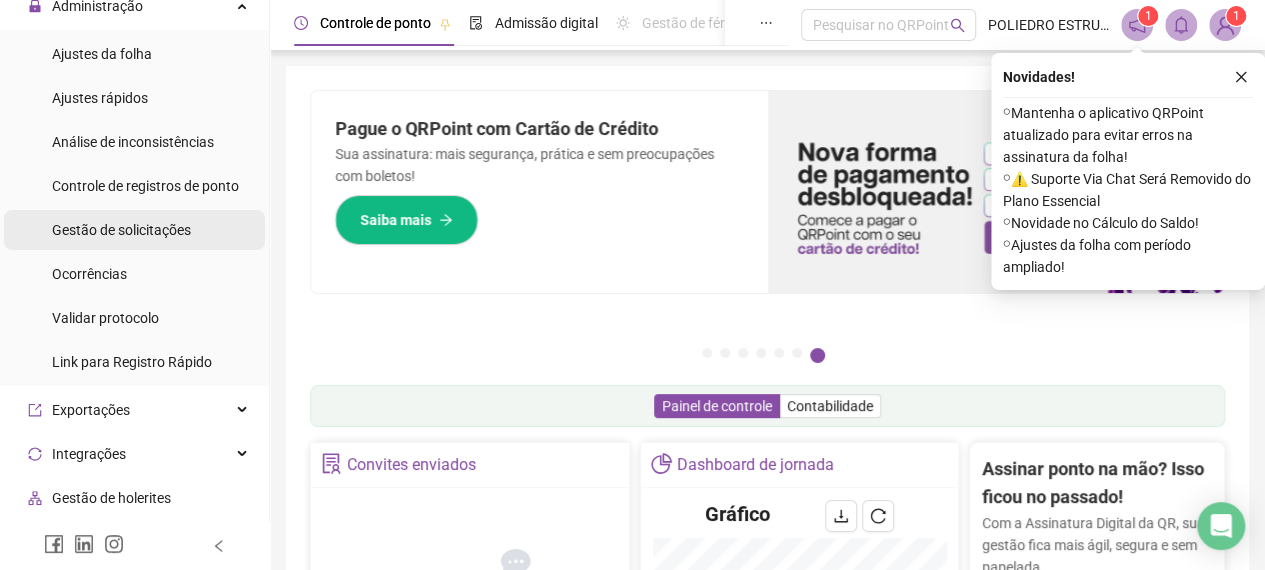 click on "Gestão de solicitações" at bounding box center (121, 230) 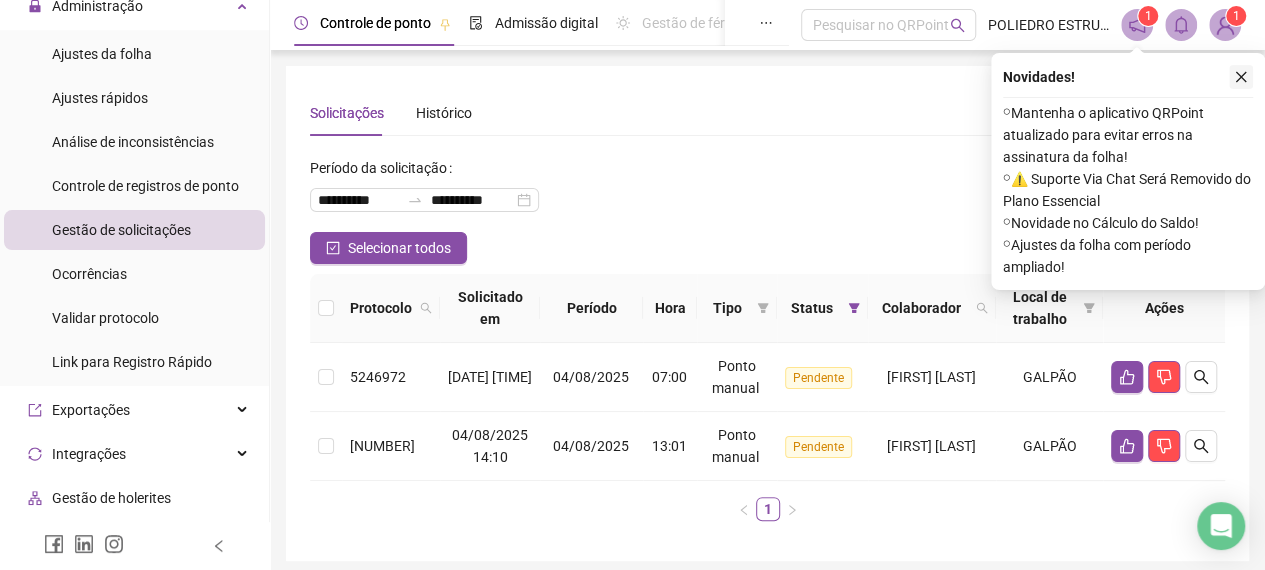 click 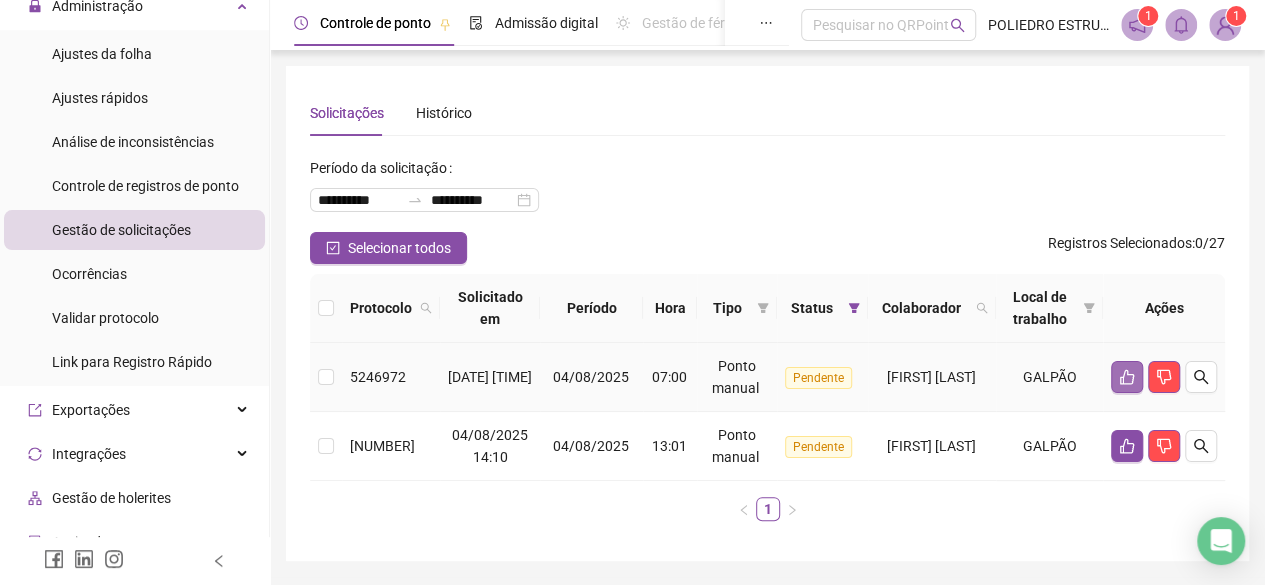 click at bounding box center [1127, 377] 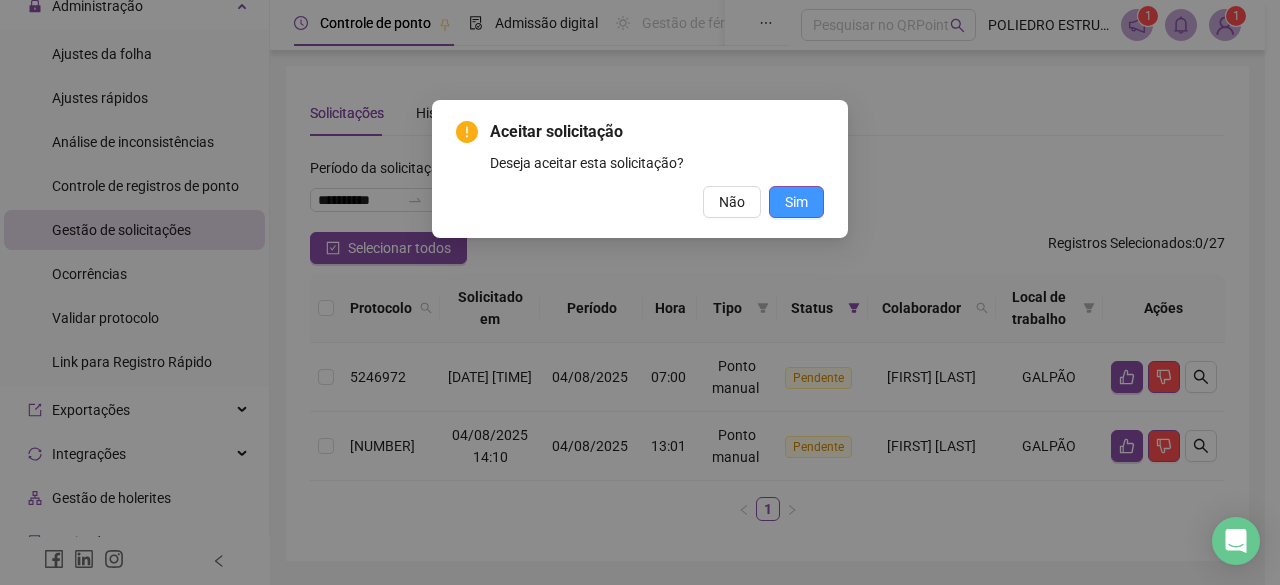 click on "Sim" at bounding box center [796, 202] 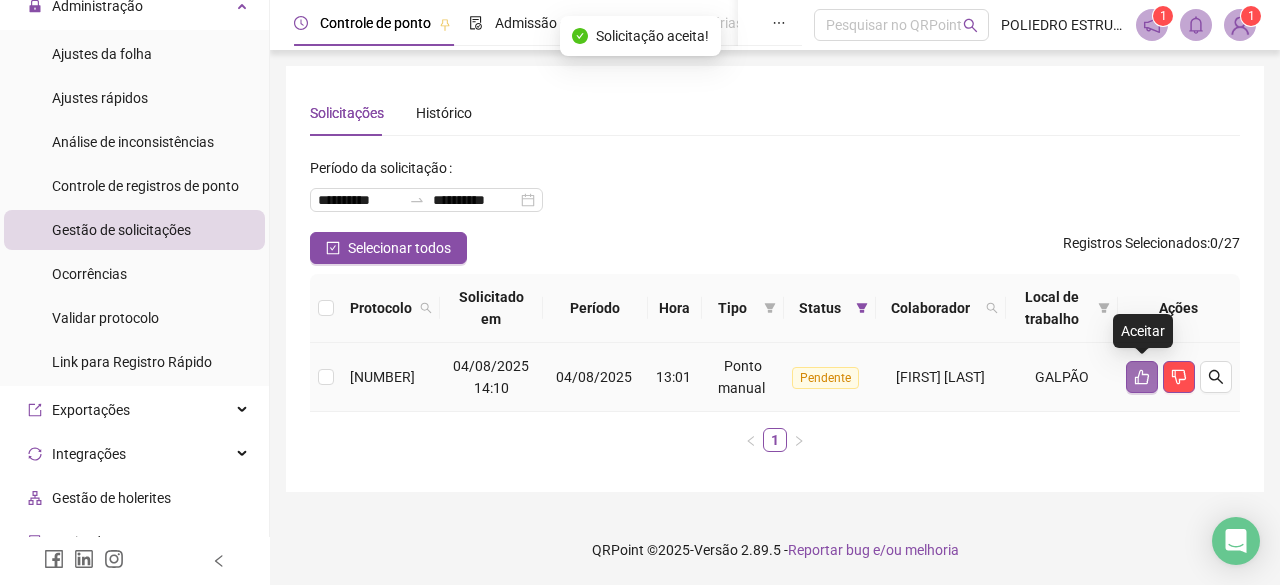 click 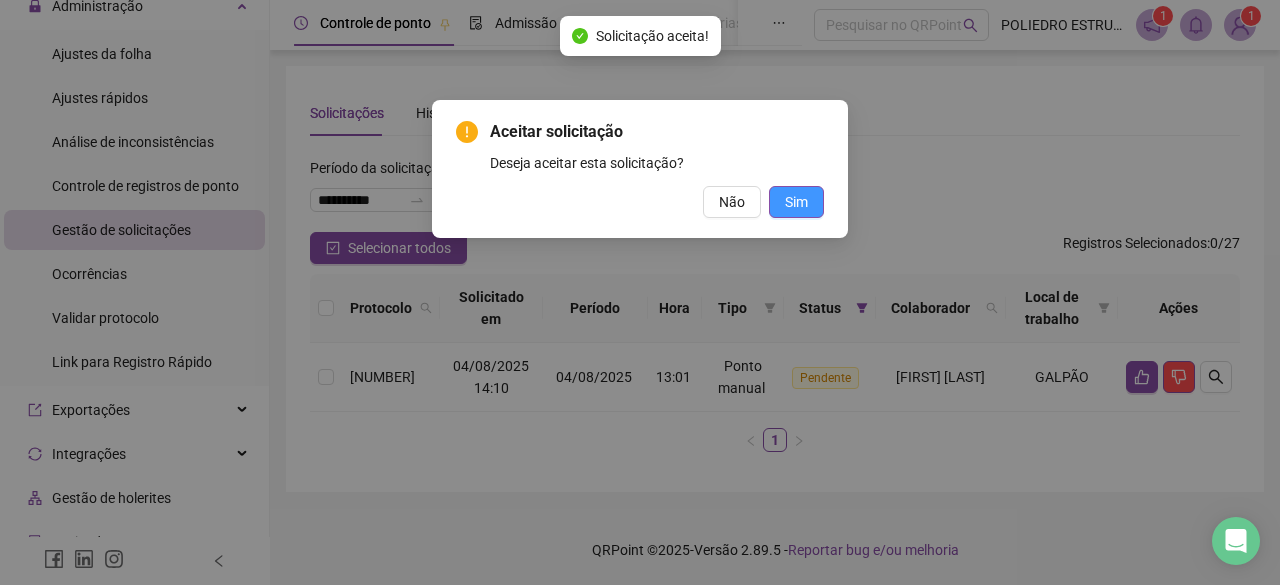 click on "Sim" at bounding box center [796, 202] 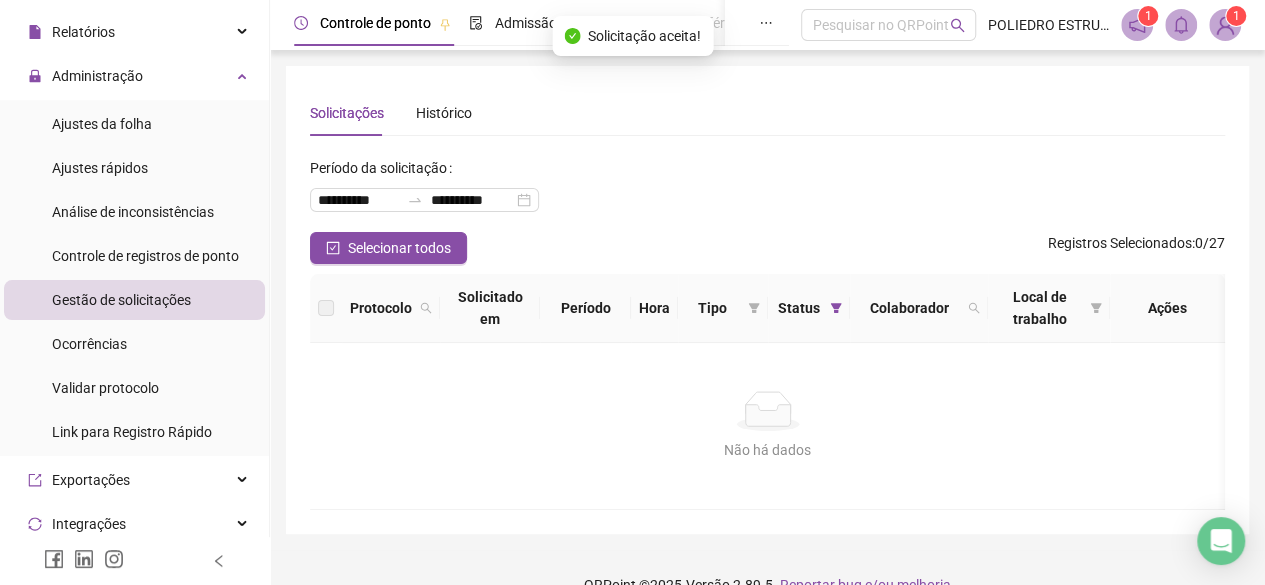 scroll, scrollTop: 100, scrollLeft: 0, axis: vertical 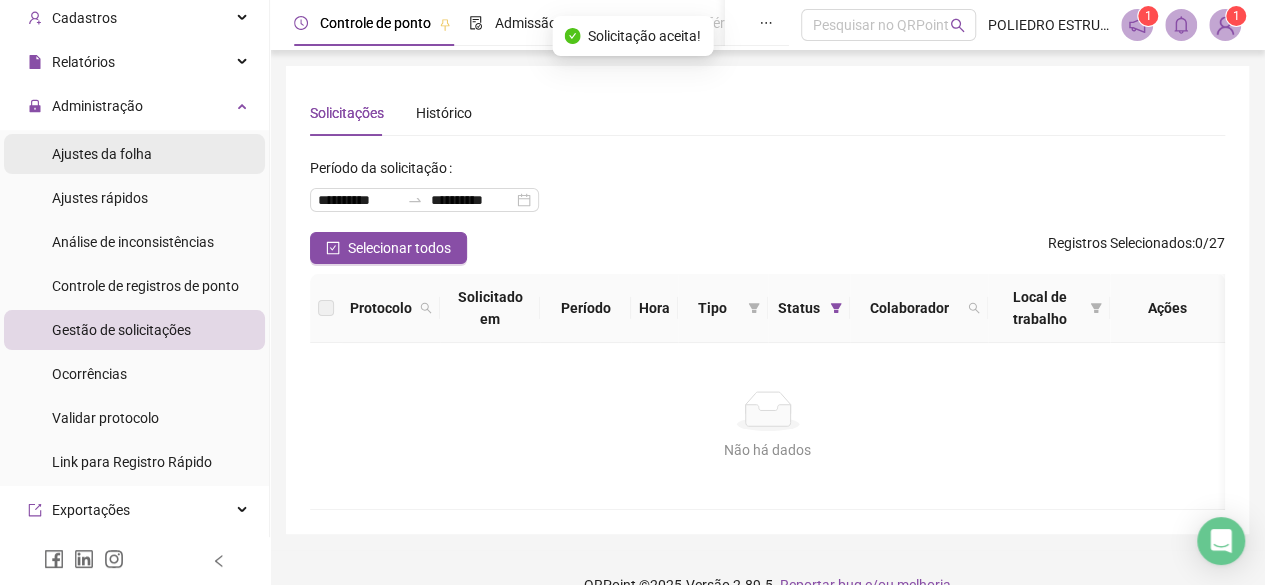 click on "Ajustes da folha" at bounding box center [102, 154] 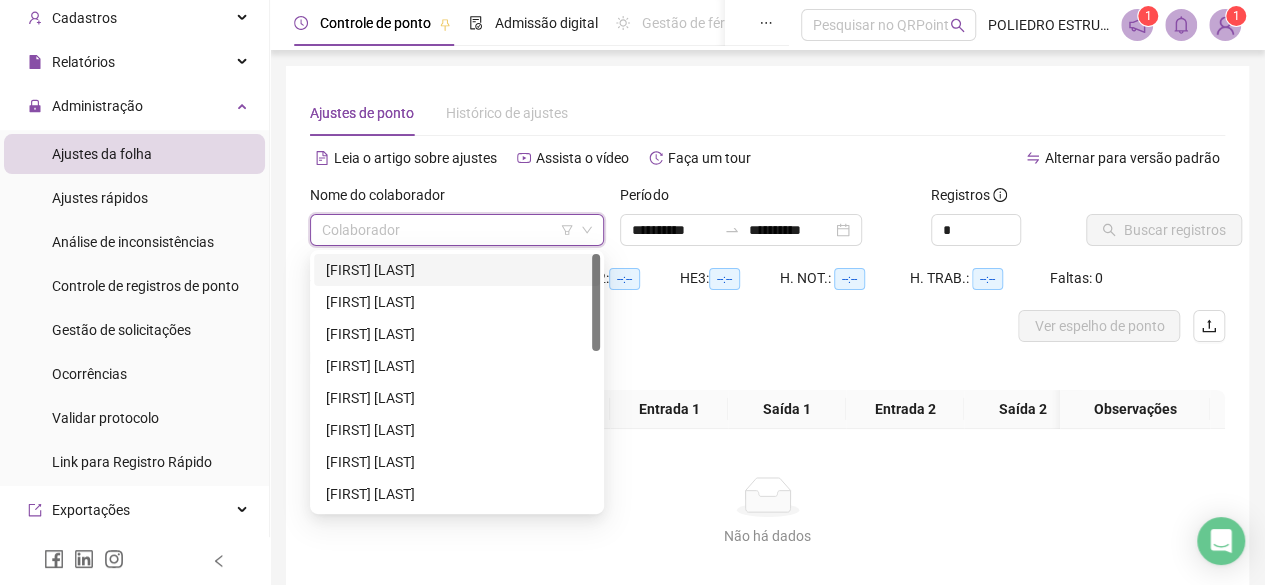 click at bounding box center [448, 230] 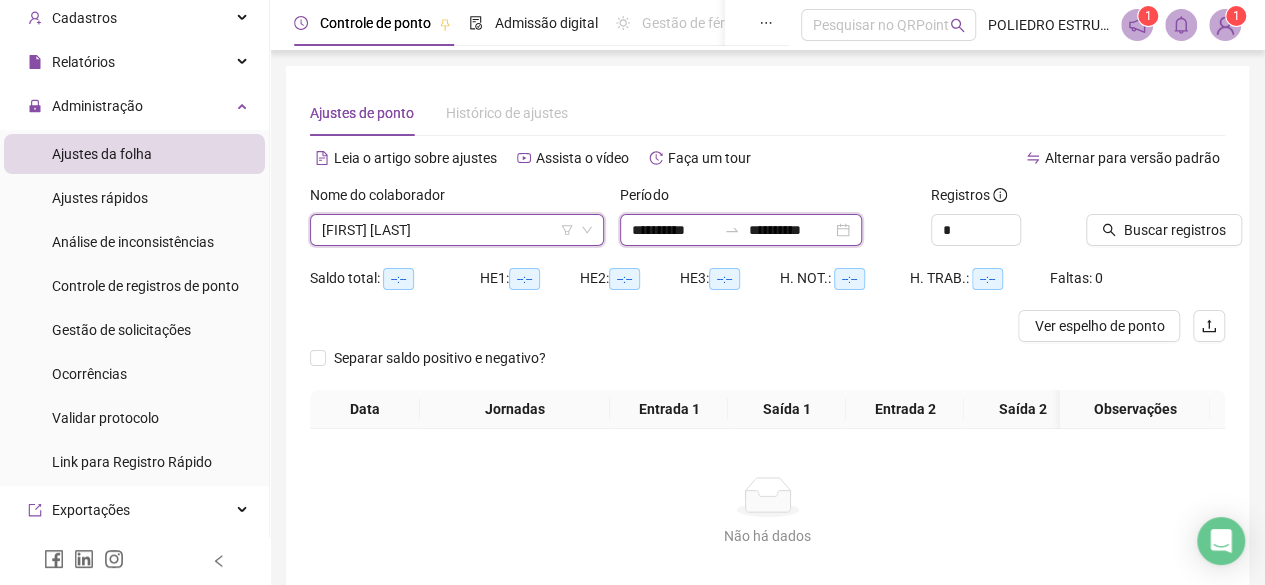 click on "**********" at bounding box center [674, 230] 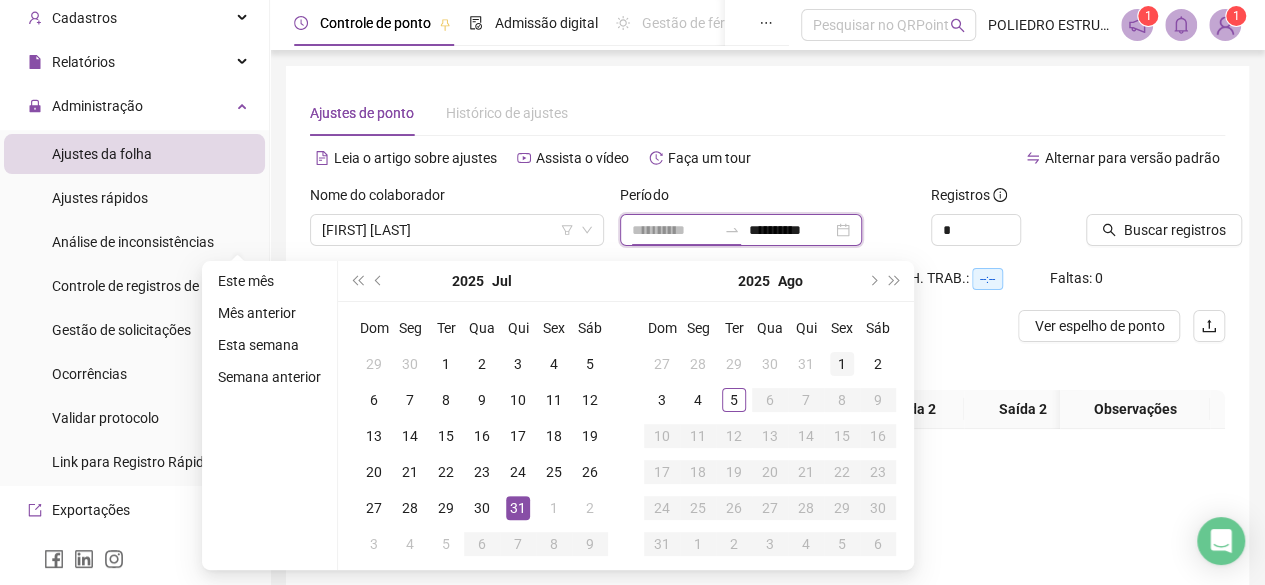 type on "**********" 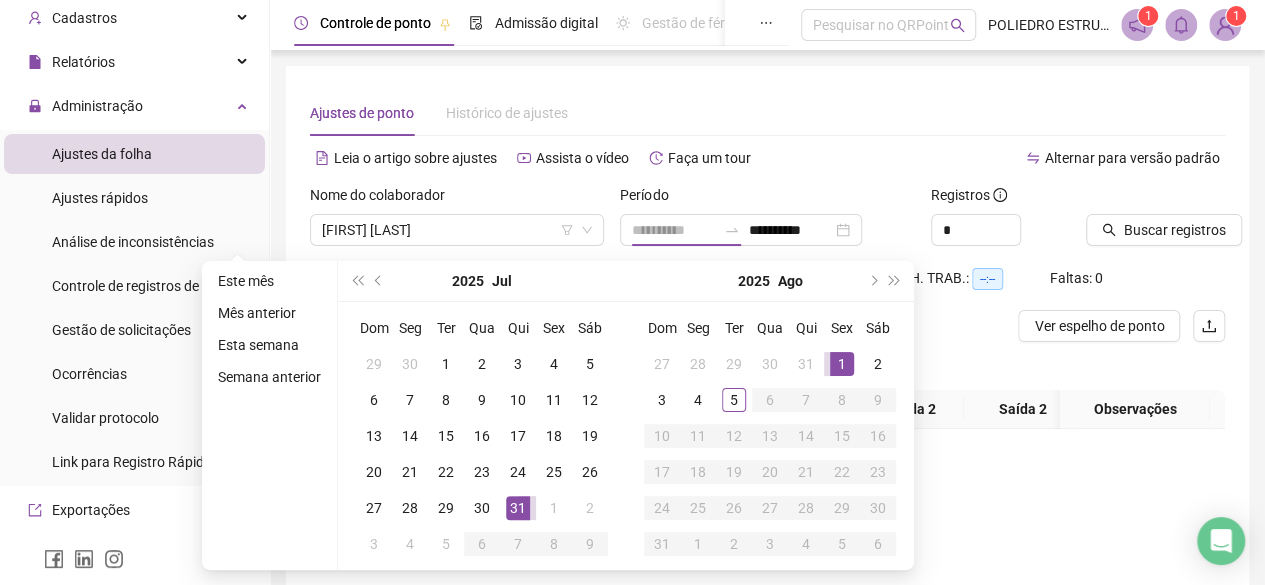 click on "1" at bounding box center (842, 364) 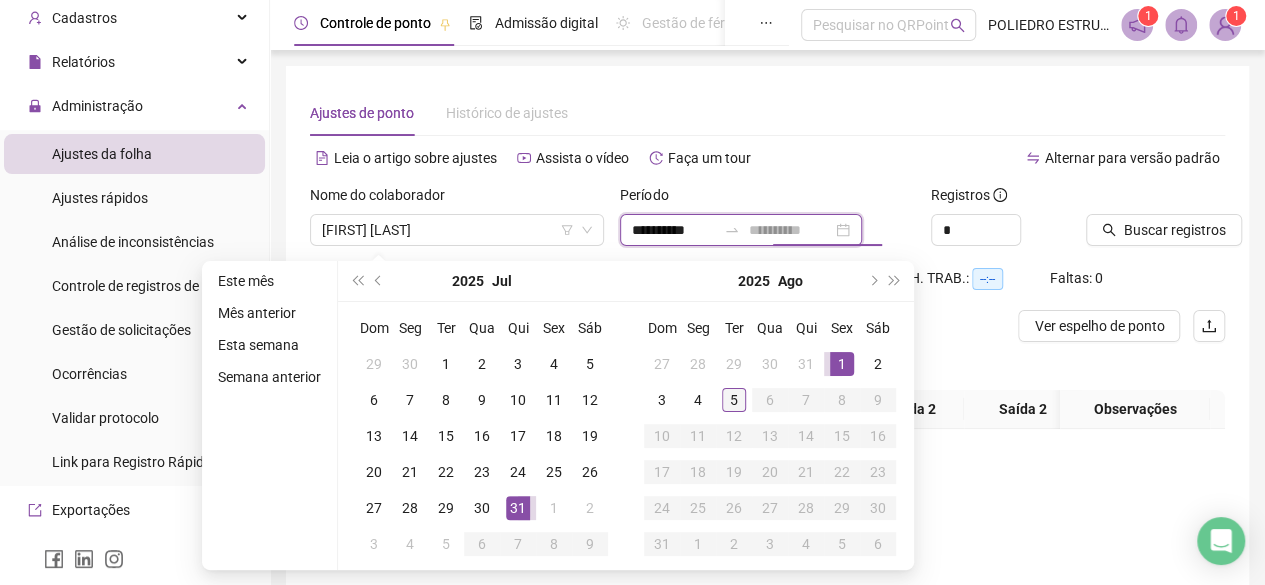 type on "**********" 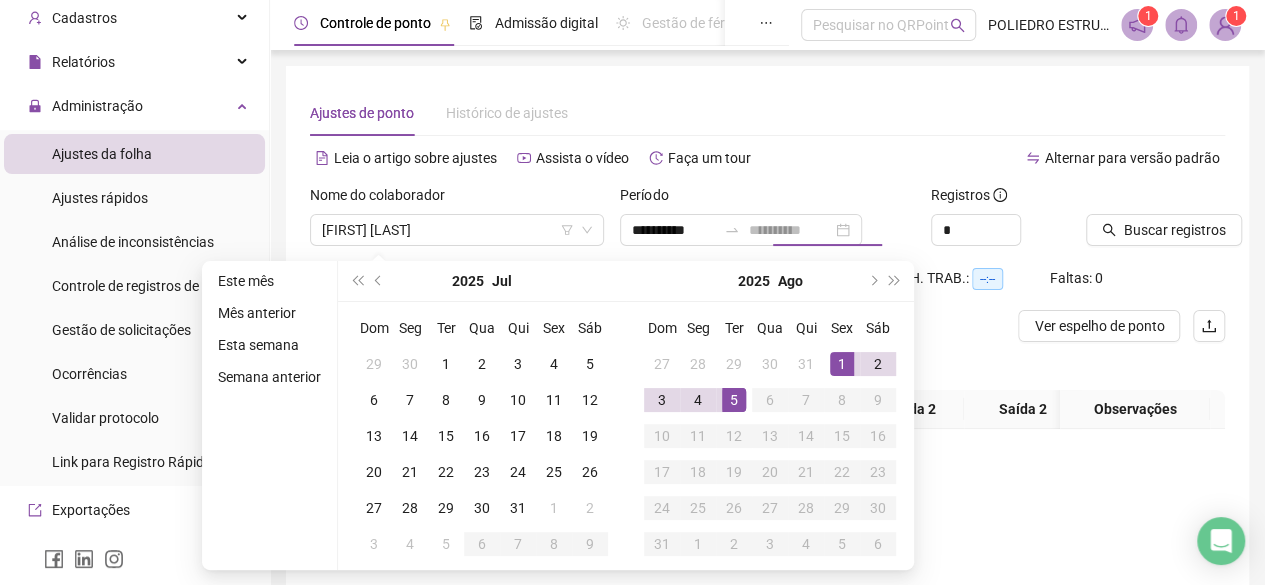click on "5" at bounding box center [734, 400] 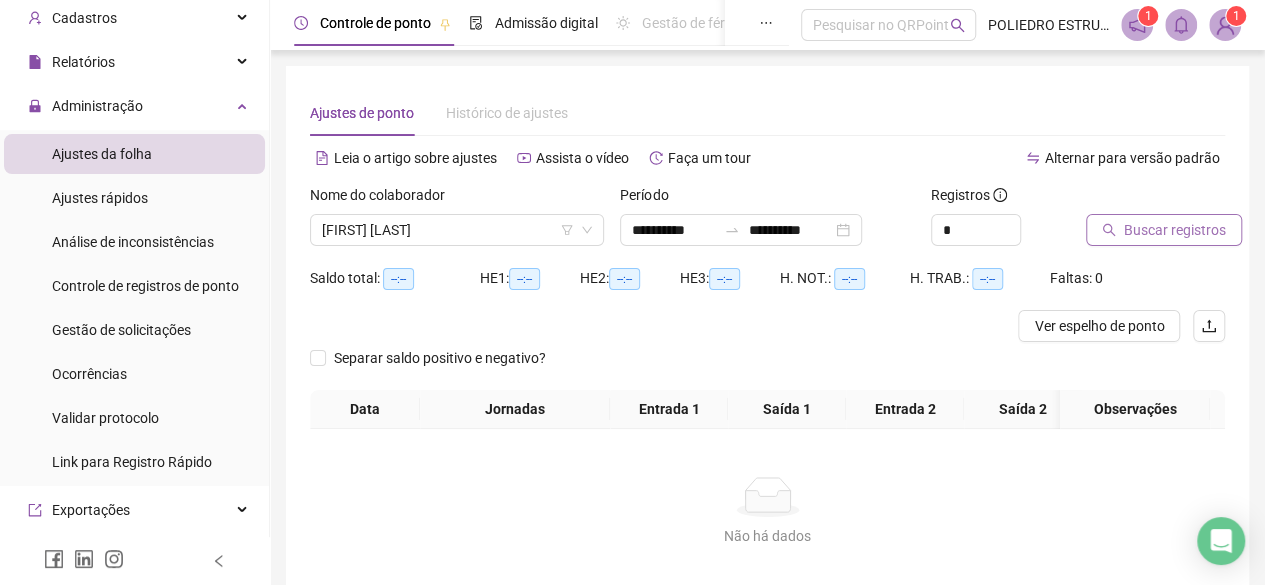 click on "Buscar registros" at bounding box center [1175, 230] 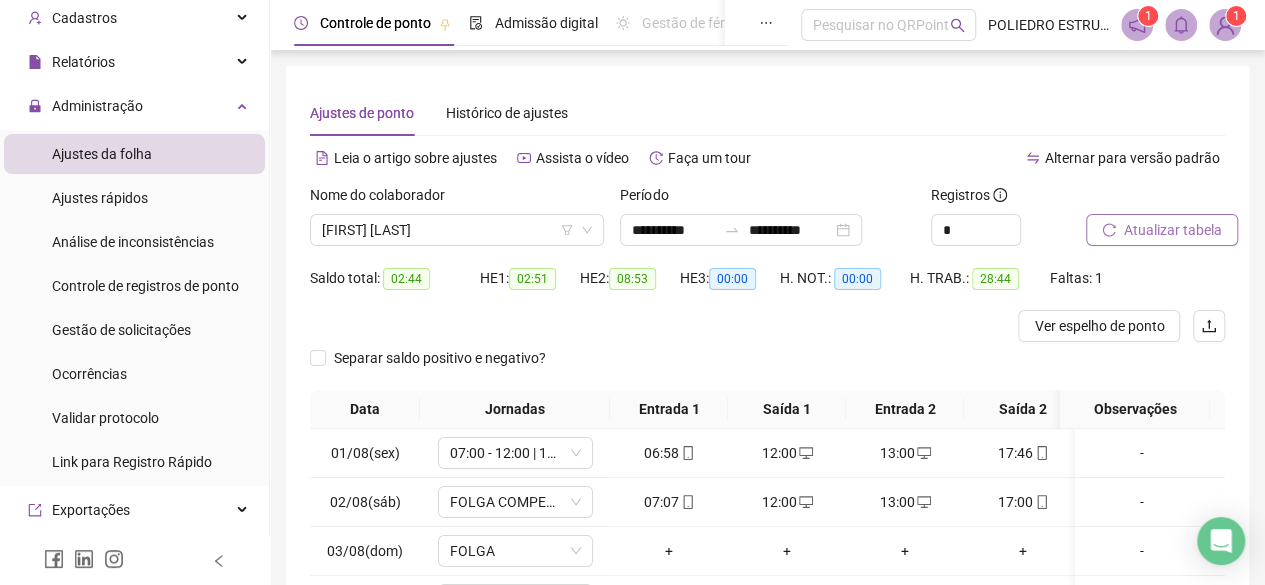 click on "Atualizar tabela" at bounding box center (1173, 230) 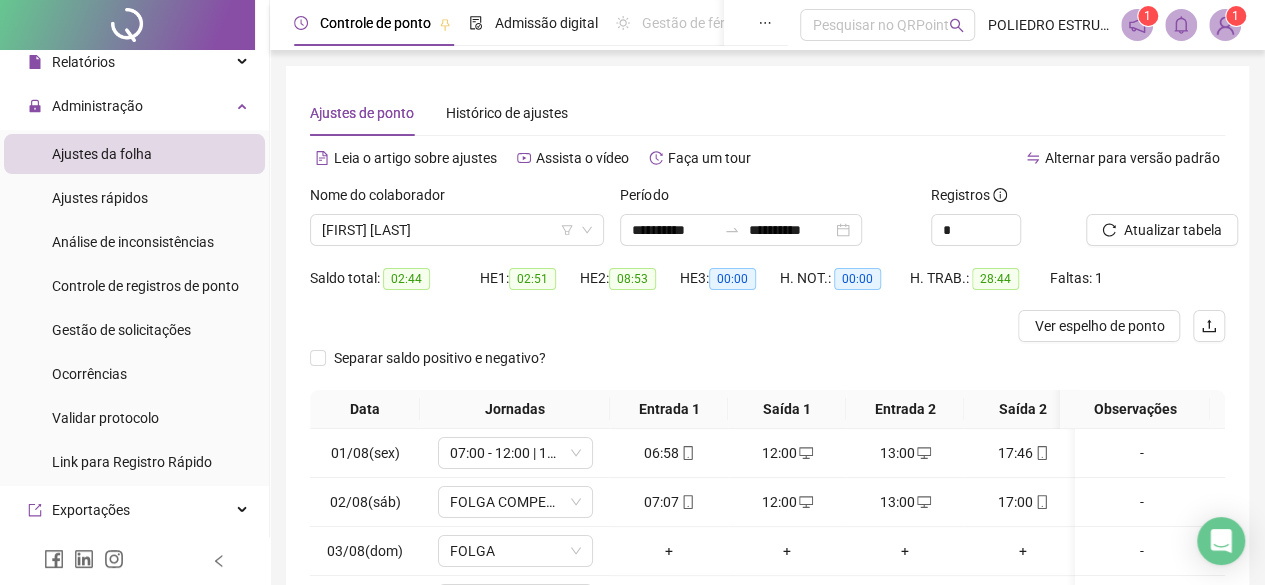 scroll, scrollTop: 100, scrollLeft: 0, axis: vertical 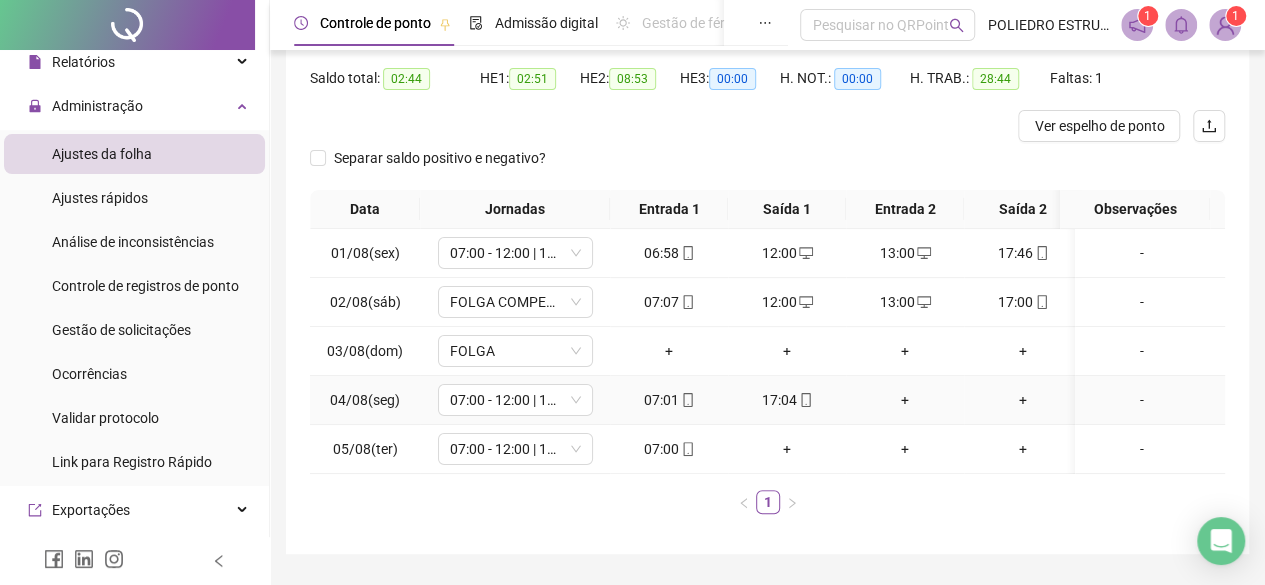 click on "+" at bounding box center [905, 400] 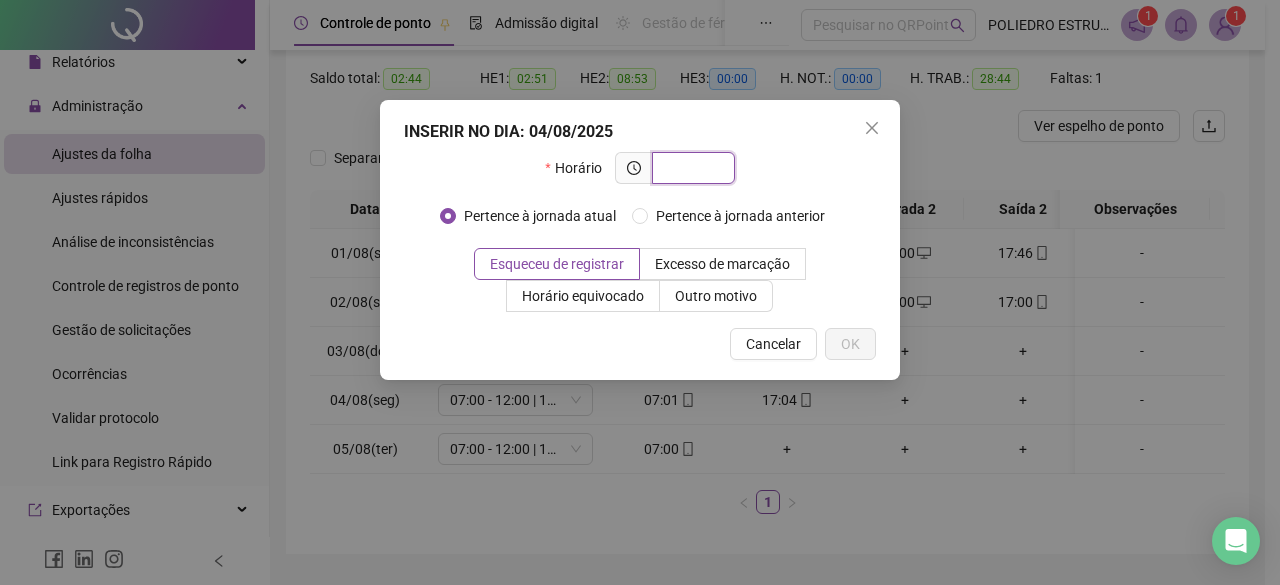 click at bounding box center [691, 168] 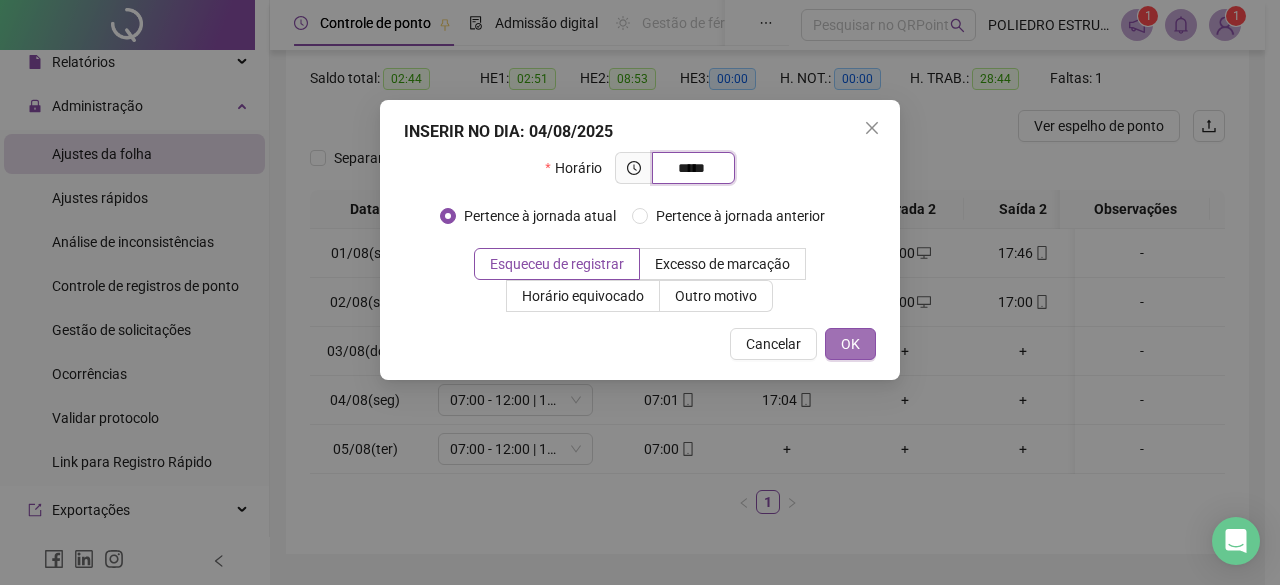 type on "*****" 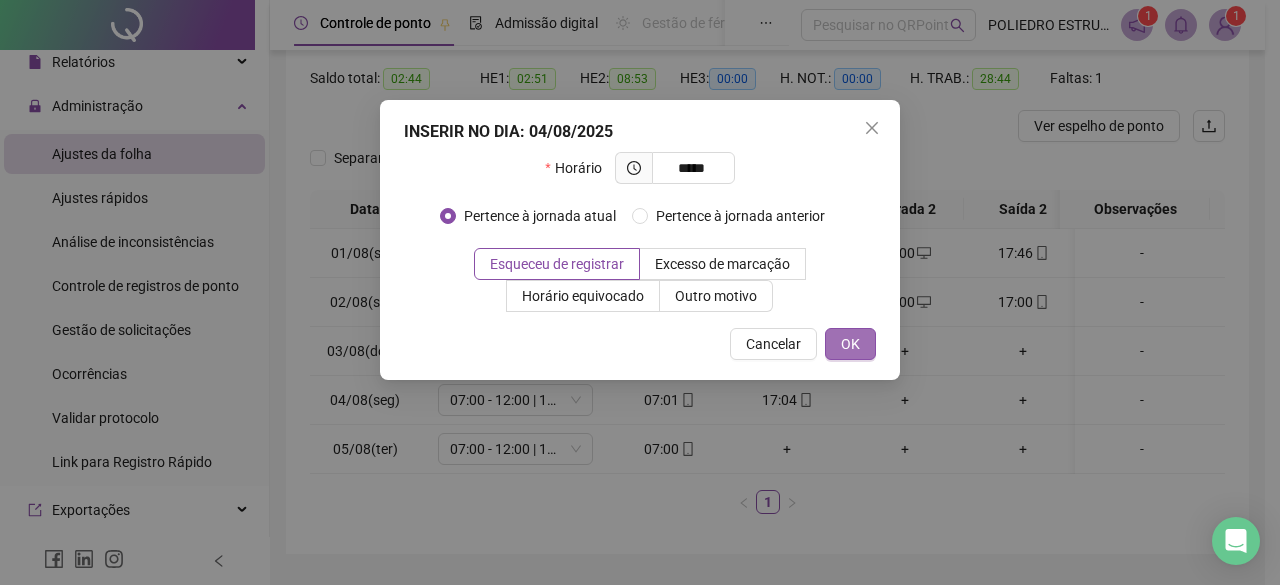 click on "OK" at bounding box center (850, 344) 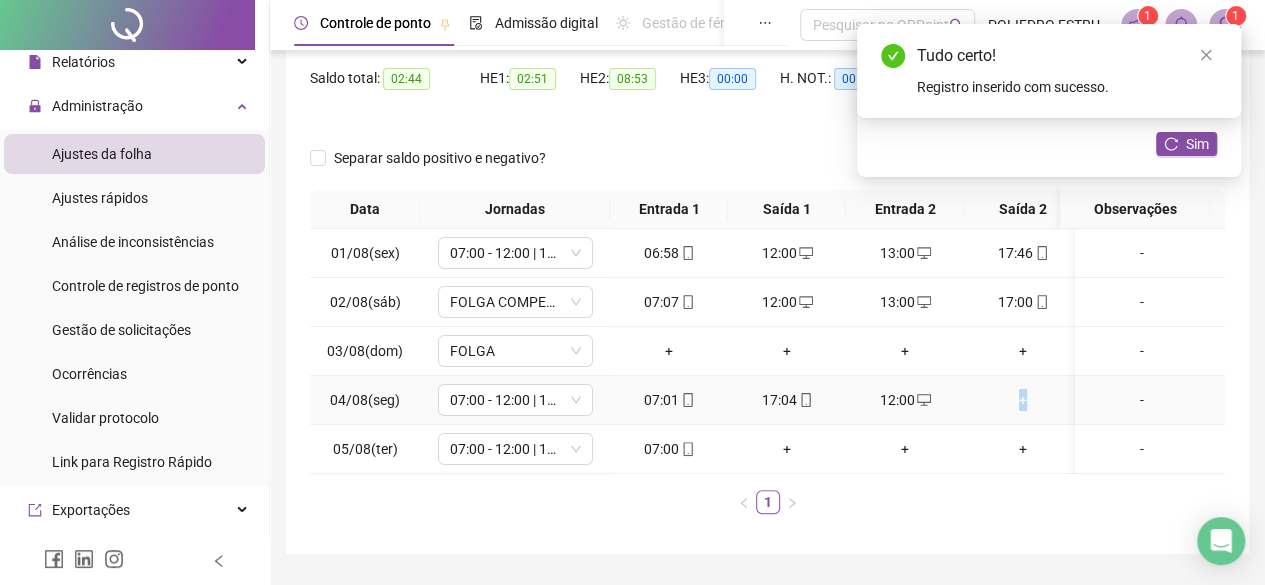 click on "+" at bounding box center [1023, 400] 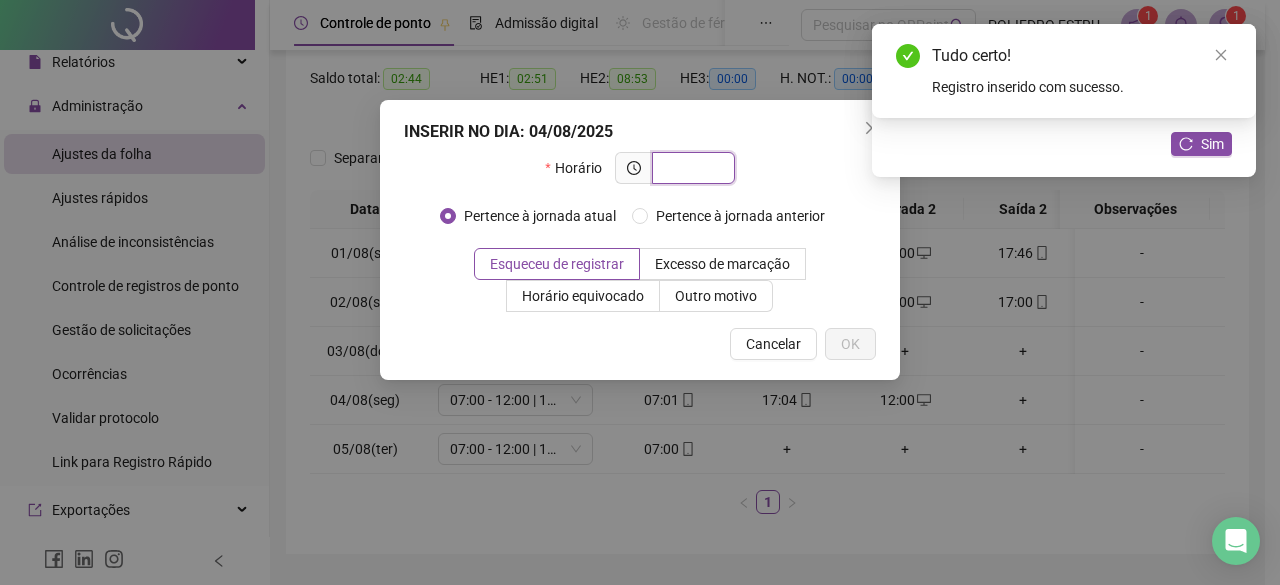 click at bounding box center [693, 168] 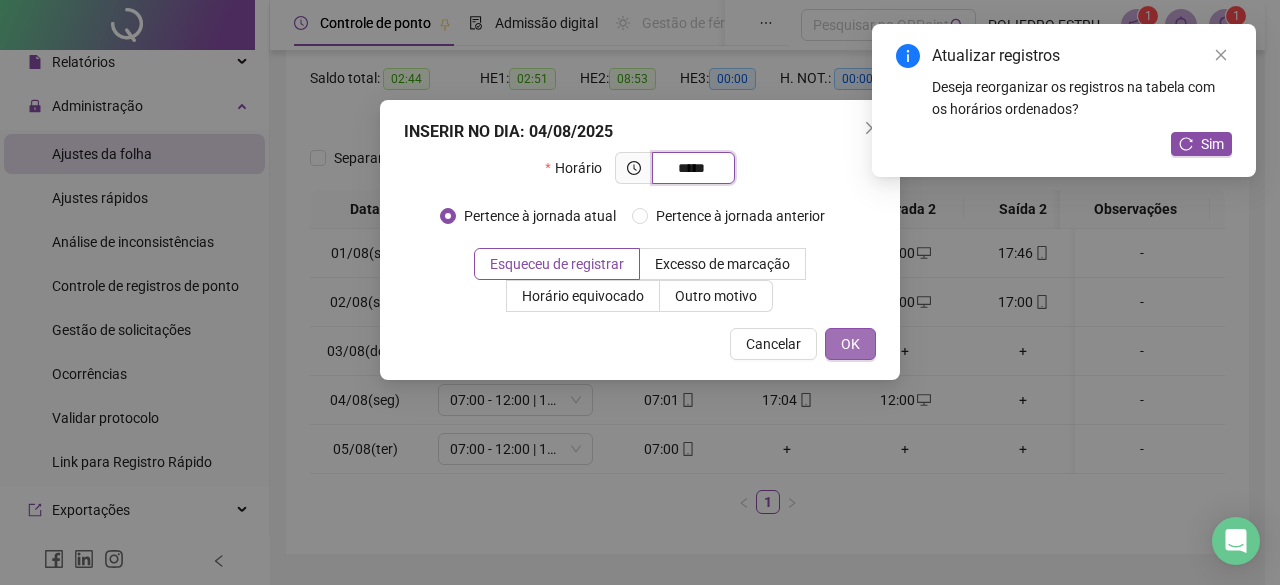 type on "*****" 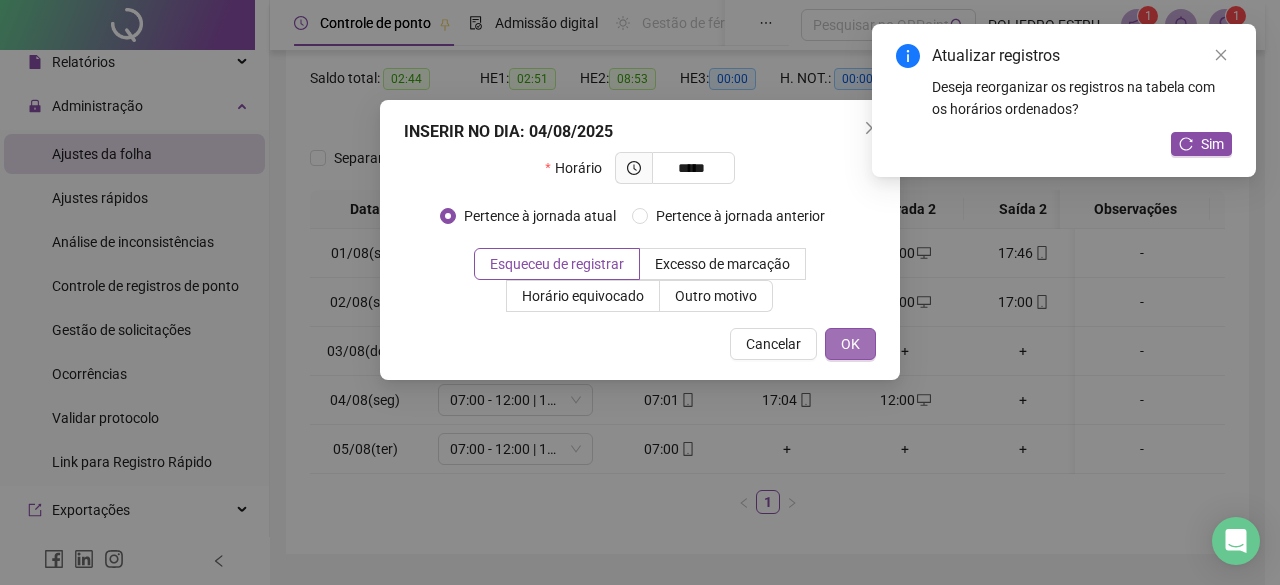 click on "OK" at bounding box center (850, 344) 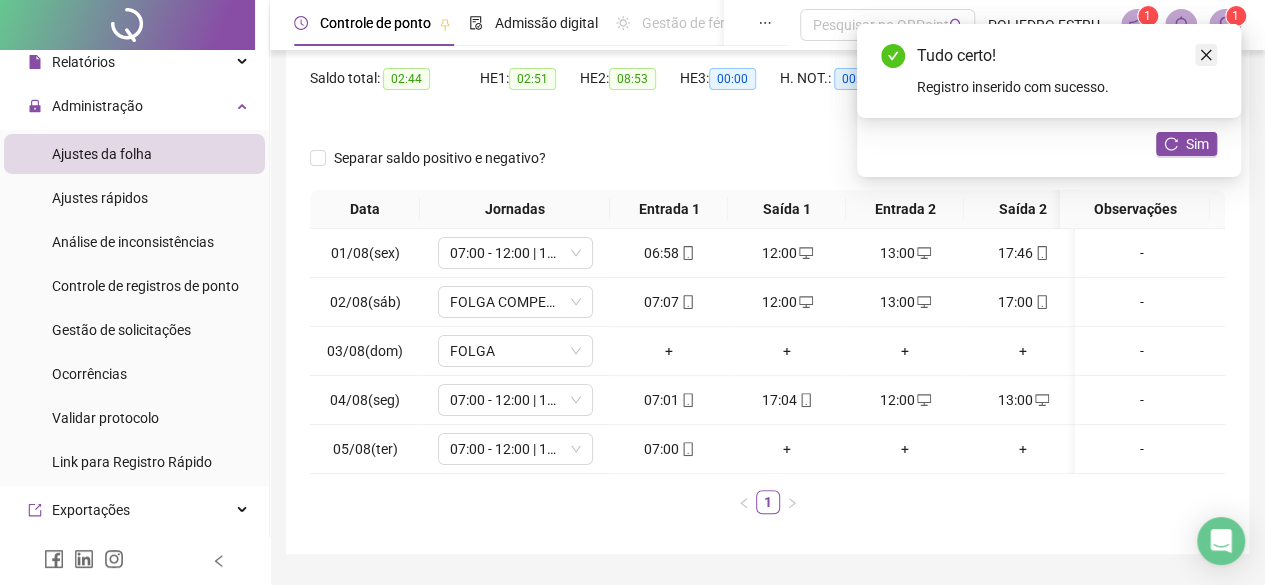 click 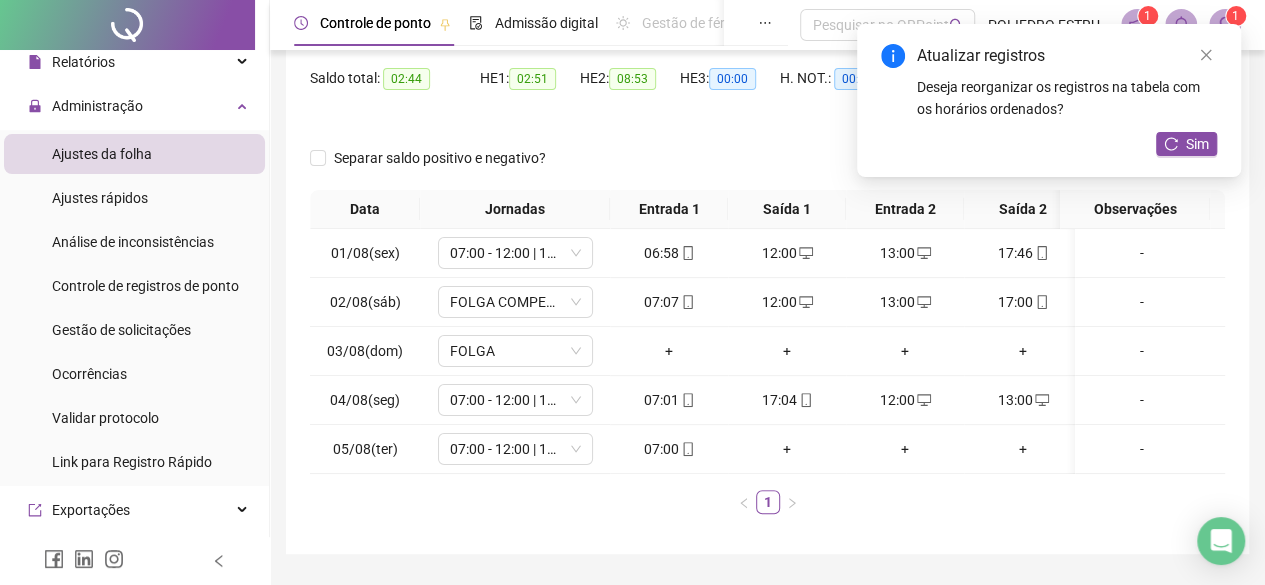 click 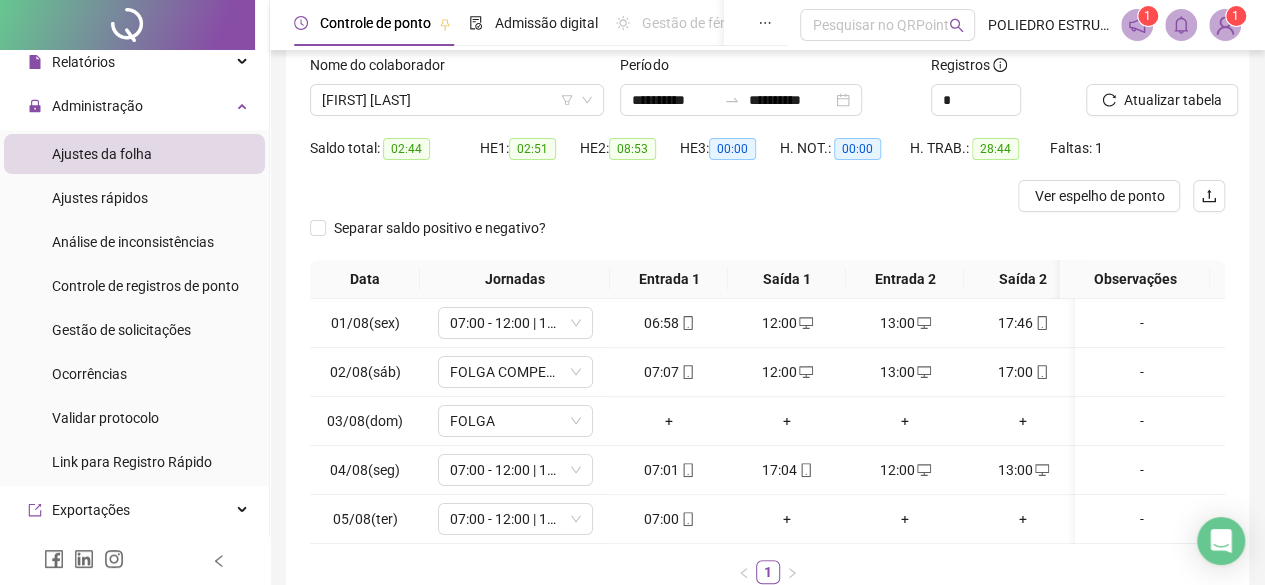scroll, scrollTop: 100, scrollLeft: 0, axis: vertical 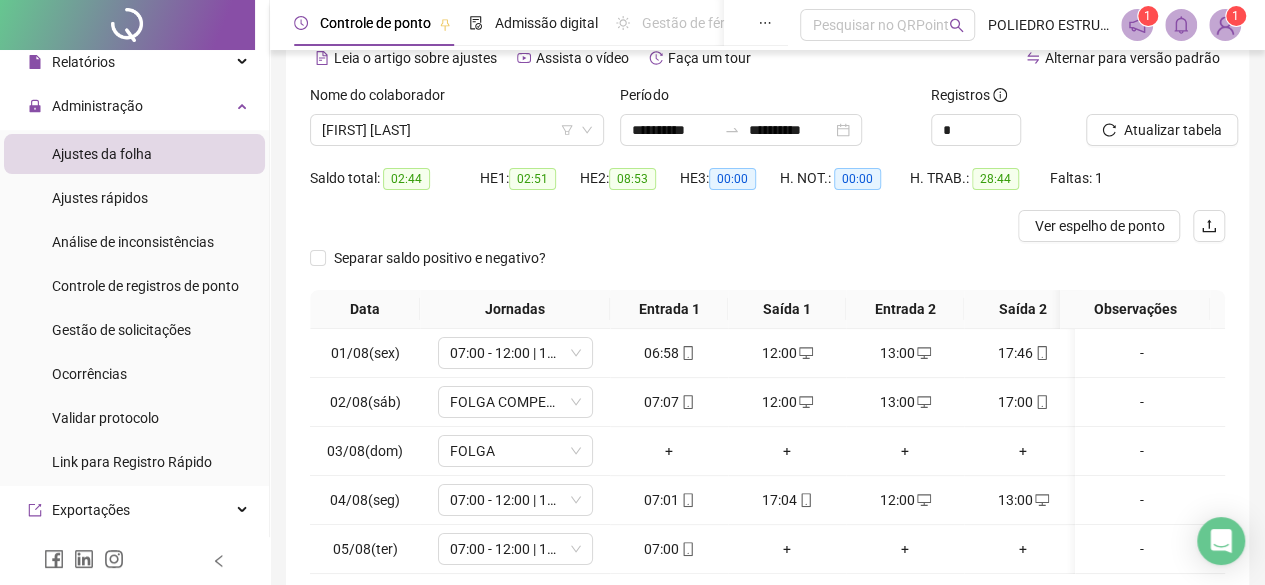 click on "Atualizar tabela" at bounding box center [1173, 130] 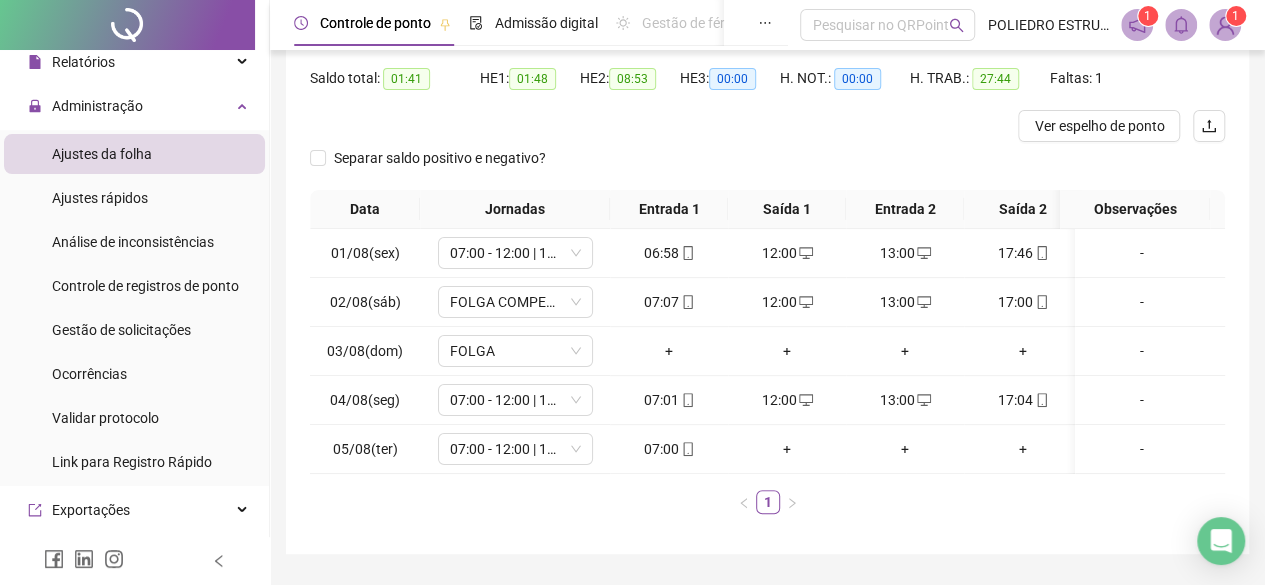 scroll, scrollTop: 268, scrollLeft: 0, axis: vertical 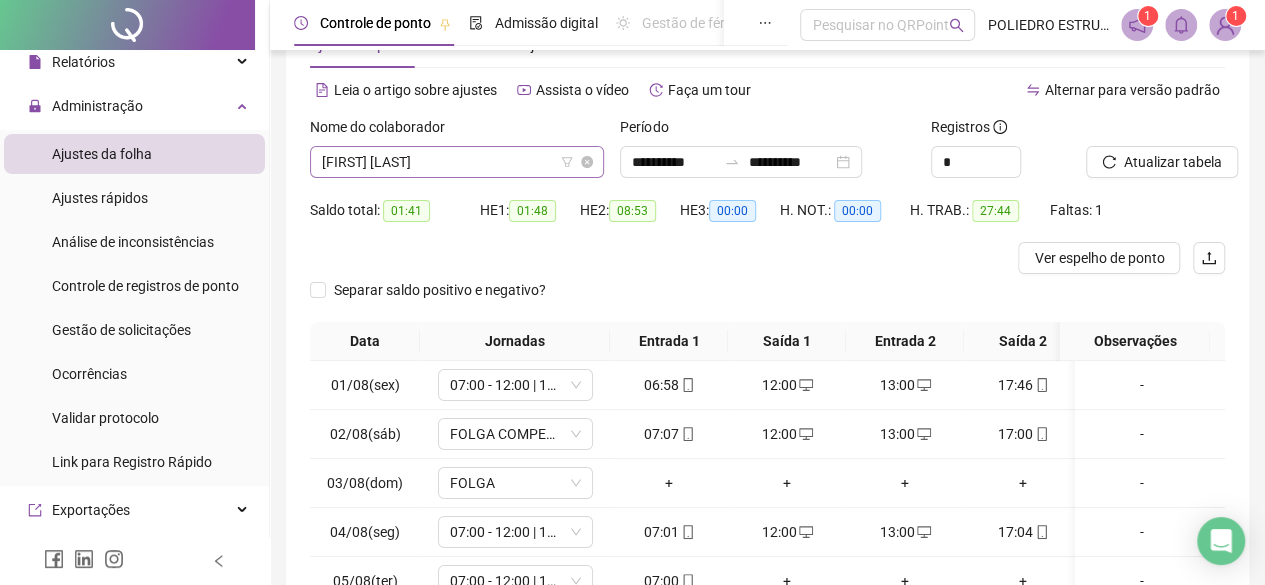 click on "[FIRST] [LAST]" at bounding box center (457, 162) 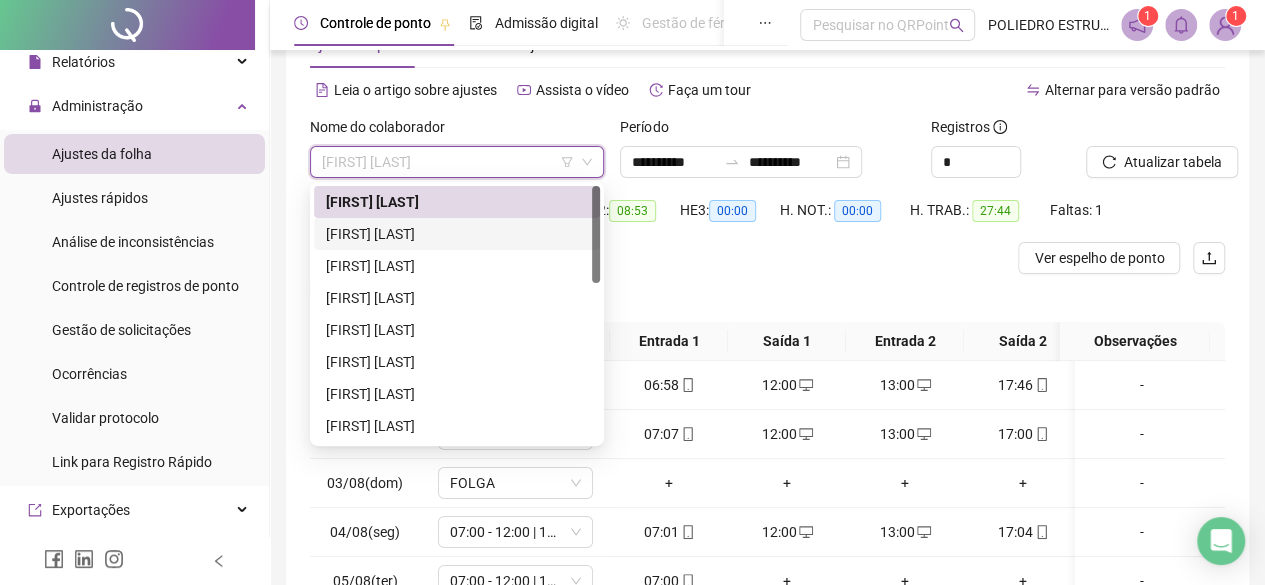 click on "[FIRST] [LAST]" at bounding box center (457, 234) 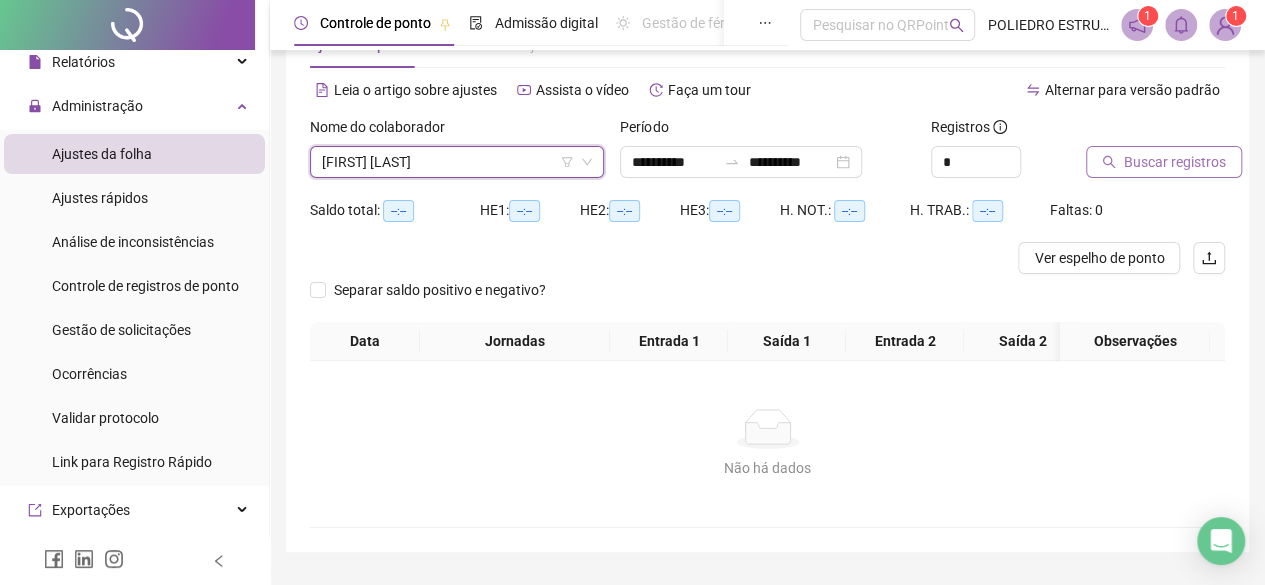 click on "Buscar registros" at bounding box center (1175, 162) 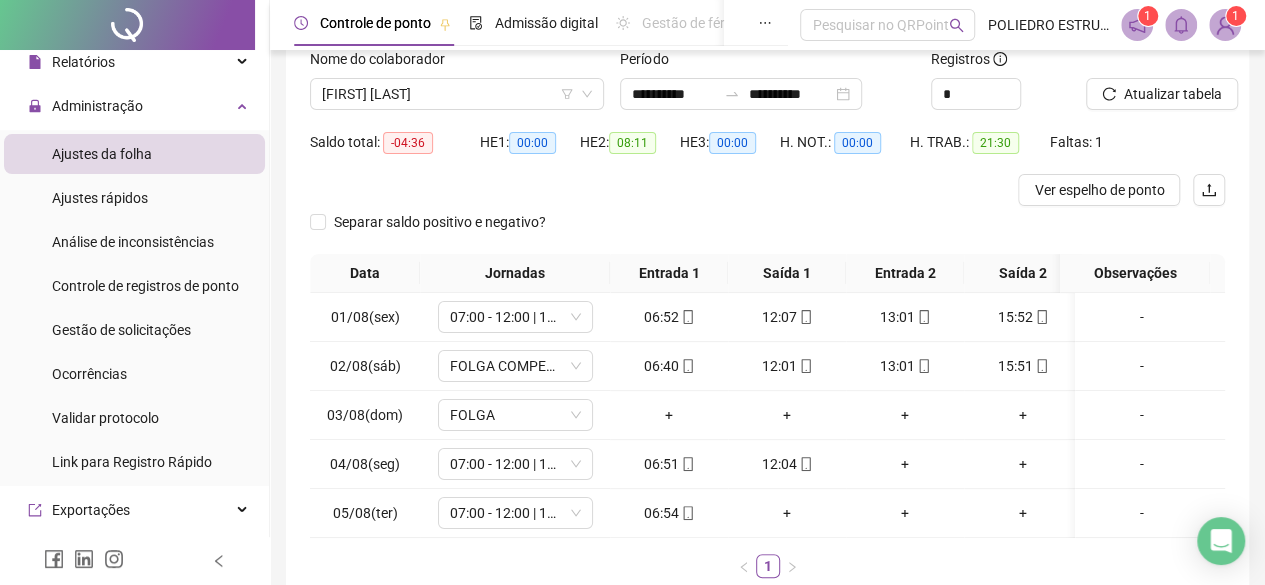 scroll, scrollTop: 168, scrollLeft: 0, axis: vertical 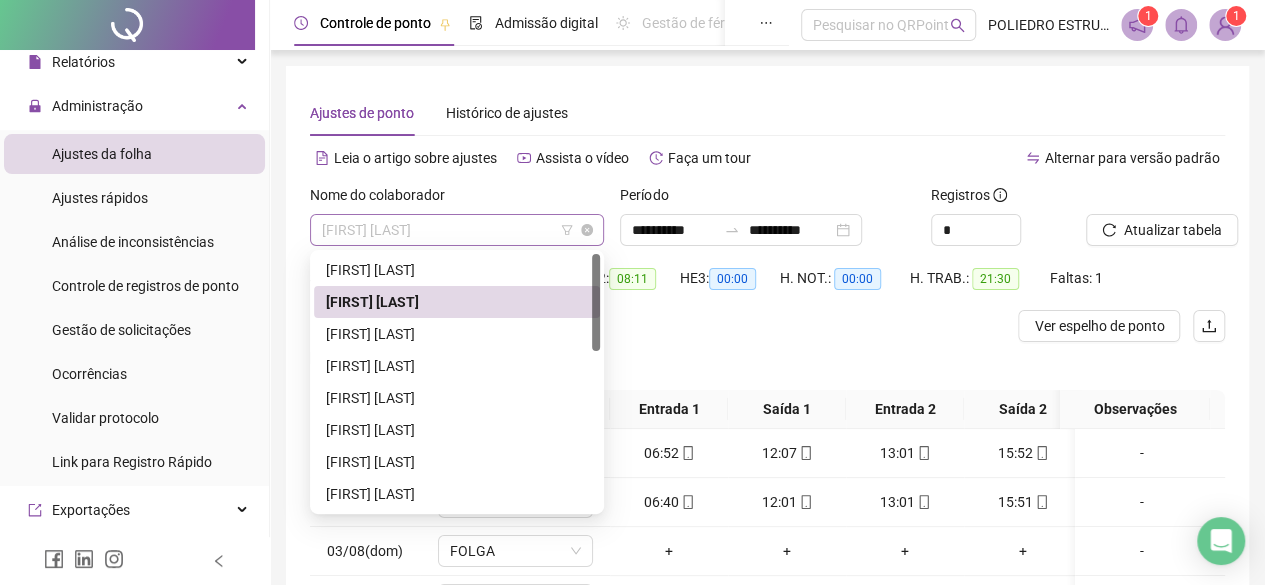 click on "[FIRST] [LAST]" at bounding box center (457, 230) 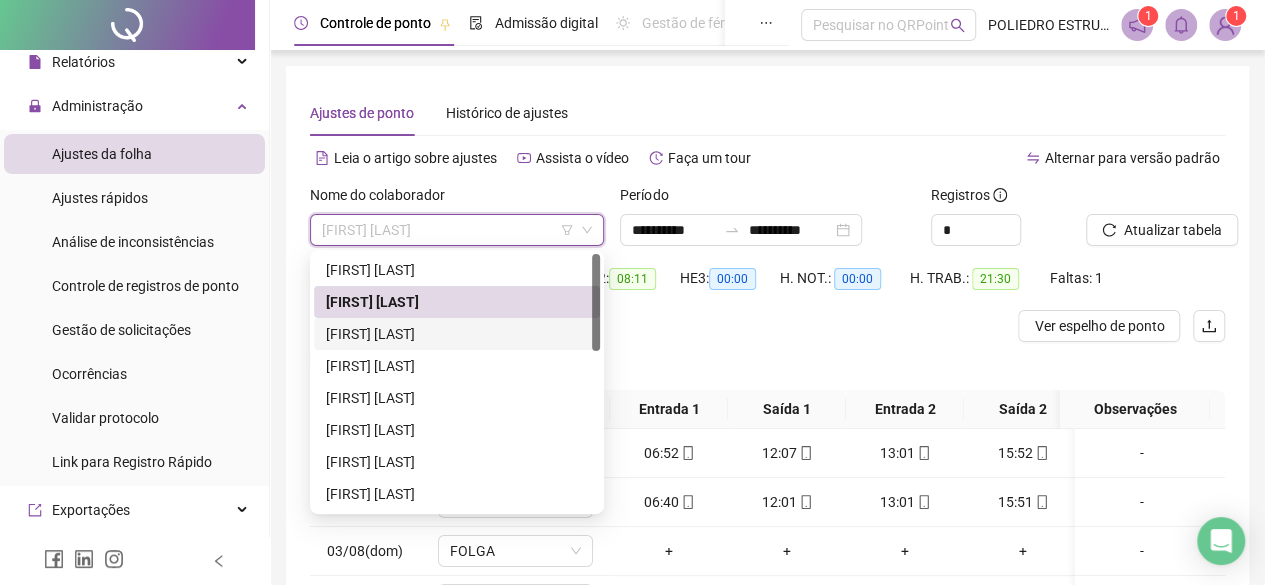 drag, startPoint x: 432, startPoint y: 333, endPoint x: 447, endPoint y: 333, distance: 15 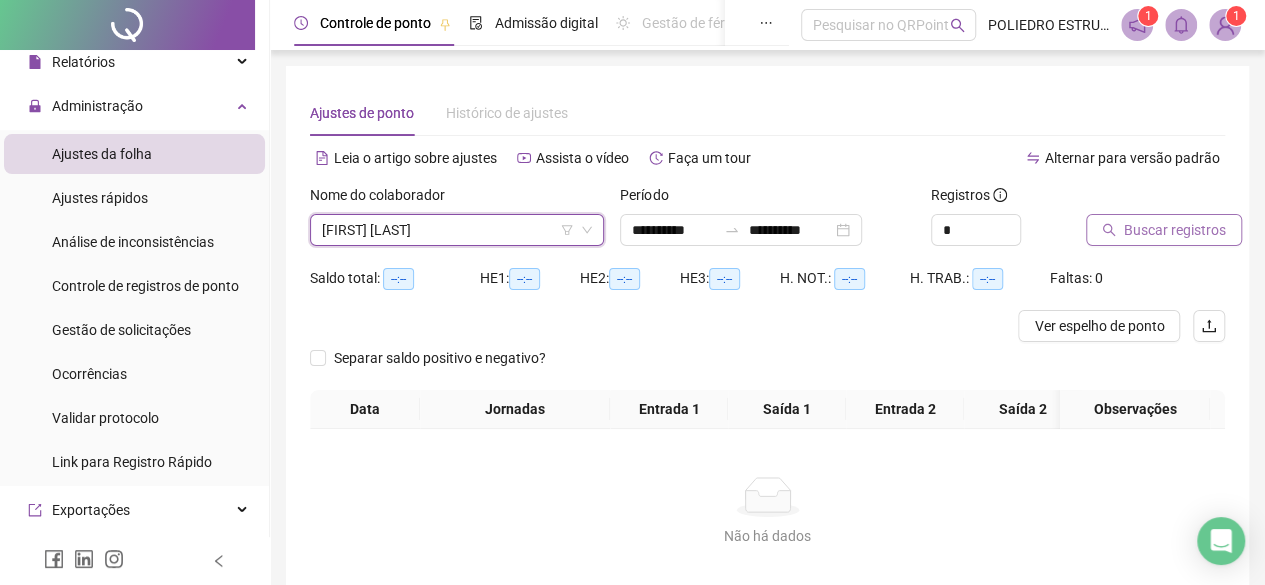 click on "Buscar registros" at bounding box center [1175, 230] 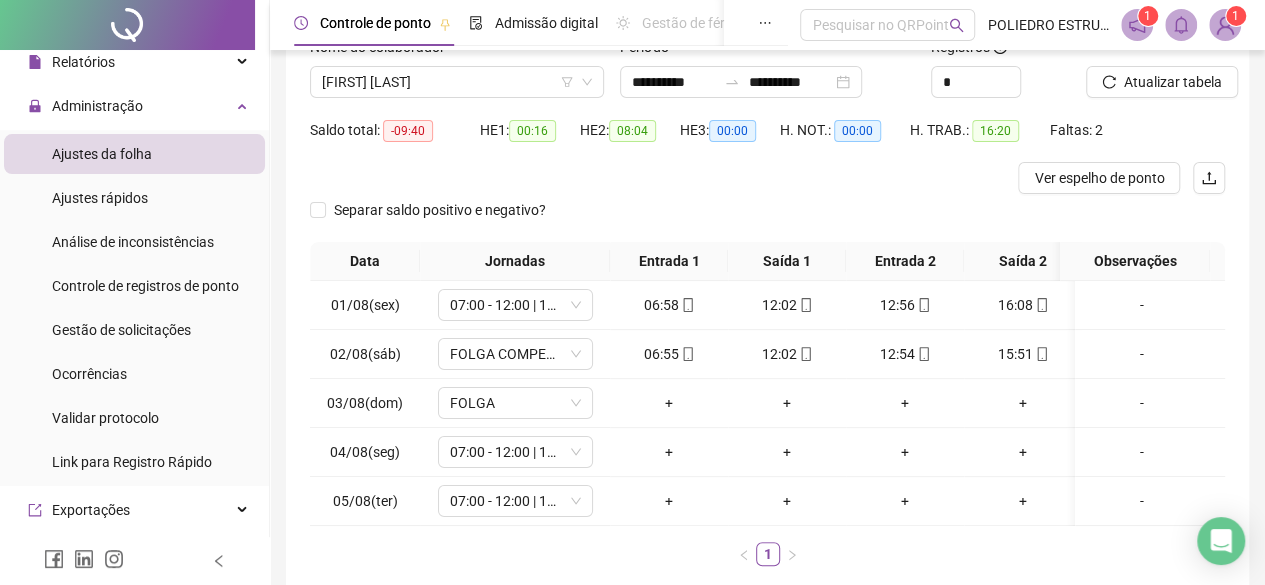 scroll, scrollTop: 268, scrollLeft: 0, axis: vertical 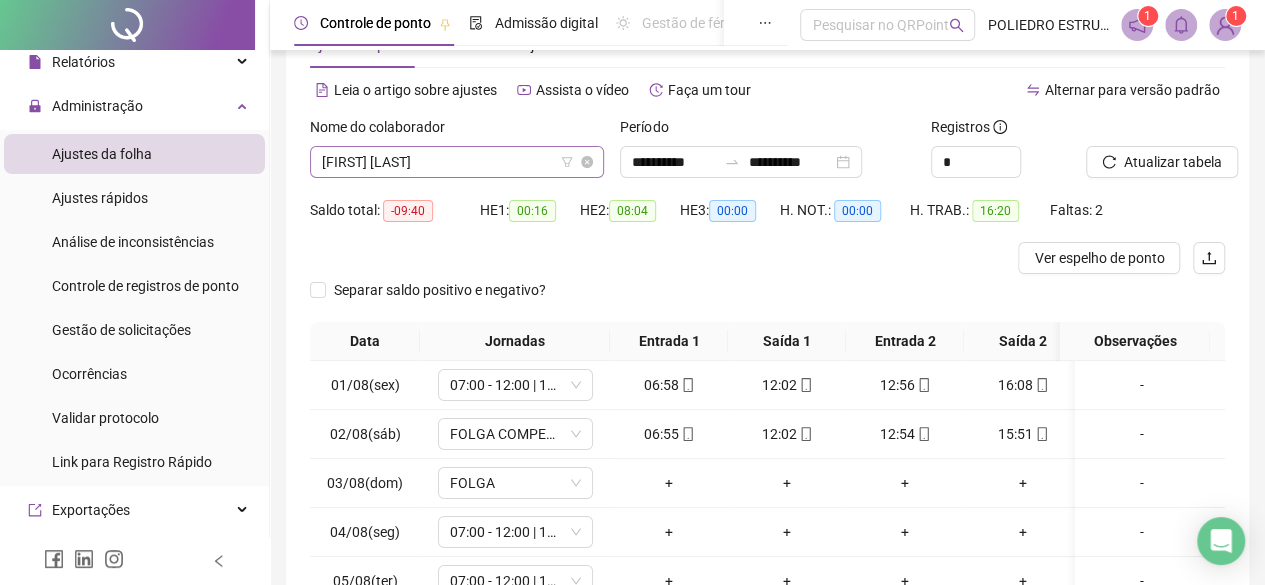 click on "[FIRST] [LAST]" at bounding box center (457, 162) 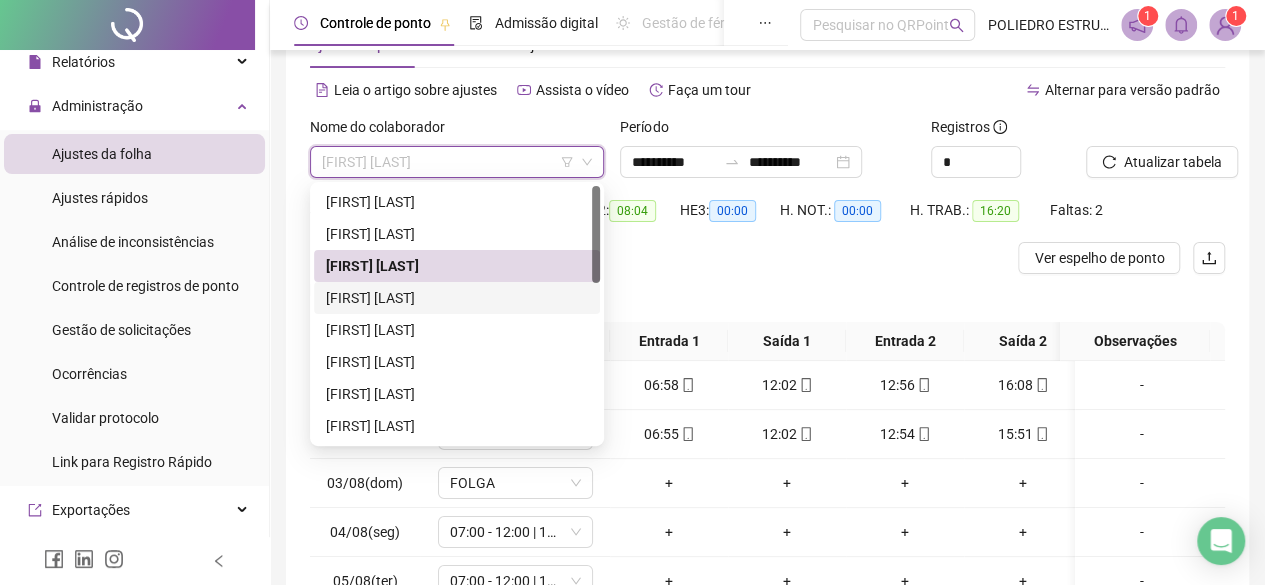 drag, startPoint x: 462, startPoint y: 301, endPoint x: 472, endPoint y: 297, distance: 10.770329 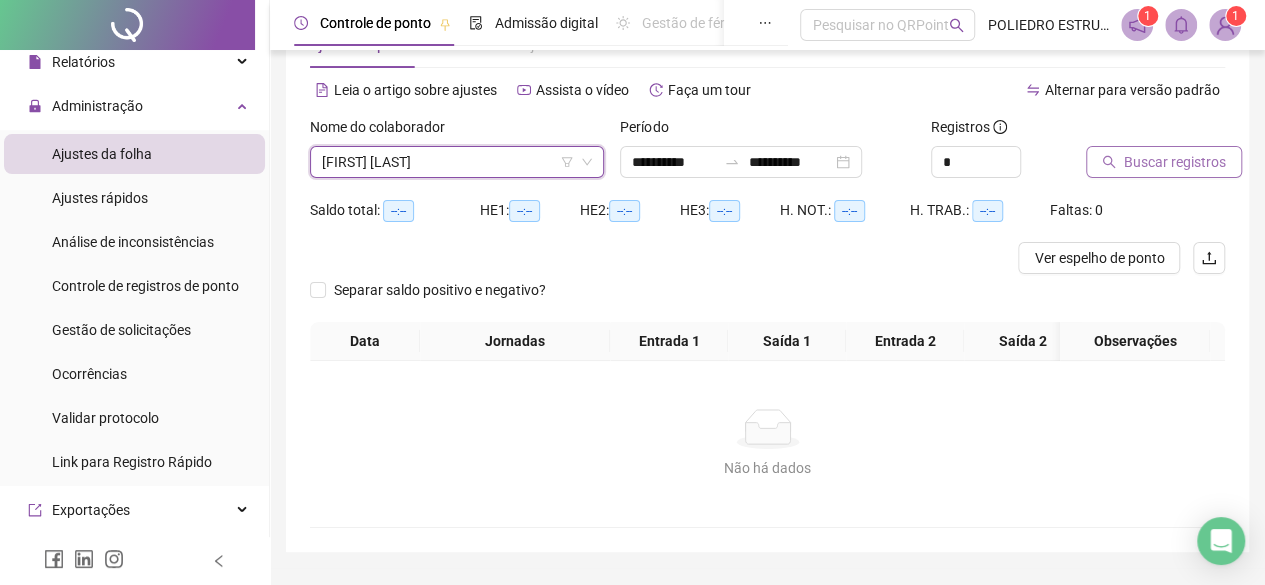 click on "Buscar registros" at bounding box center (1175, 162) 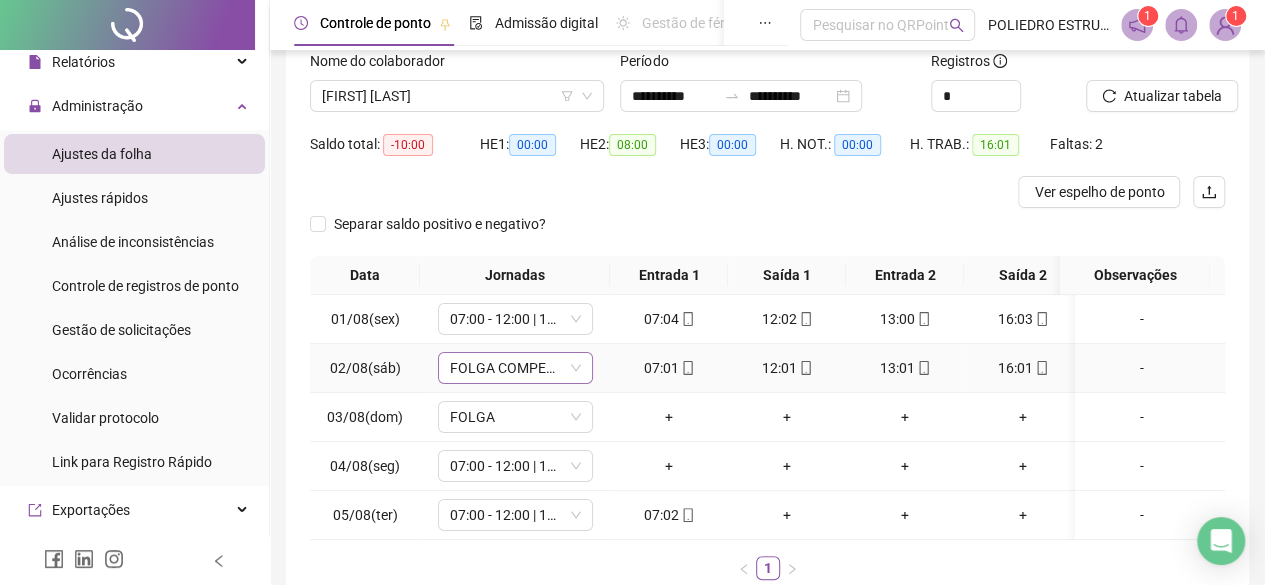 scroll, scrollTop: 0, scrollLeft: 0, axis: both 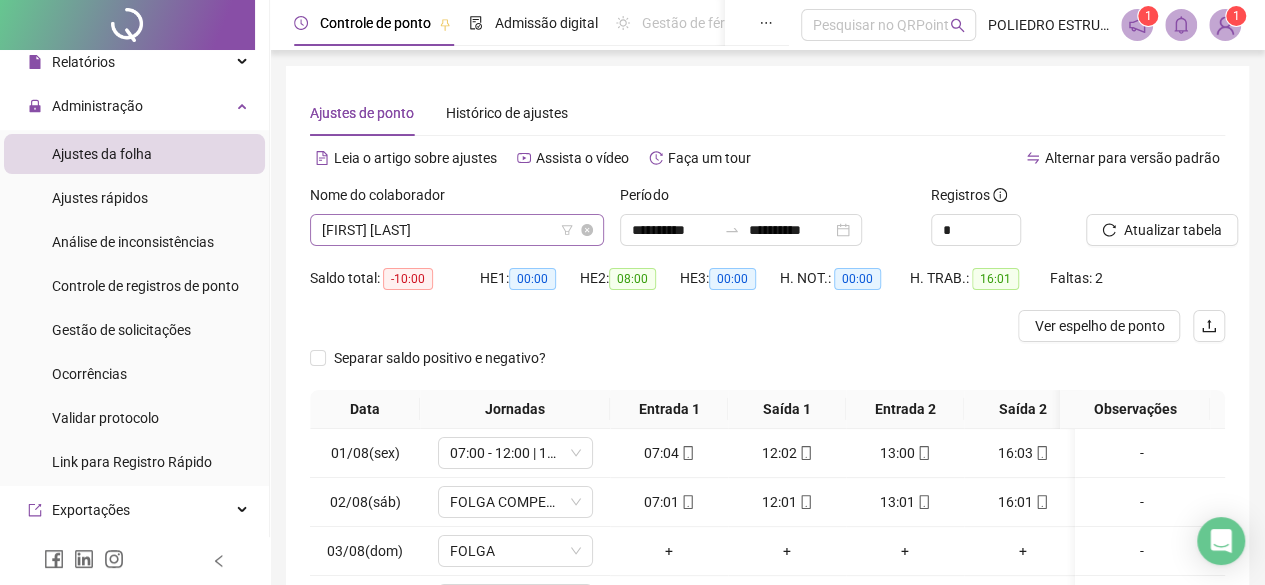 click on "[FIRST] [LAST]" at bounding box center [457, 230] 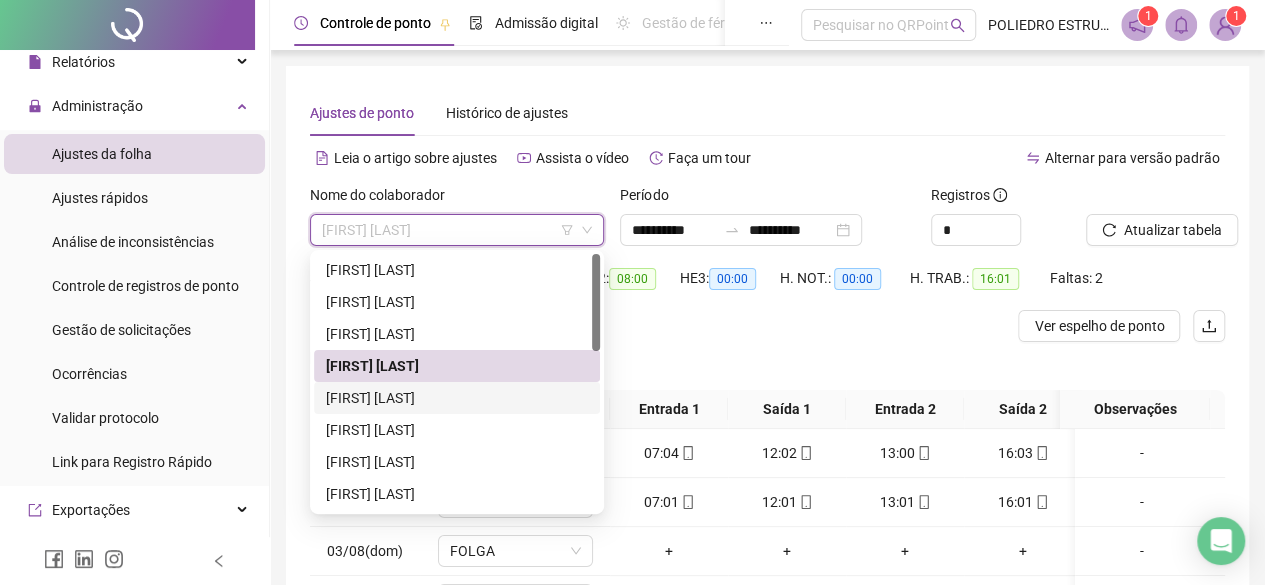 drag, startPoint x: 453, startPoint y: 399, endPoint x: 766, endPoint y: 361, distance: 315.29828 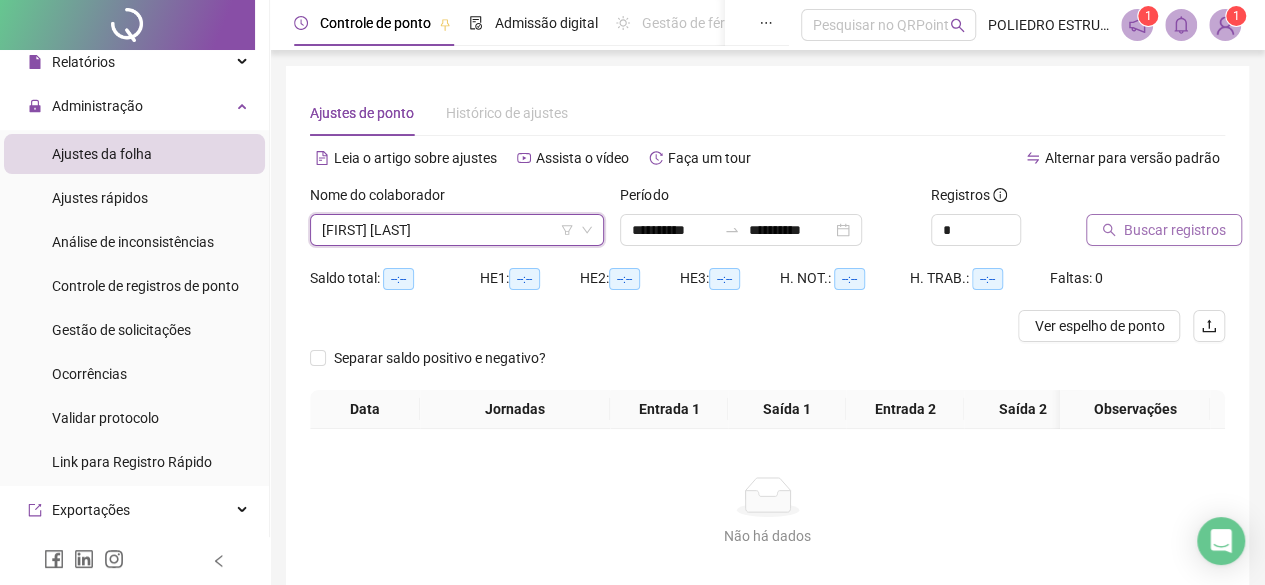 click on "Buscar registros" at bounding box center [1175, 230] 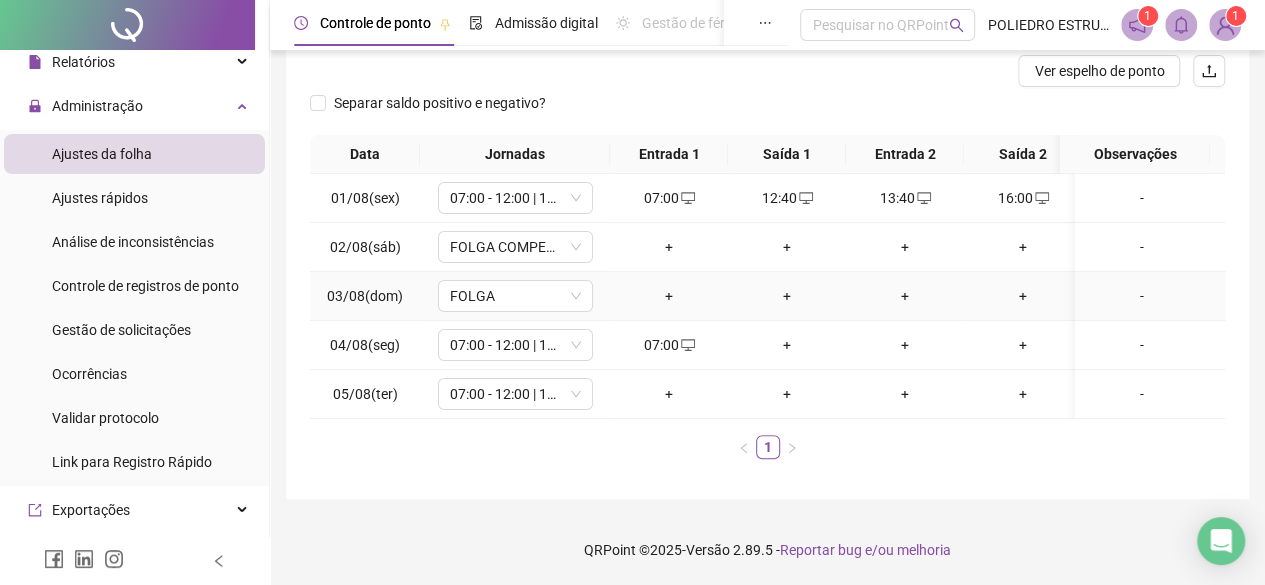 scroll, scrollTop: 268, scrollLeft: 0, axis: vertical 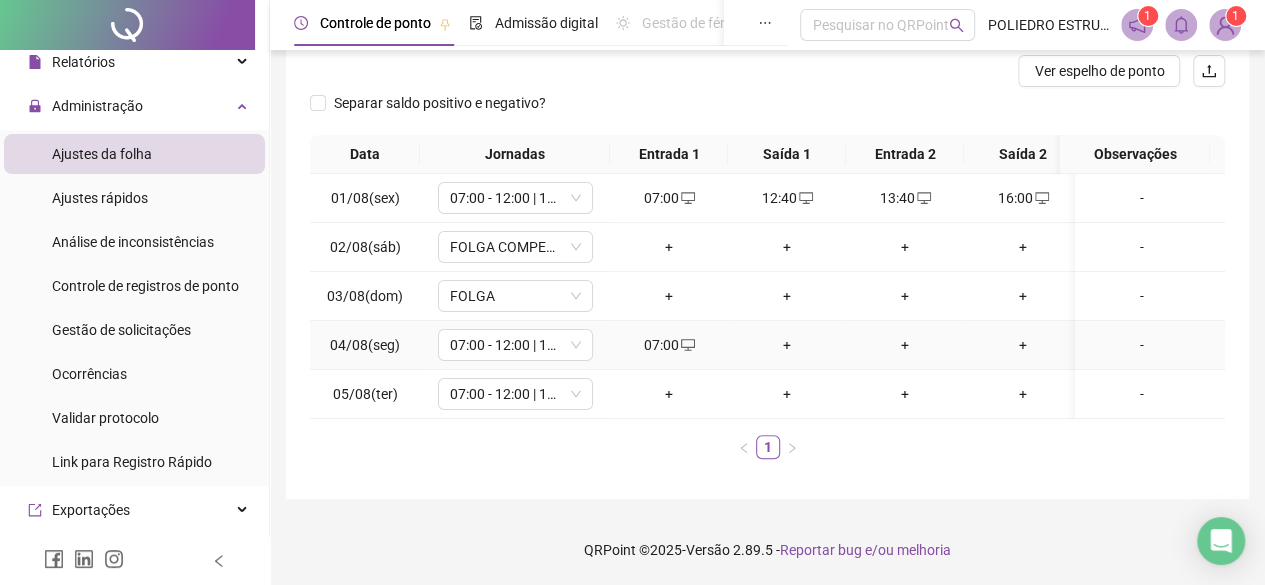 click on "+" at bounding box center [787, 345] 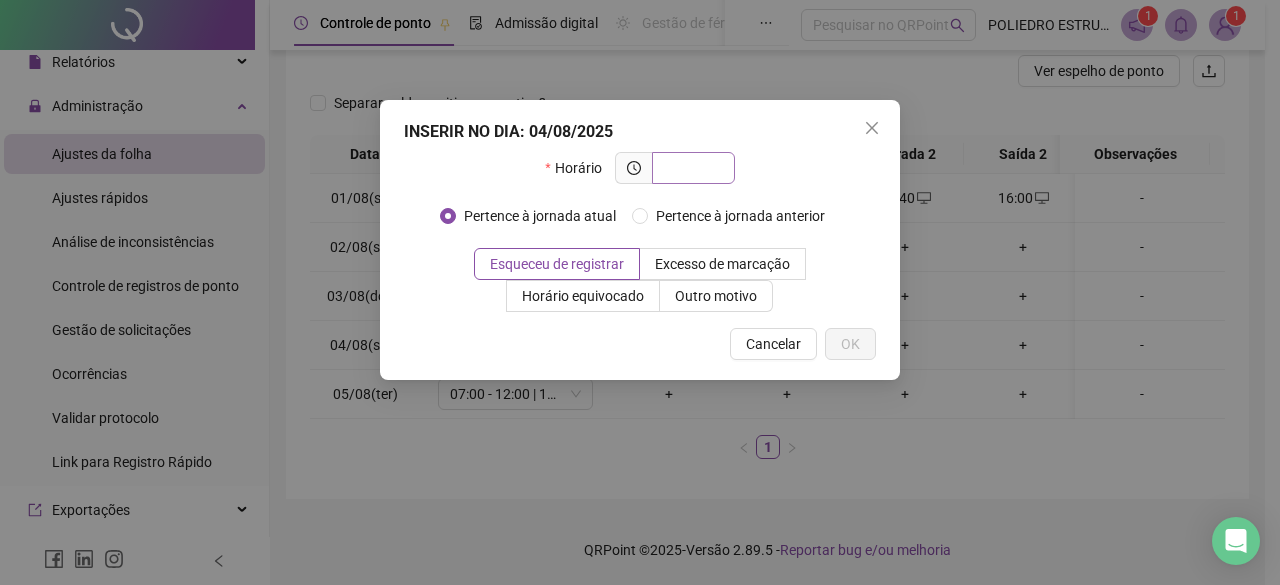 click at bounding box center (693, 168) 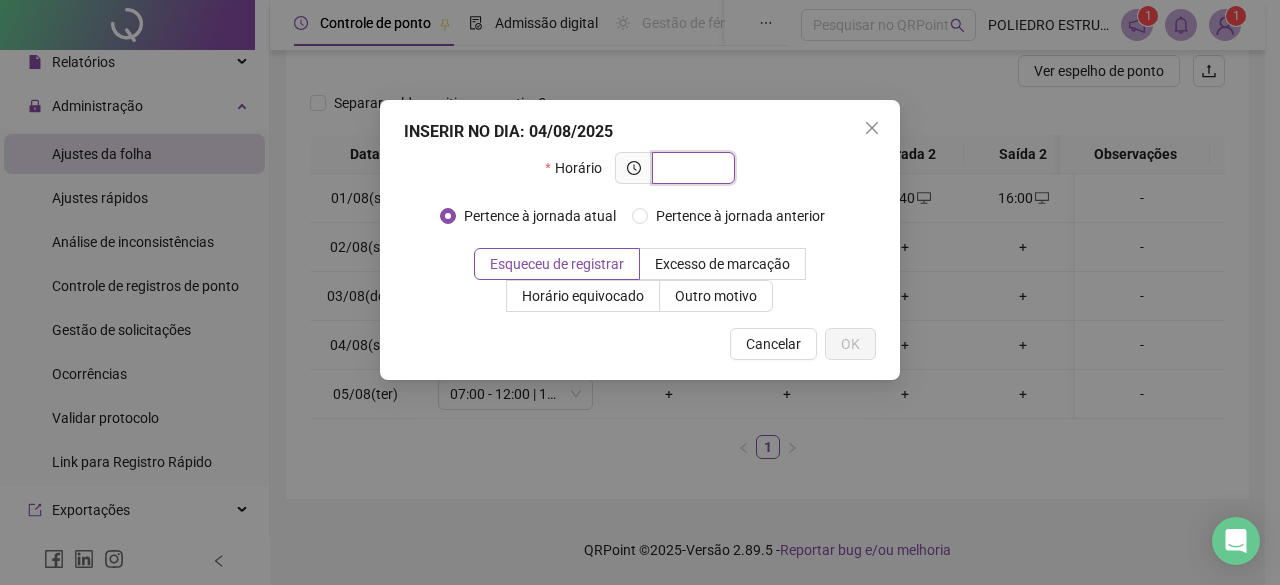 click at bounding box center [691, 168] 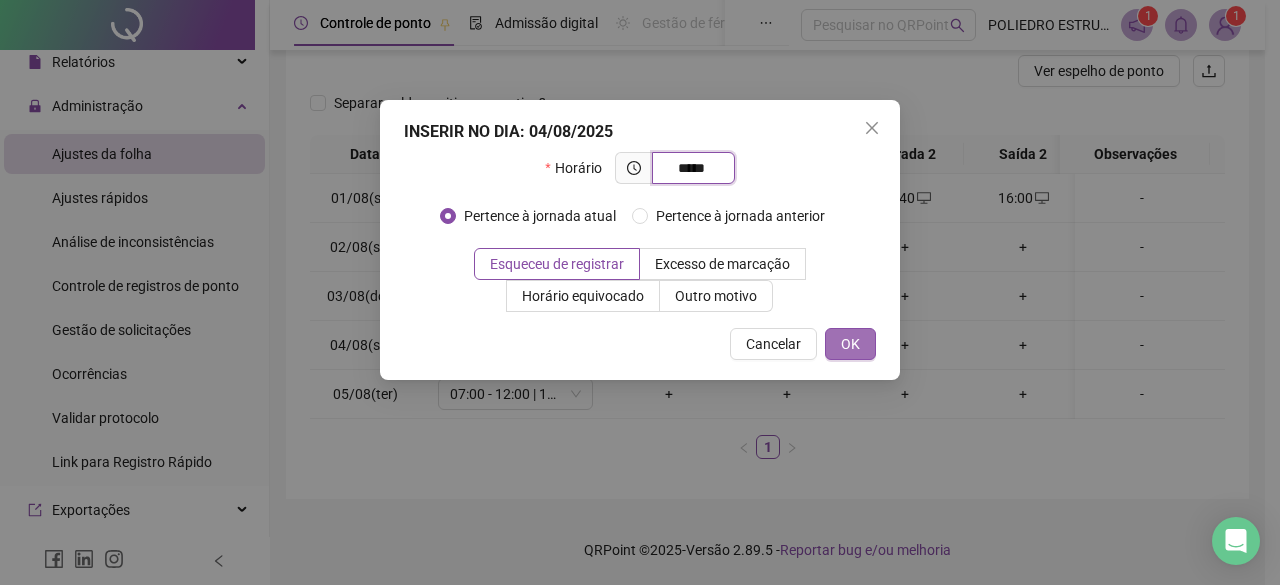 type on "*****" 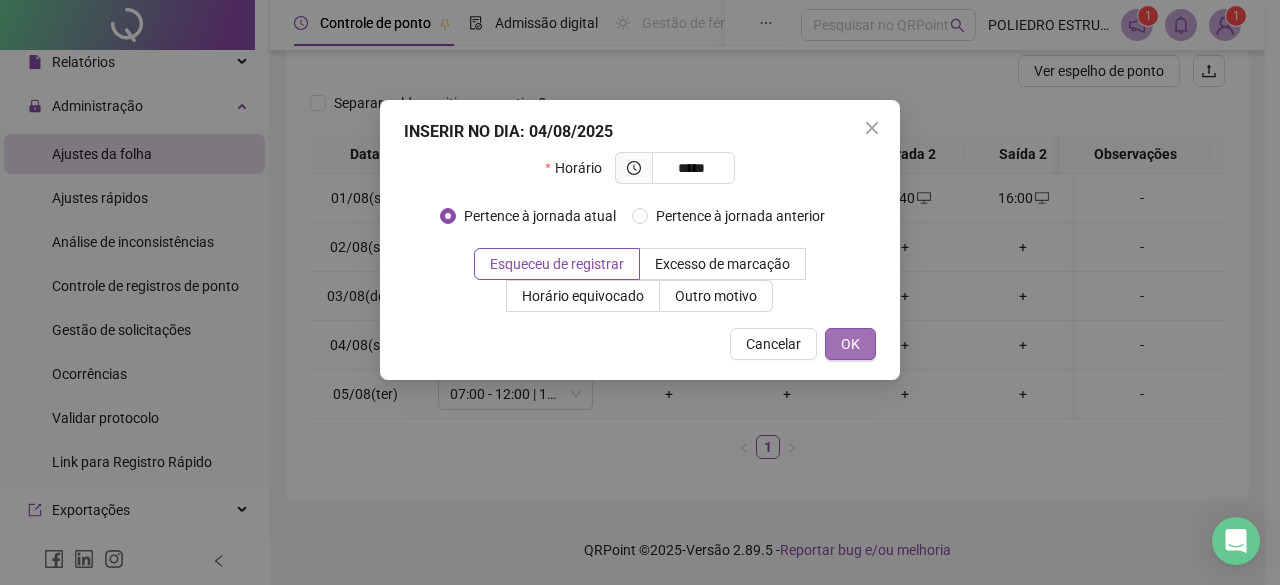 click on "OK" at bounding box center [850, 344] 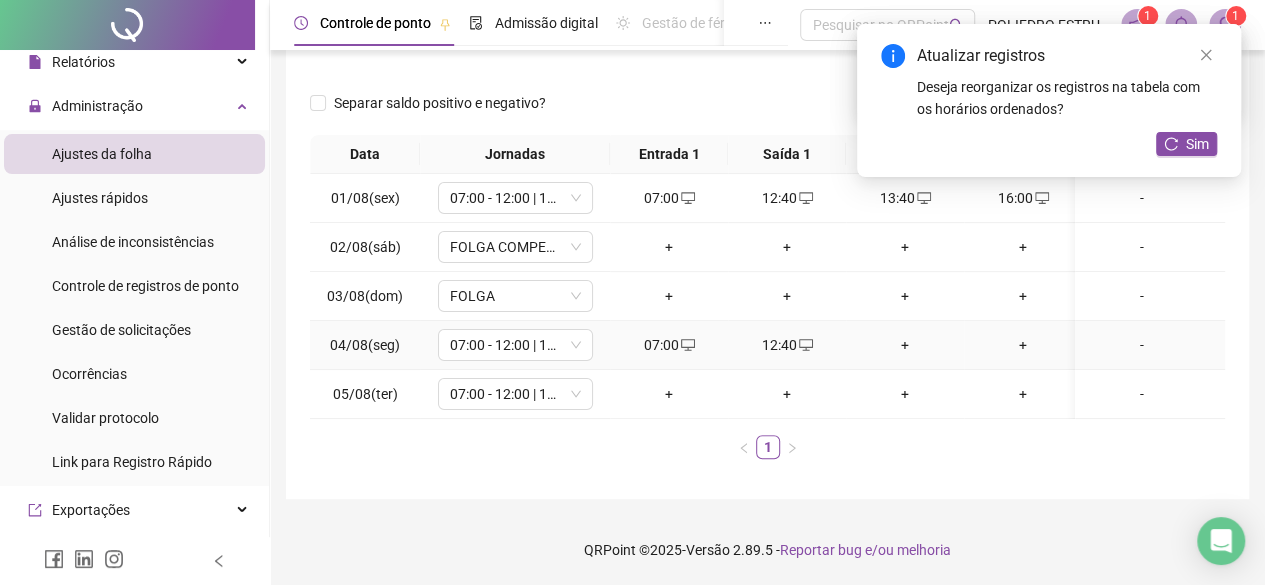 click on "+" at bounding box center (905, 345) 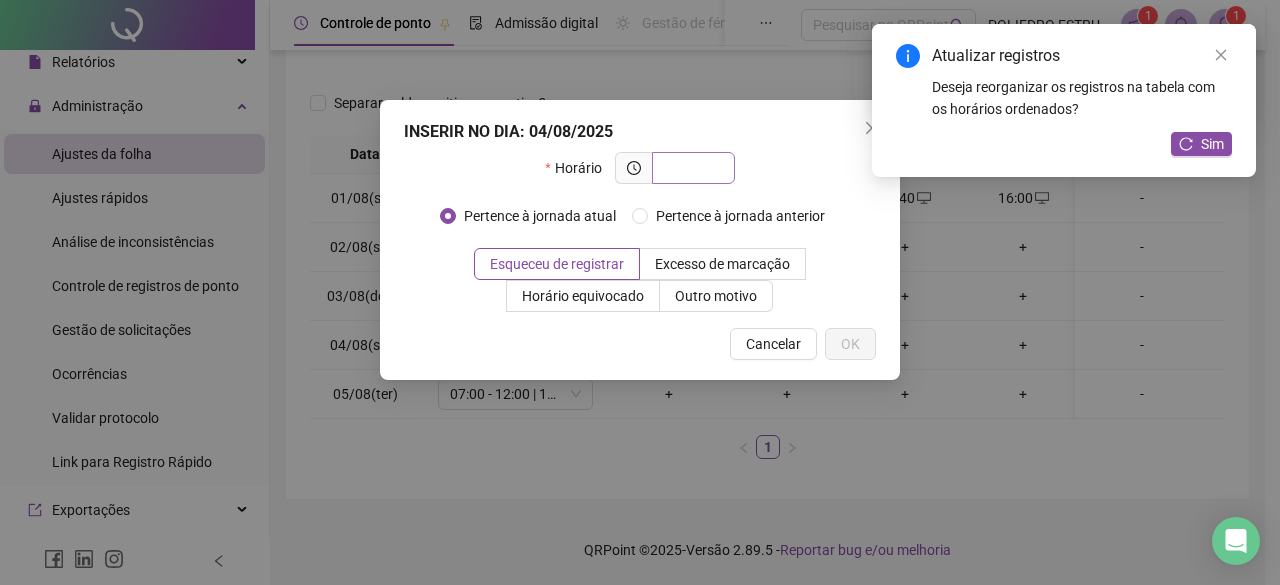 click at bounding box center (691, 168) 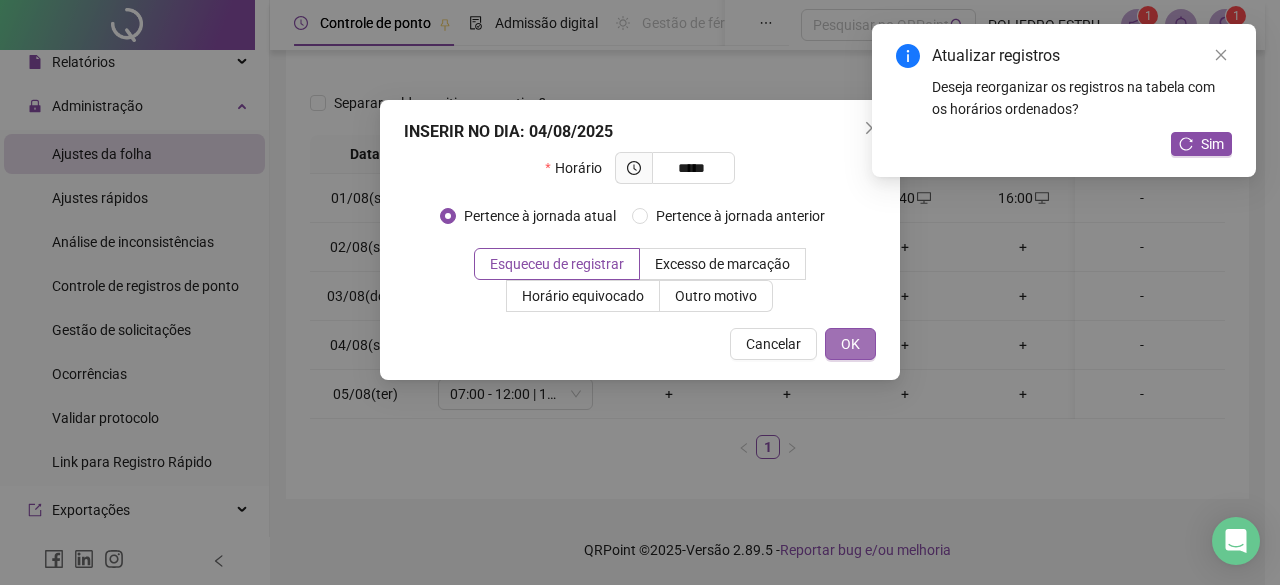 type on "*****" 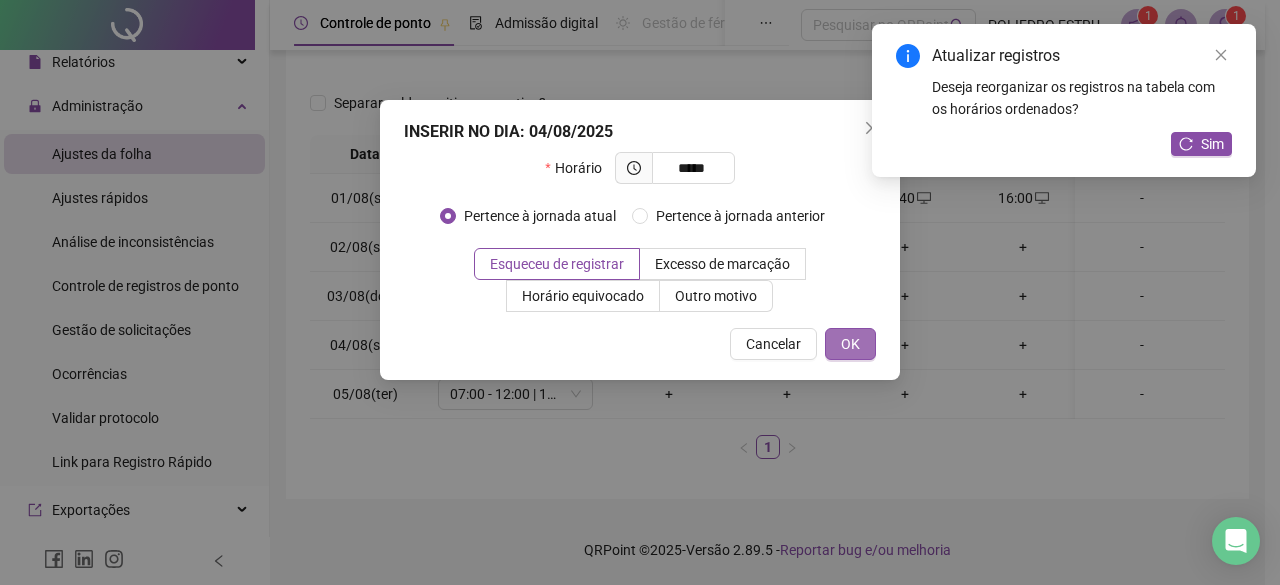 click on "OK" at bounding box center [850, 344] 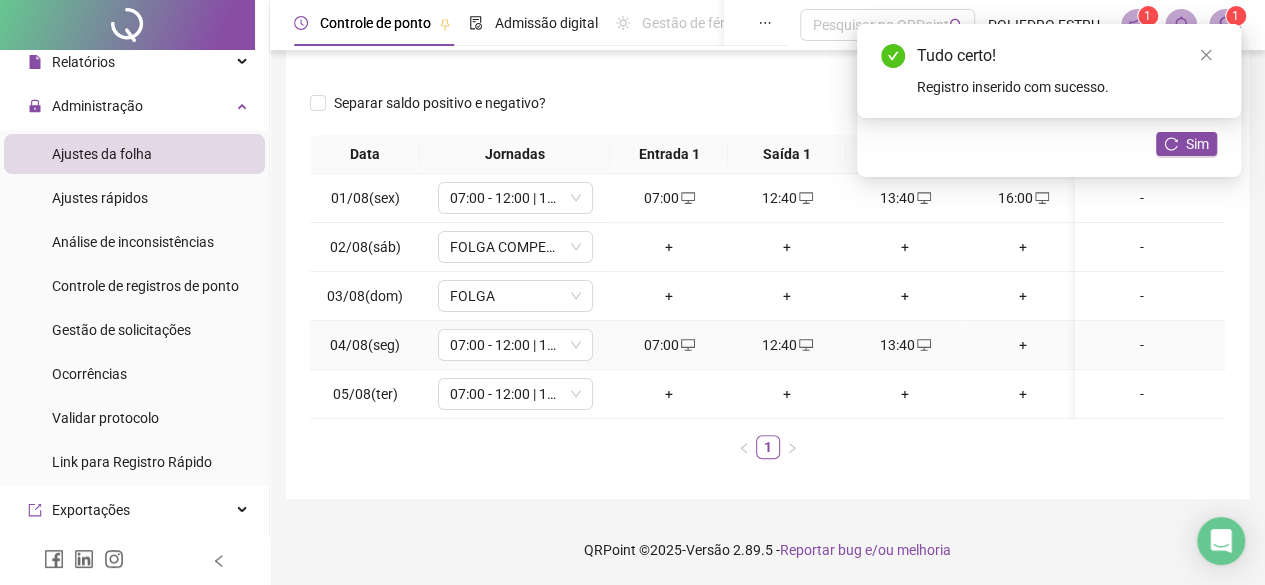 click on "+" at bounding box center [1023, 345] 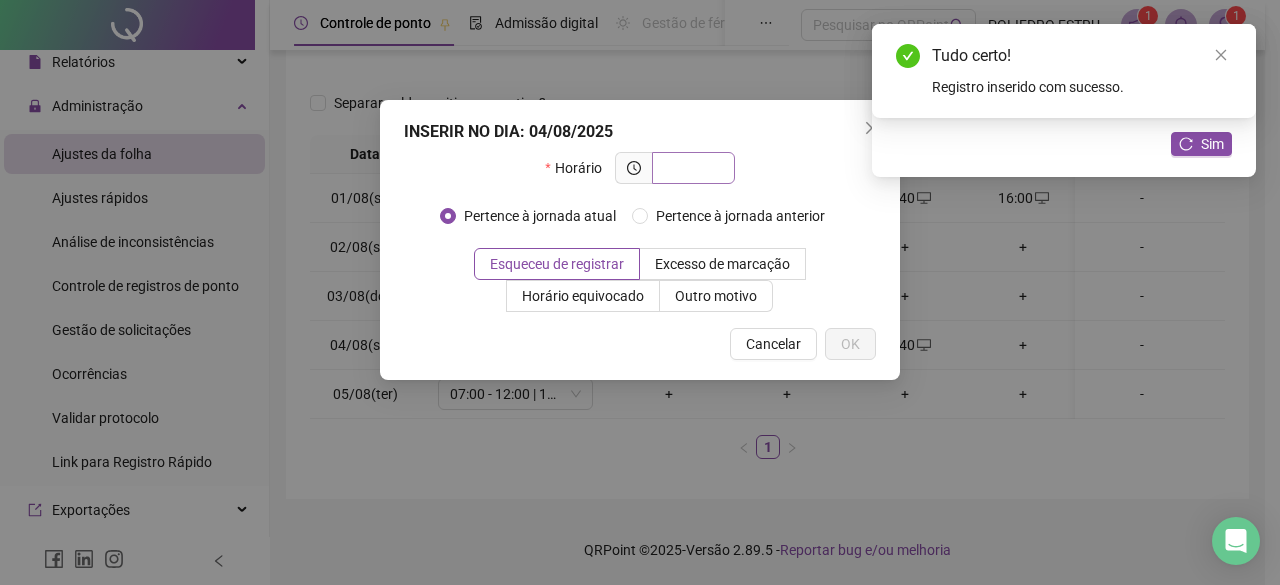 click at bounding box center (691, 168) 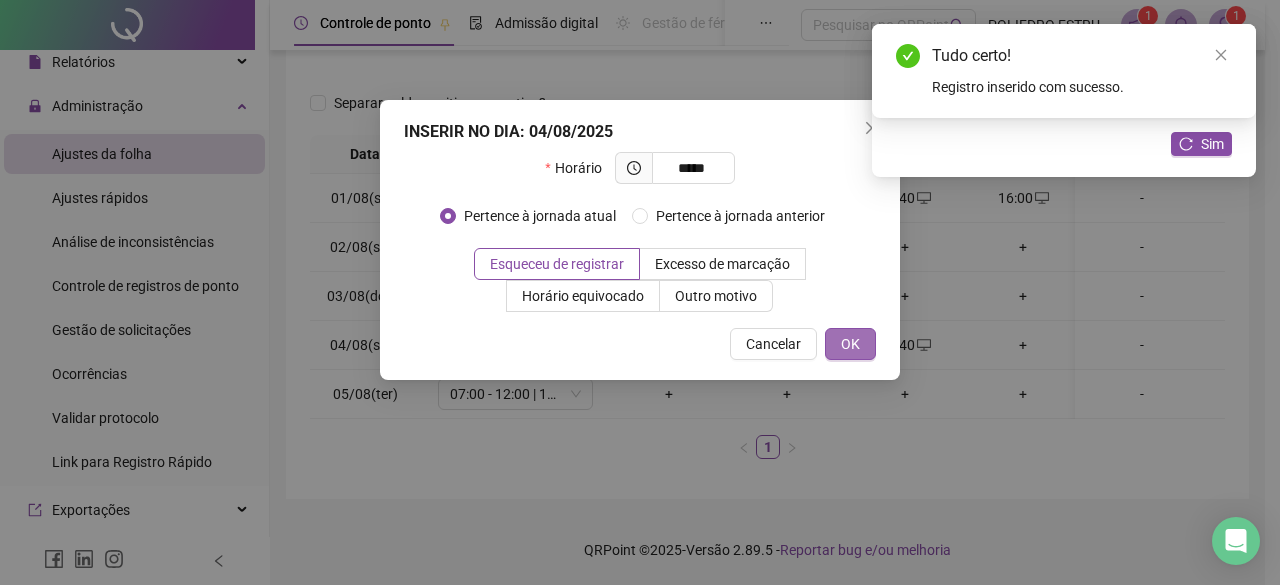 type on "*****" 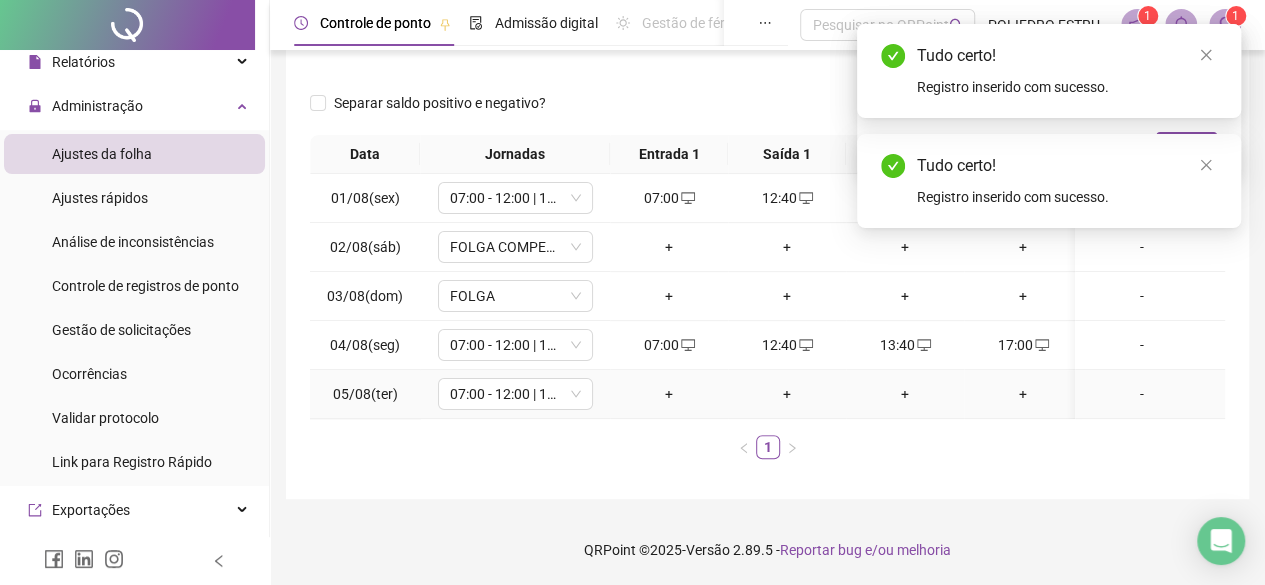 click on "+" at bounding box center [669, 394] 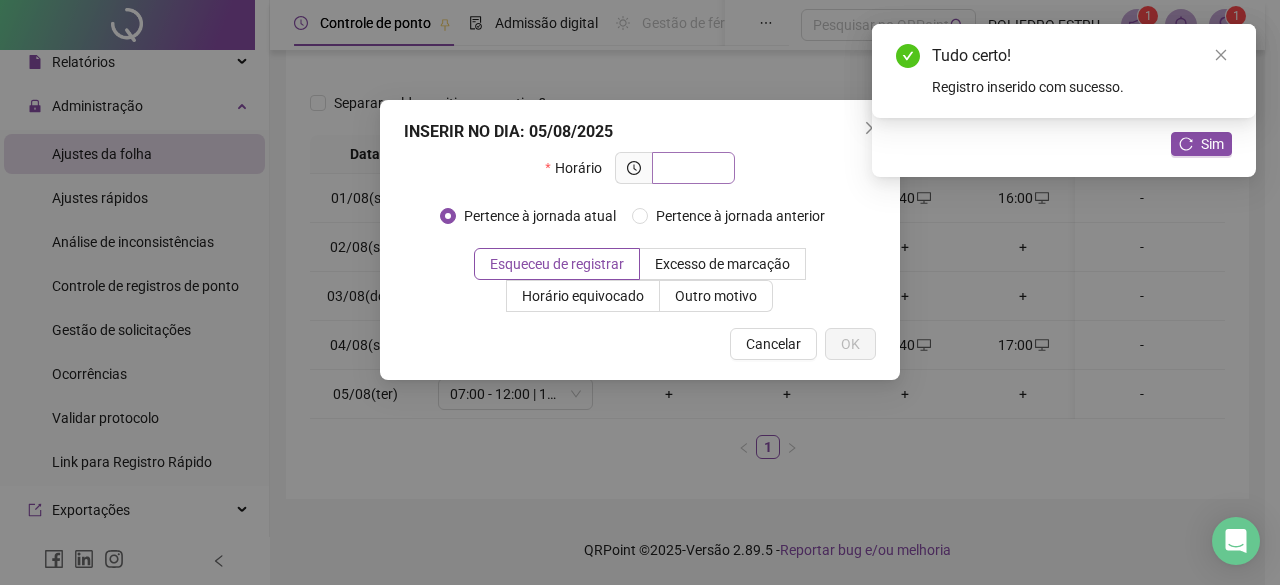 click at bounding box center [691, 168] 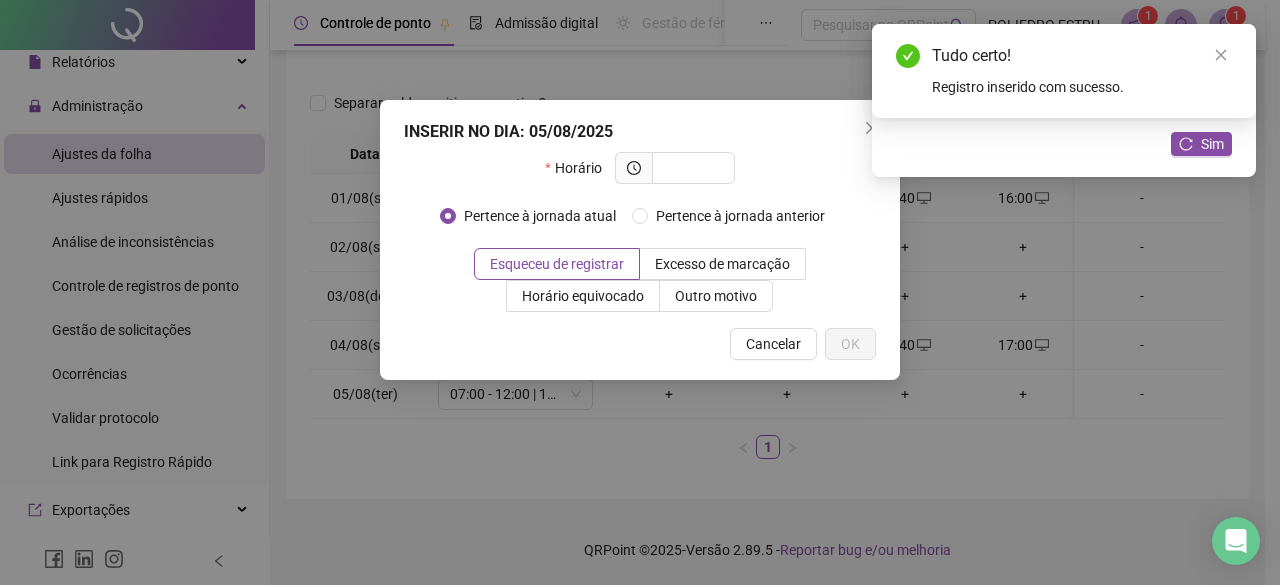 type on "*" 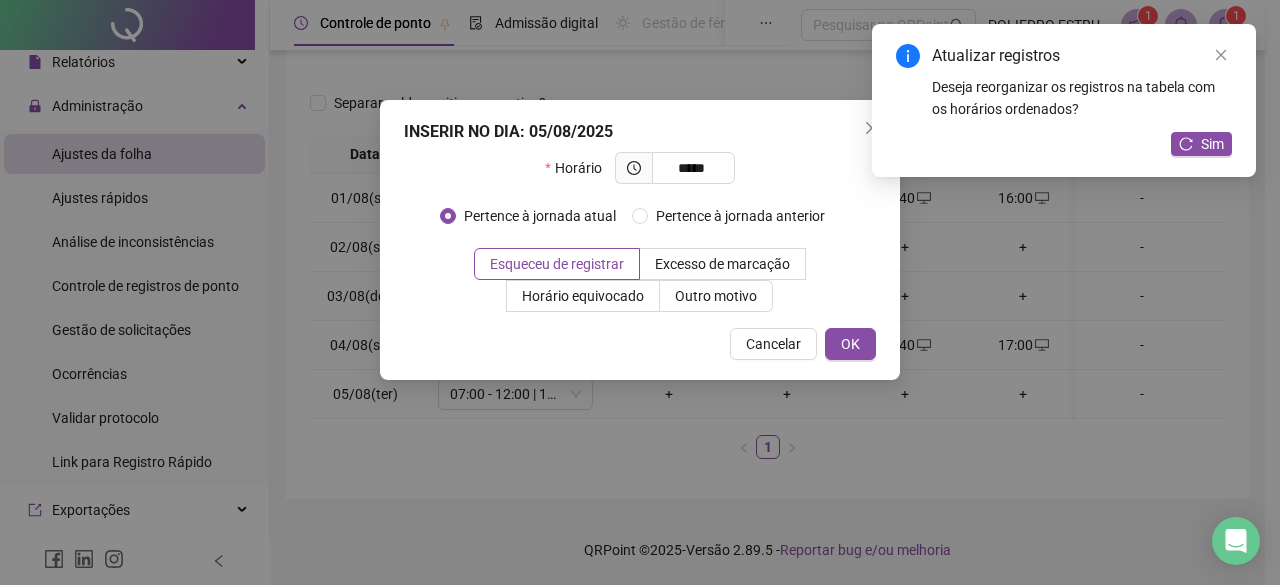 type on "*****" 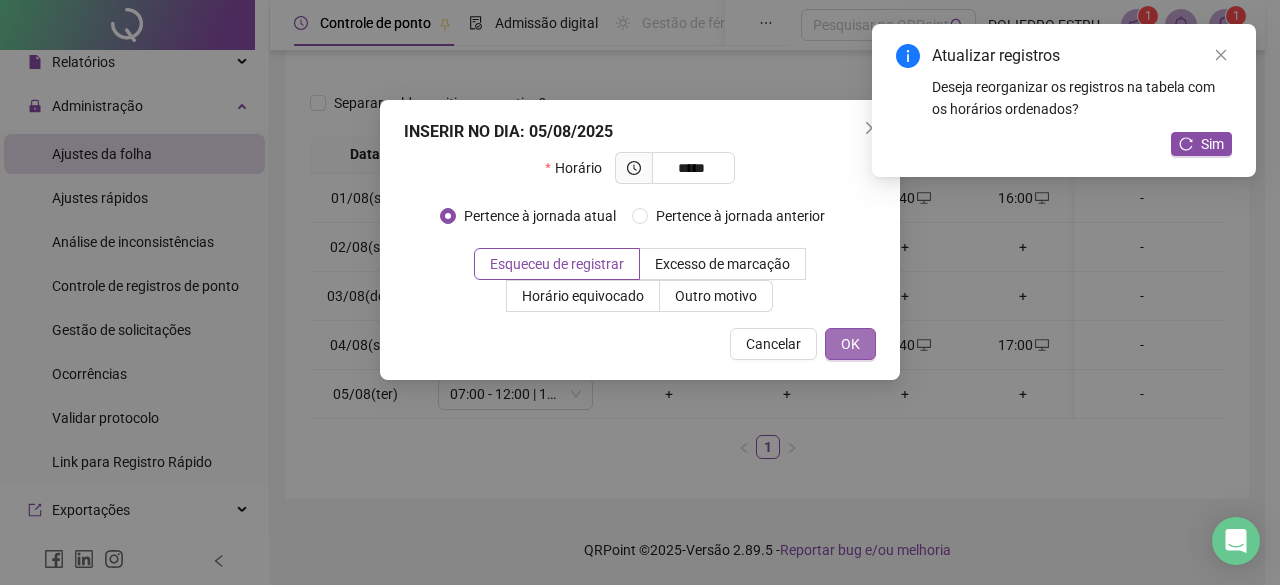 click on "OK" at bounding box center (850, 344) 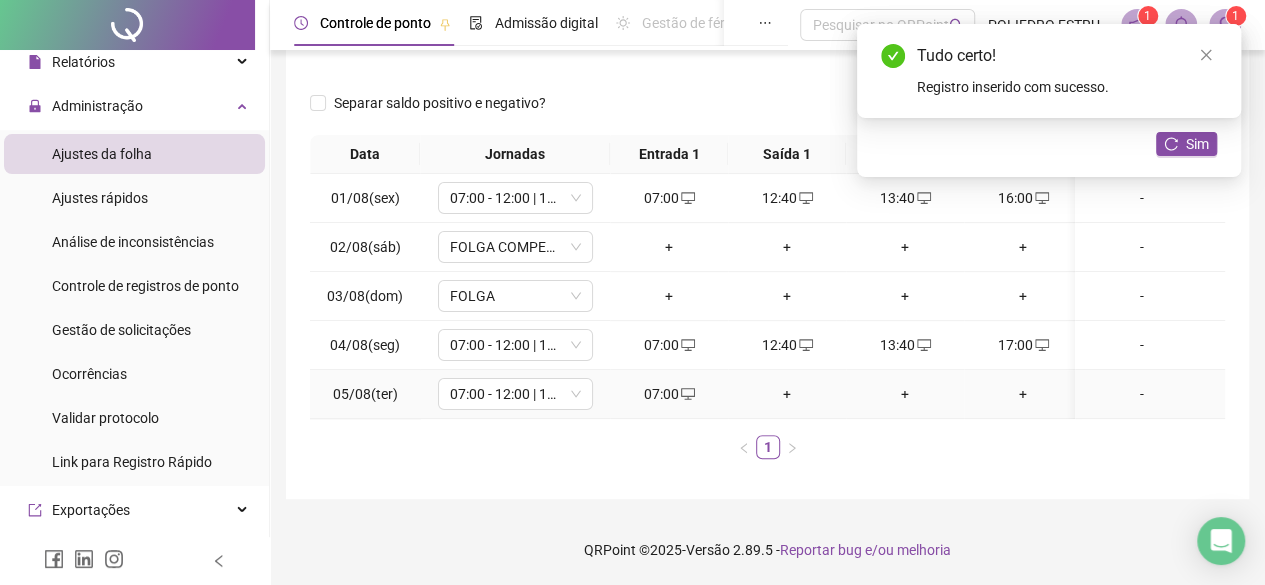 click on "+" at bounding box center [787, 394] 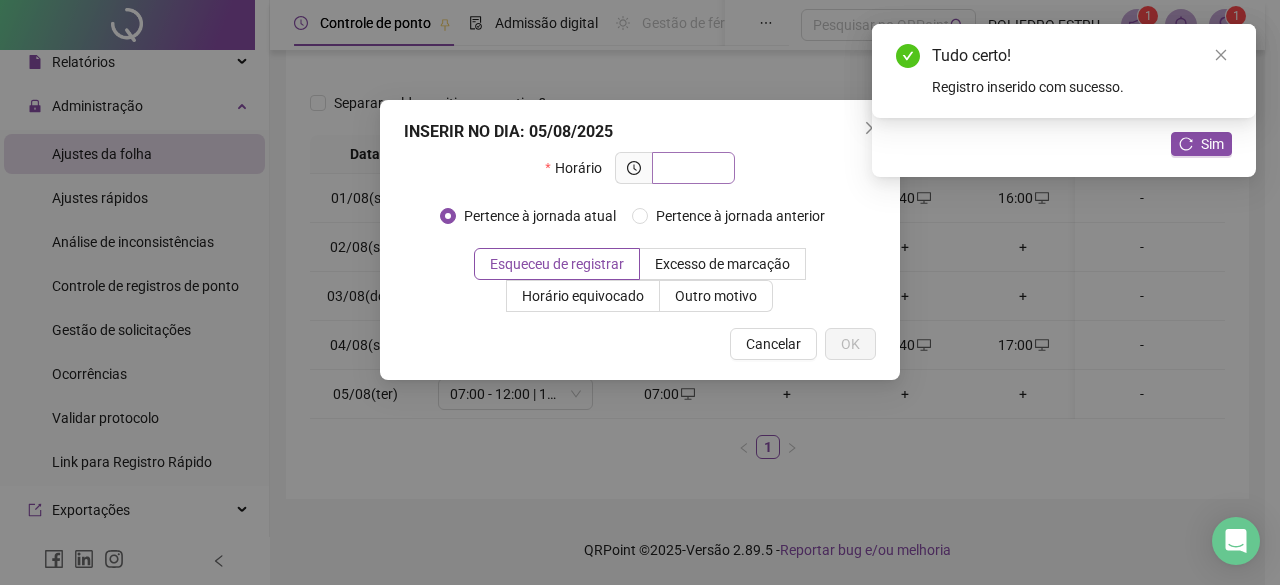 click at bounding box center [691, 168] 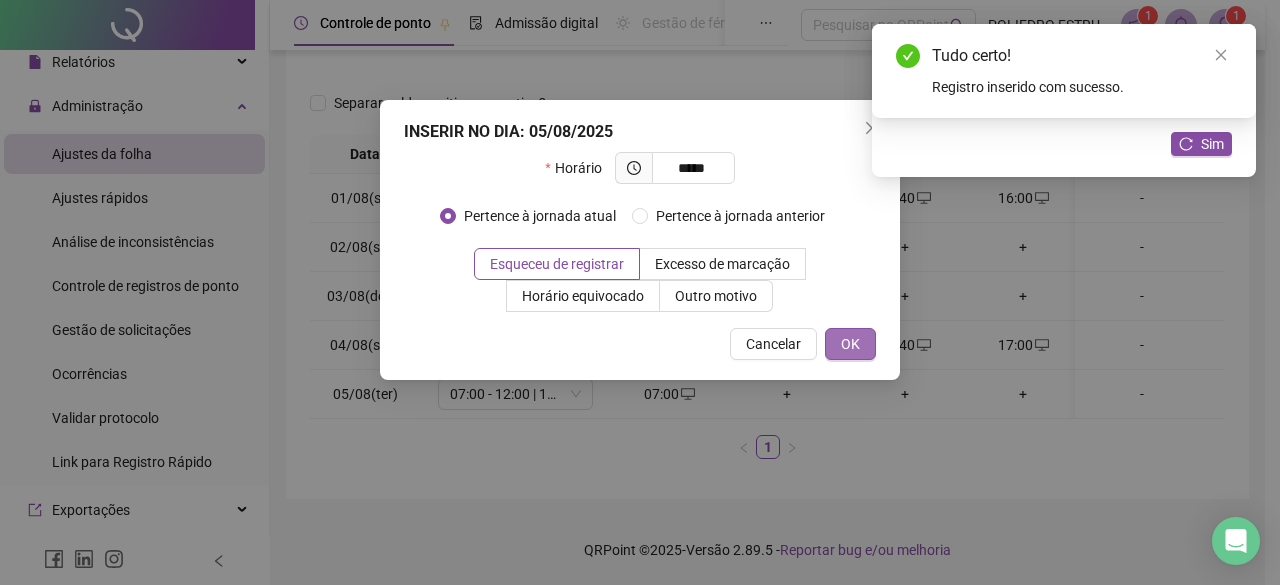 type on "*****" 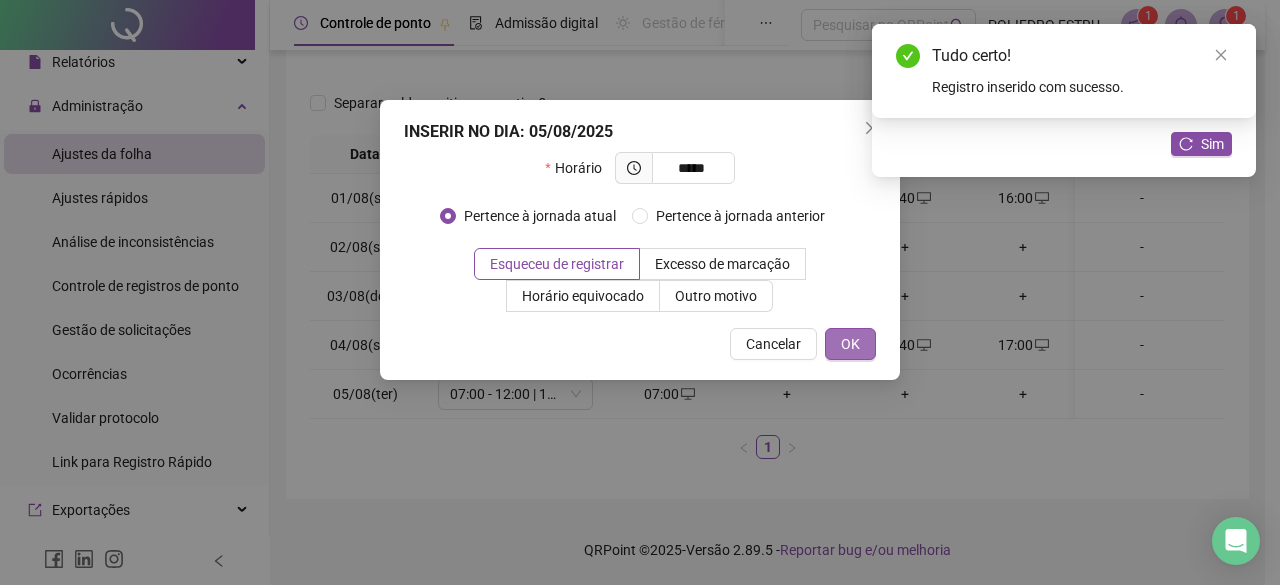 click on "OK" at bounding box center (850, 344) 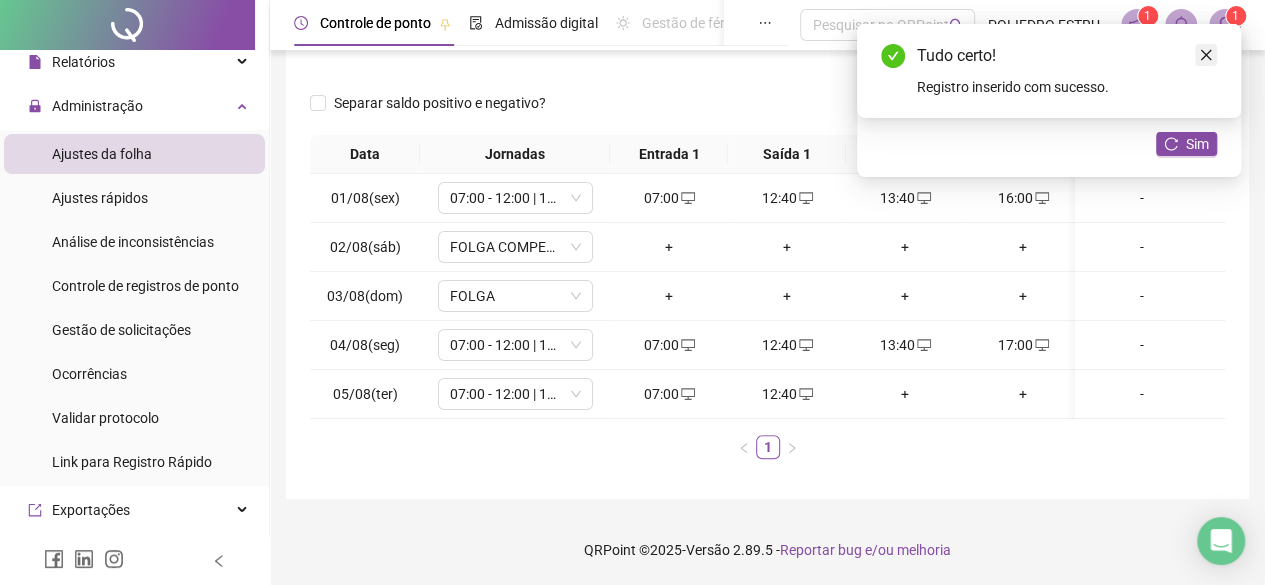 click 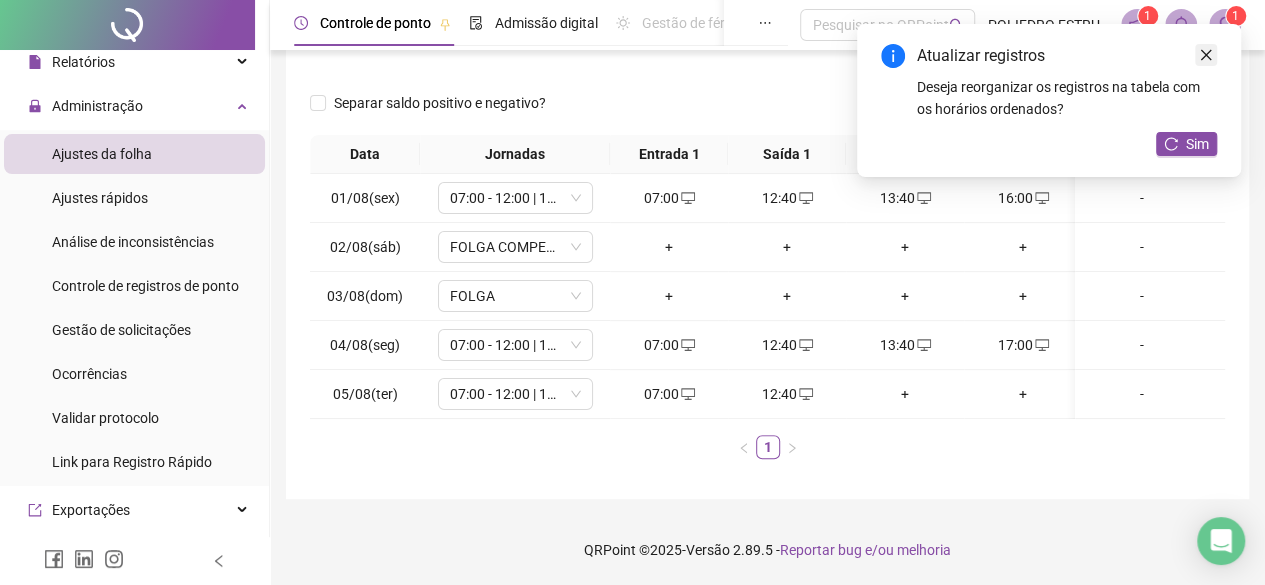 click 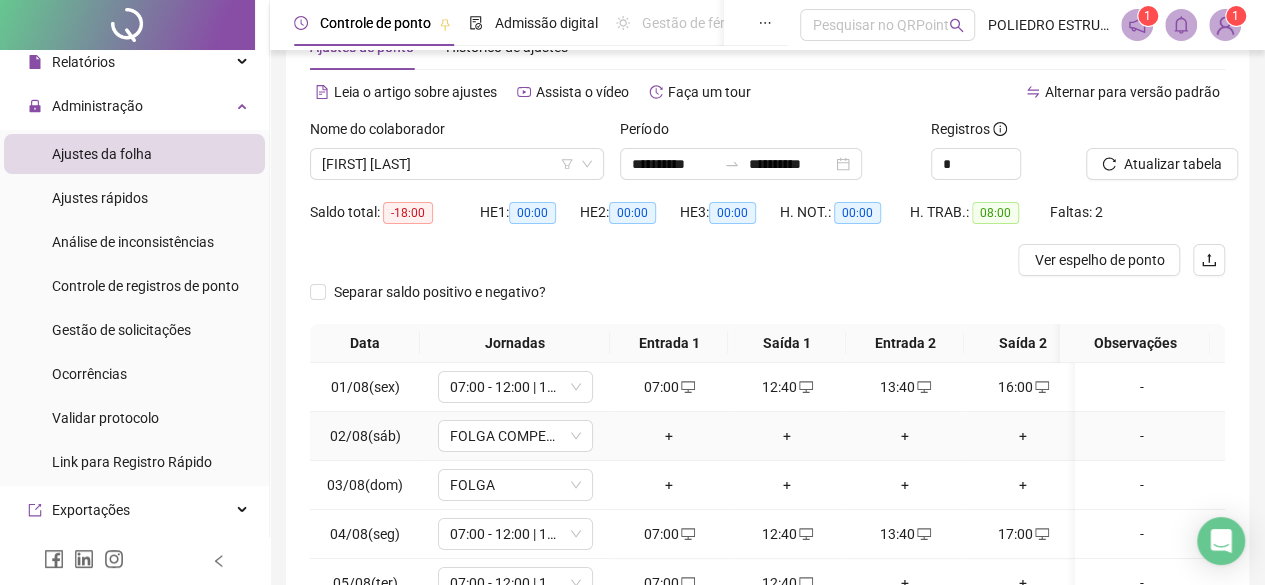 scroll, scrollTop: 0, scrollLeft: 0, axis: both 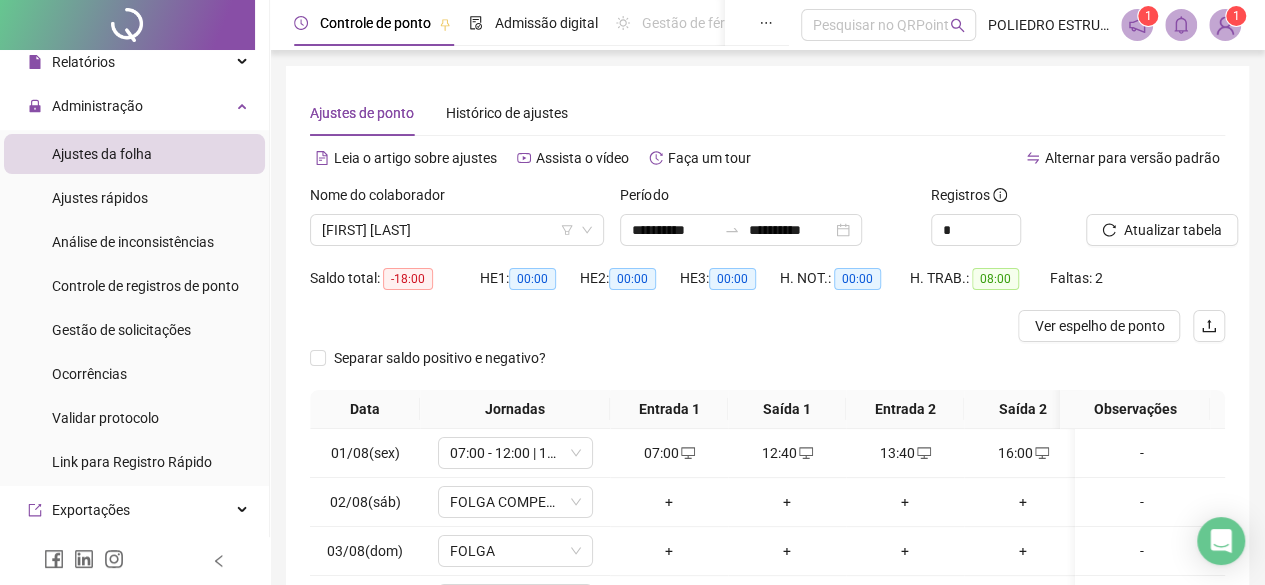 click on "Atualizar tabela" at bounding box center [1173, 230] 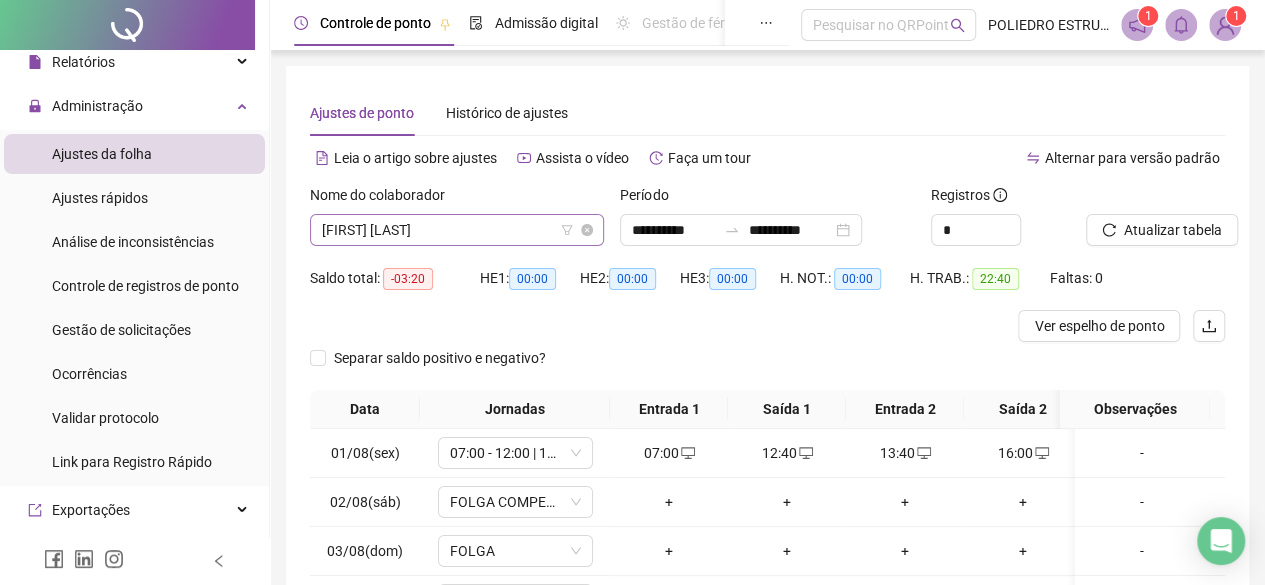 click on "[FIRST] [LAST]" at bounding box center (457, 230) 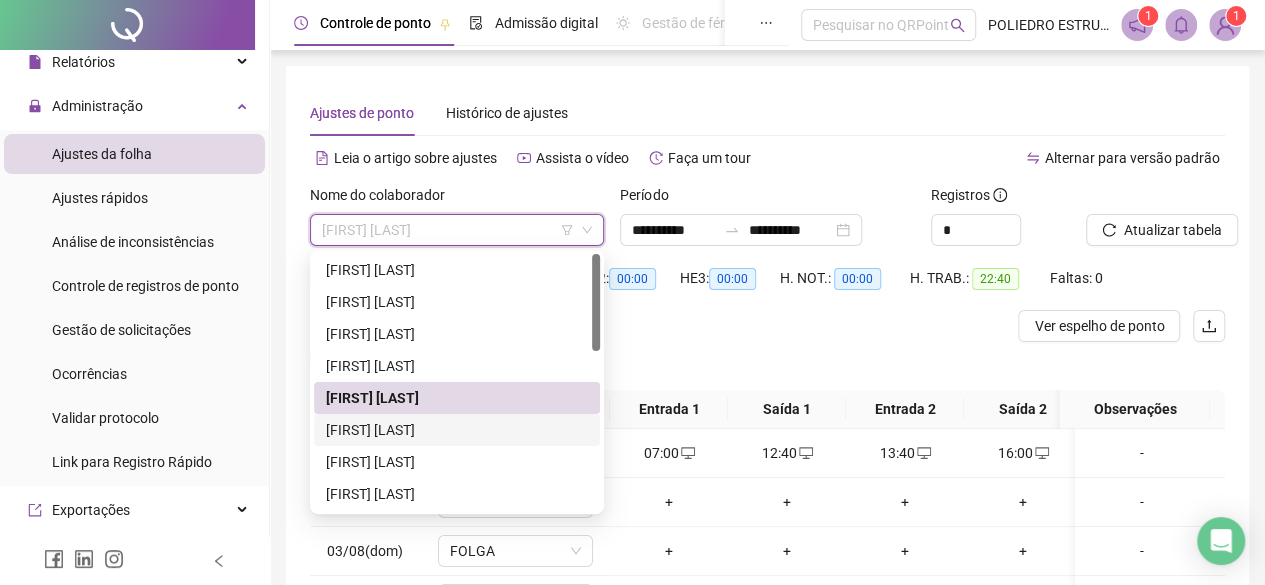 click on "[FIRST] [LAST]" at bounding box center (457, 430) 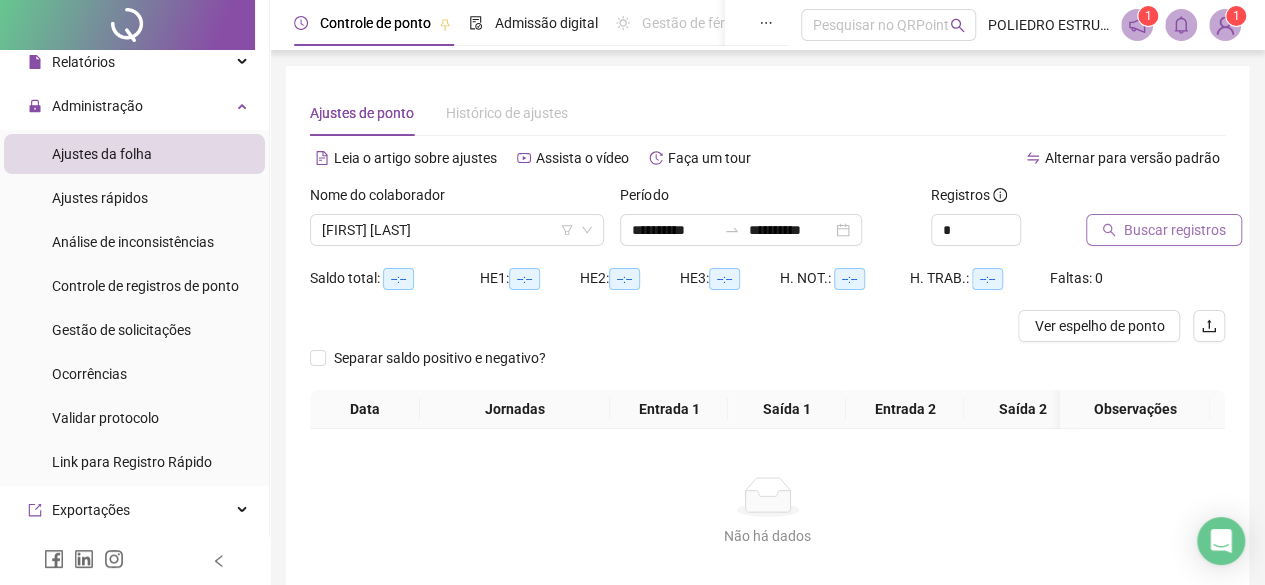 click on "Buscar registros" at bounding box center [1175, 230] 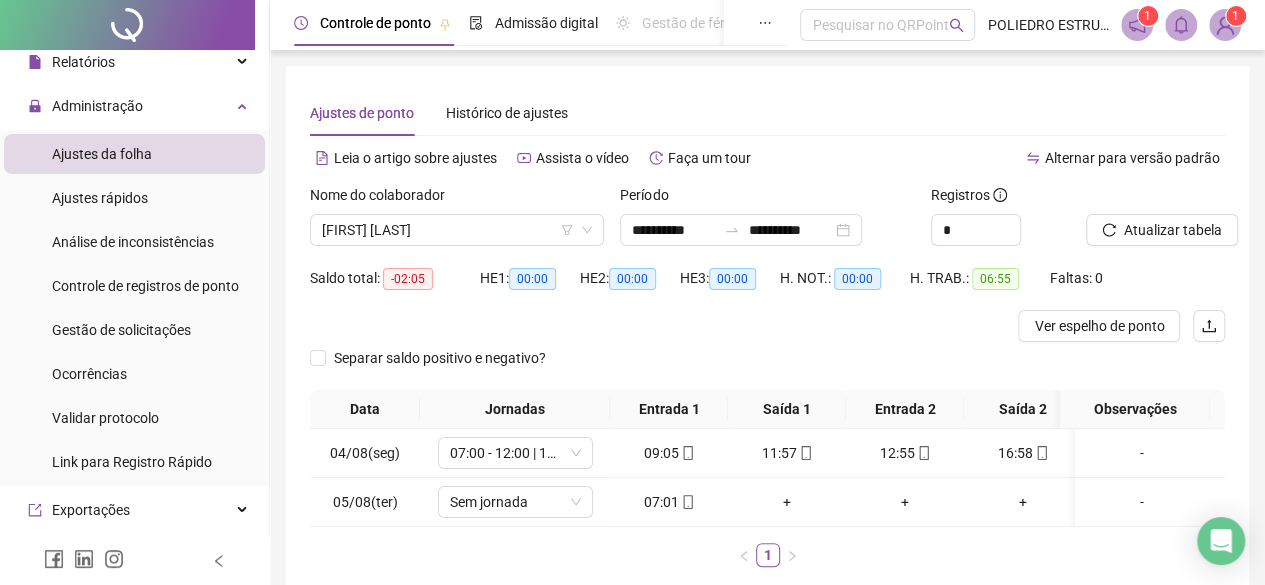 scroll, scrollTop: 100, scrollLeft: 0, axis: vertical 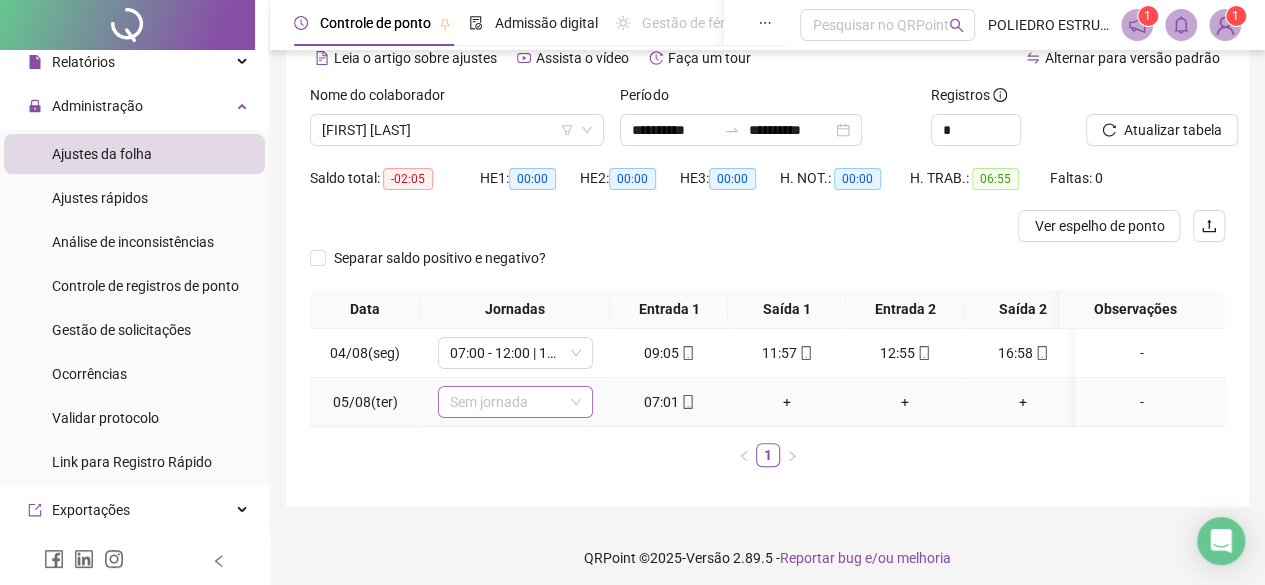 click on "Sem jornada" at bounding box center [515, 402] 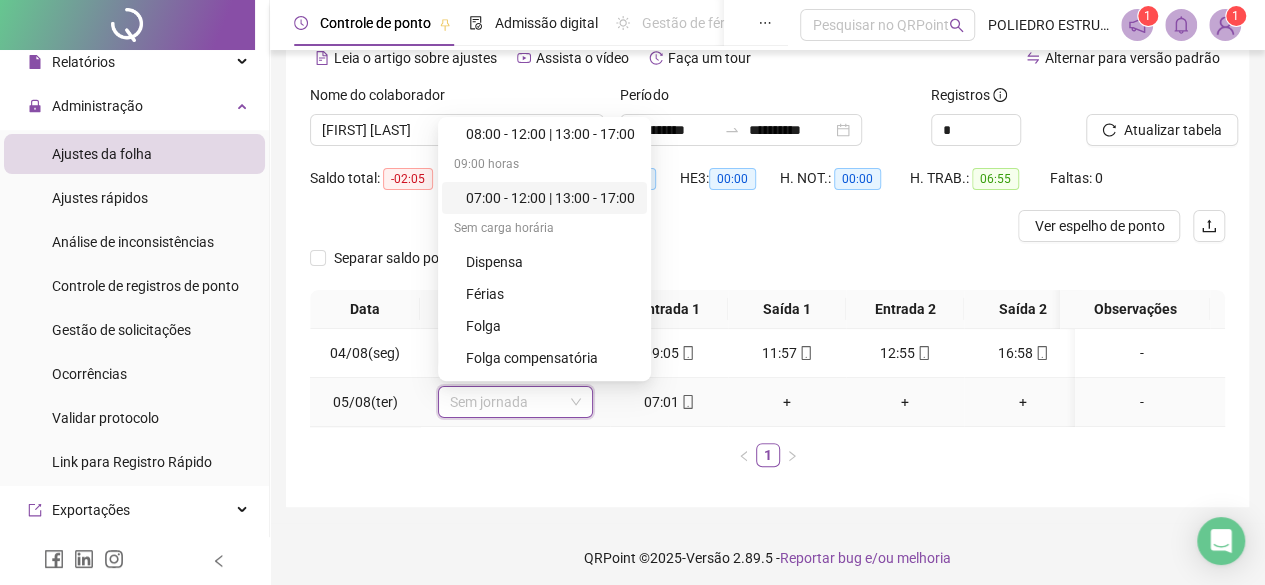 scroll, scrollTop: 96, scrollLeft: 0, axis: vertical 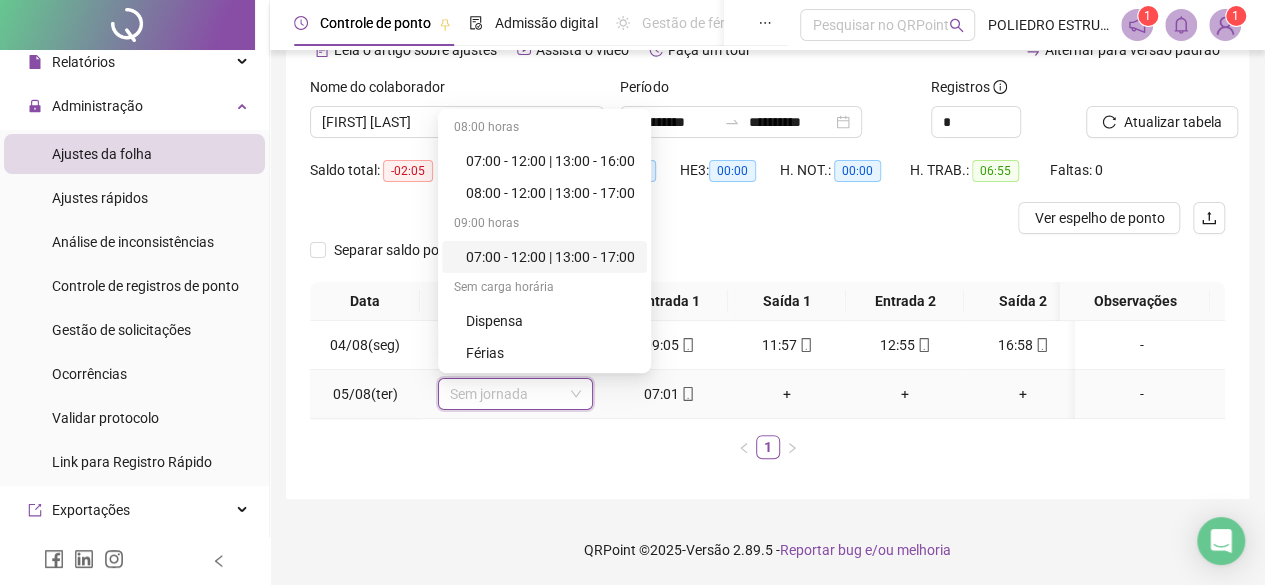 click on "07:00 - 12:00 | 13:00 - 17:00" at bounding box center (550, 257) 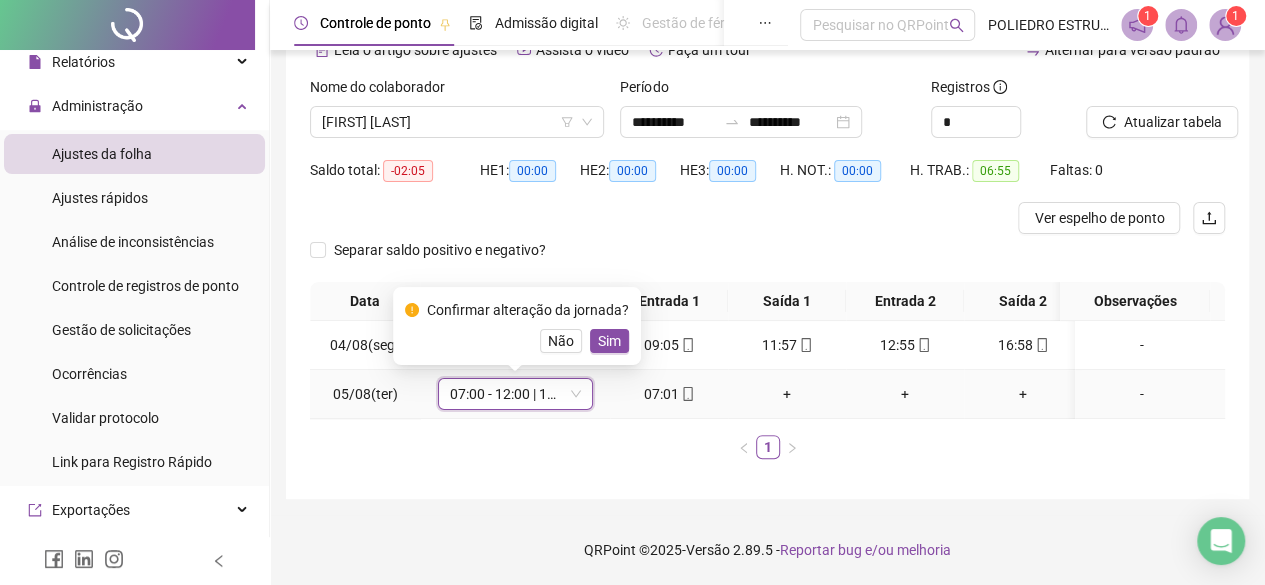 click on "Sim" at bounding box center (609, 341) 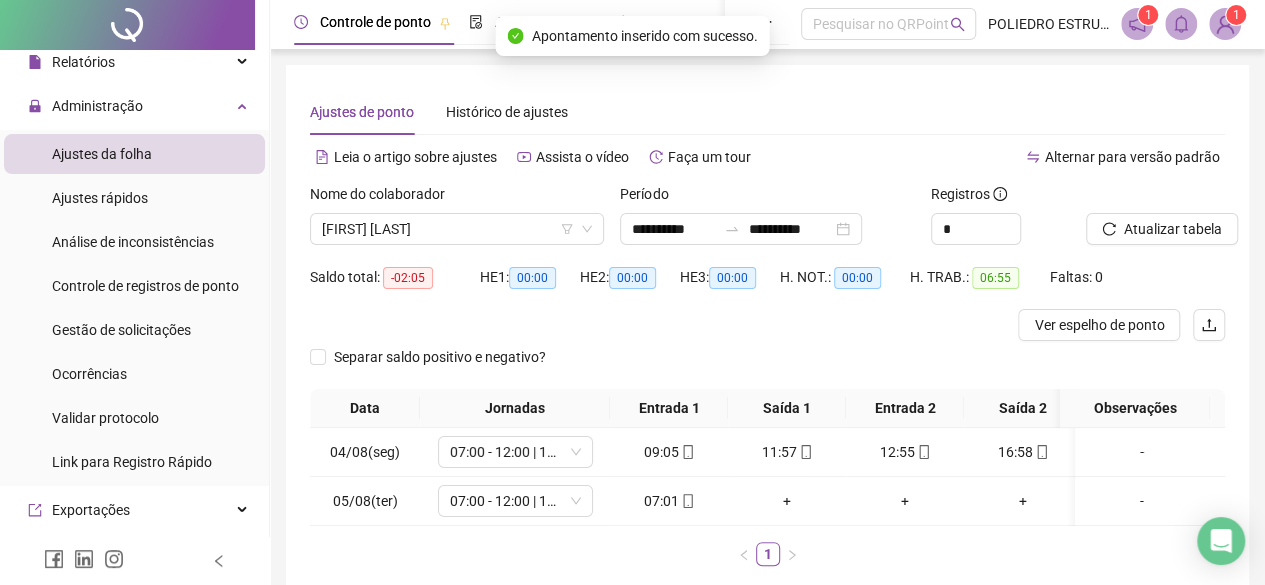 scroll, scrollTop: 0, scrollLeft: 0, axis: both 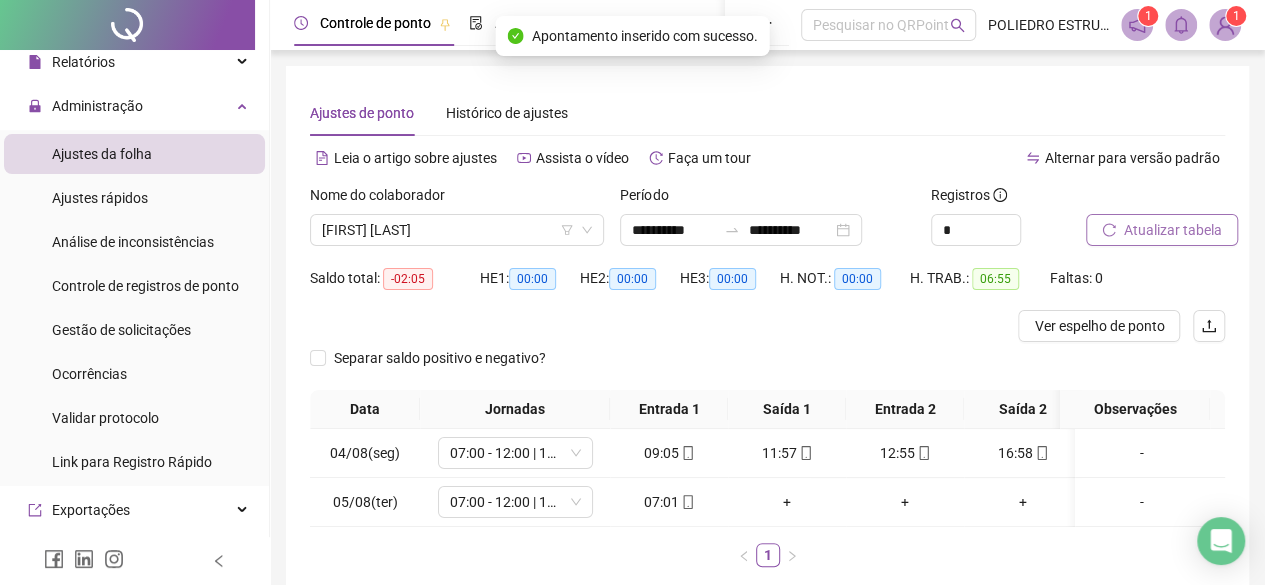 click on "Atualizar tabela" at bounding box center (1173, 230) 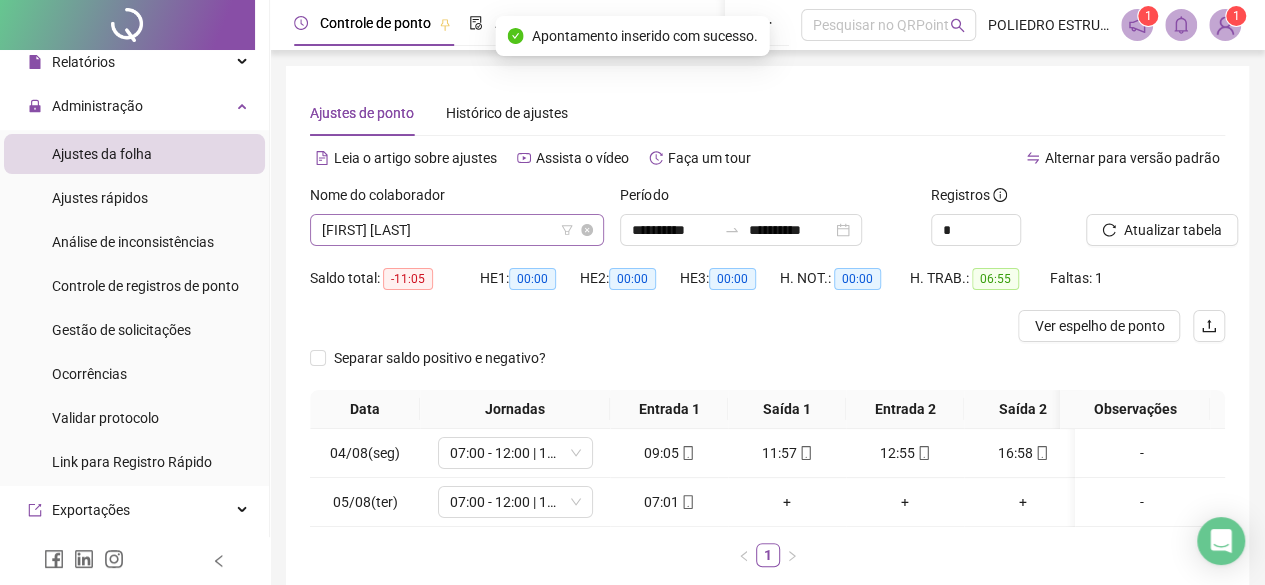 click on "[FIRST] [LAST]" at bounding box center (457, 230) 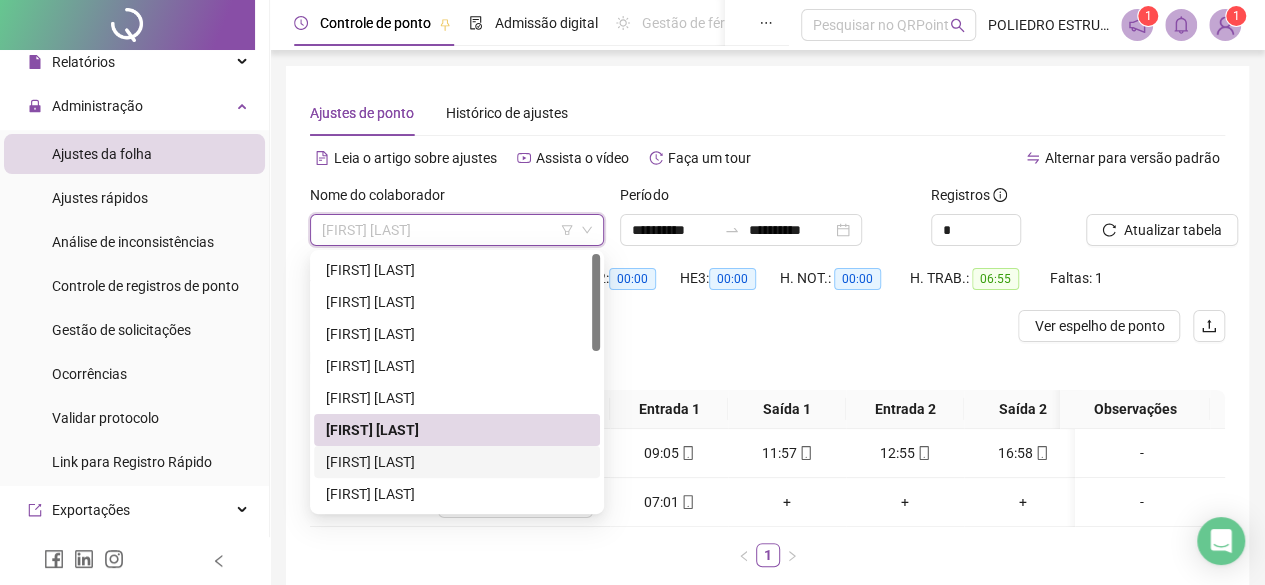 click on "[FIRST] [LAST]" at bounding box center (457, 462) 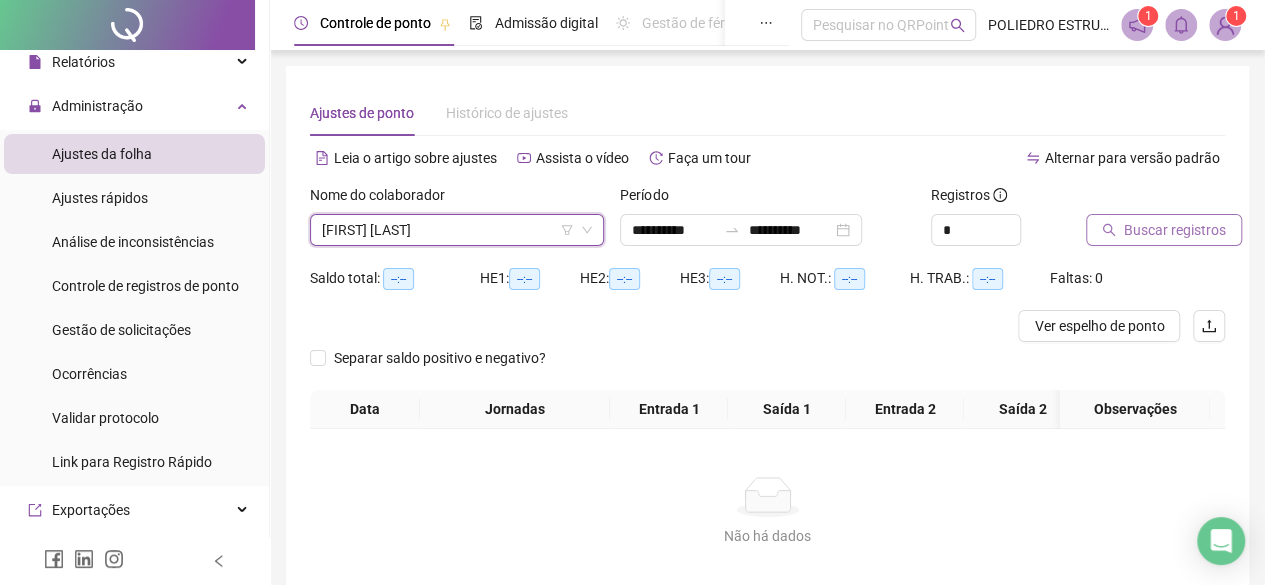 click on "Buscar registros" at bounding box center [1164, 230] 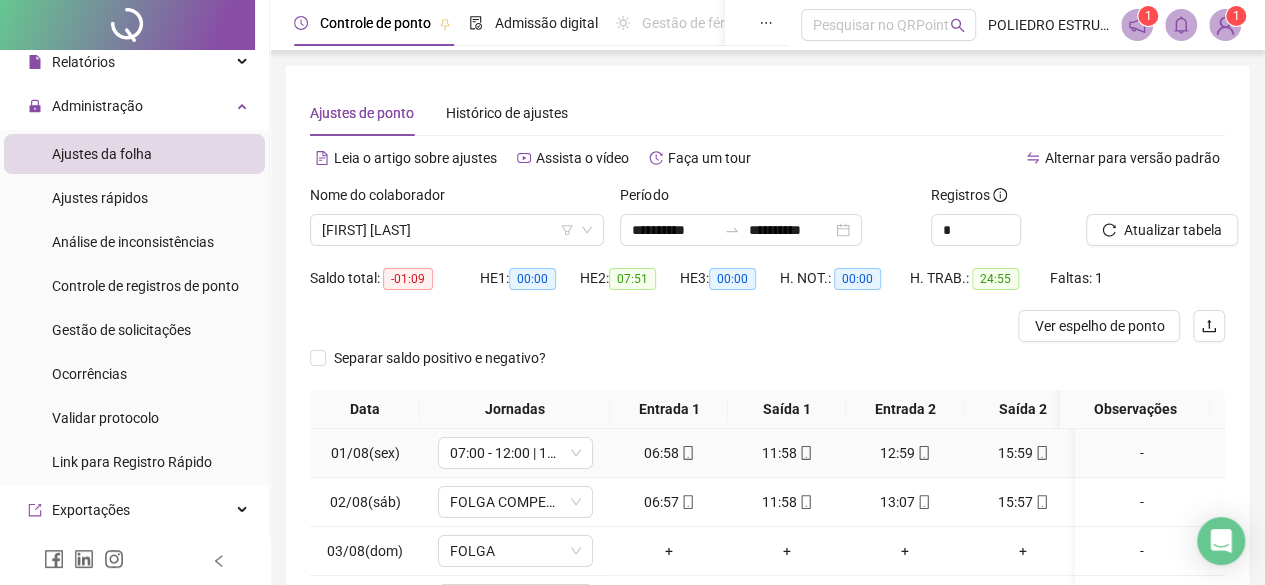 scroll, scrollTop: 0, scrollLeft: 0, axis: both 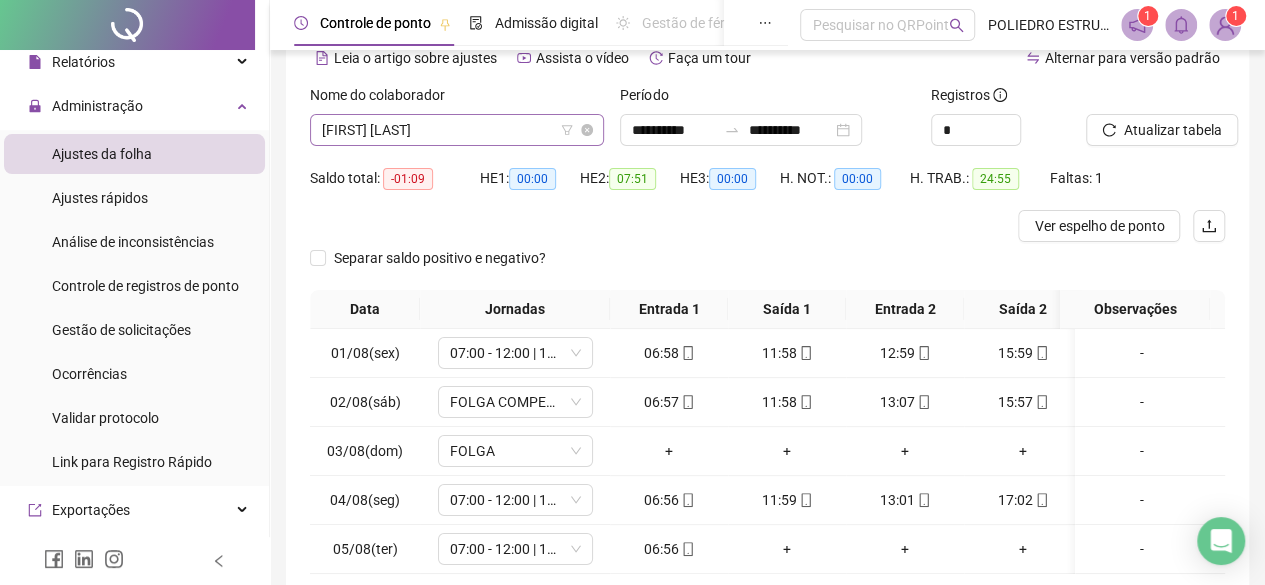 click on "[FIRST] [LAST]" at bounding box center [457, 130] 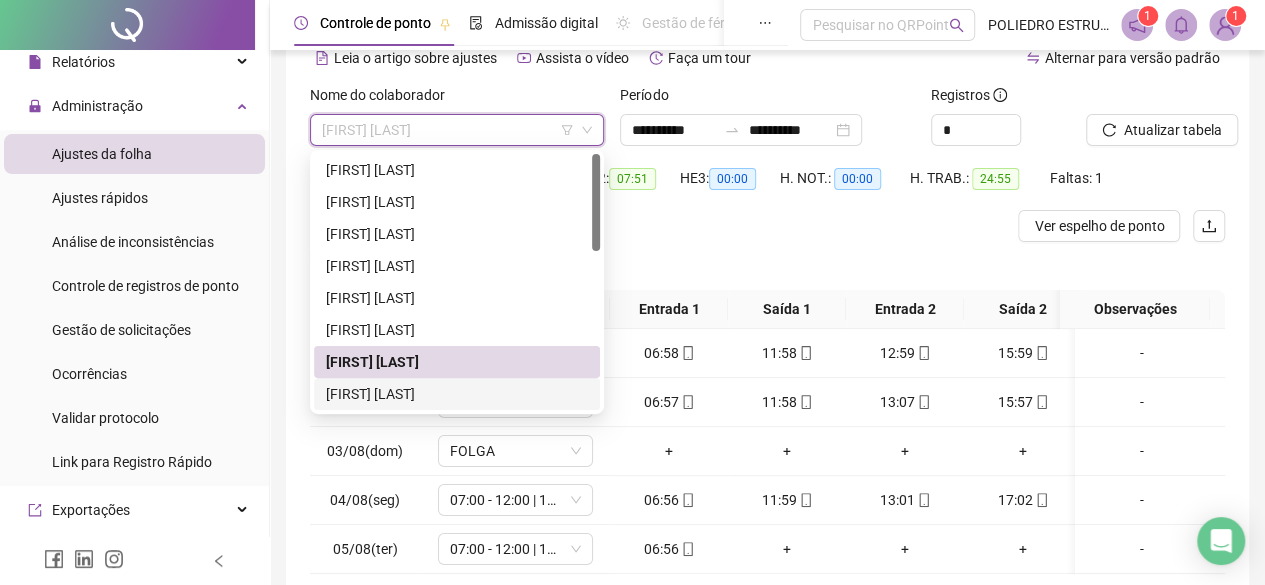 click on "[FIRST] [LAST]" at bounding box center (457, 394) 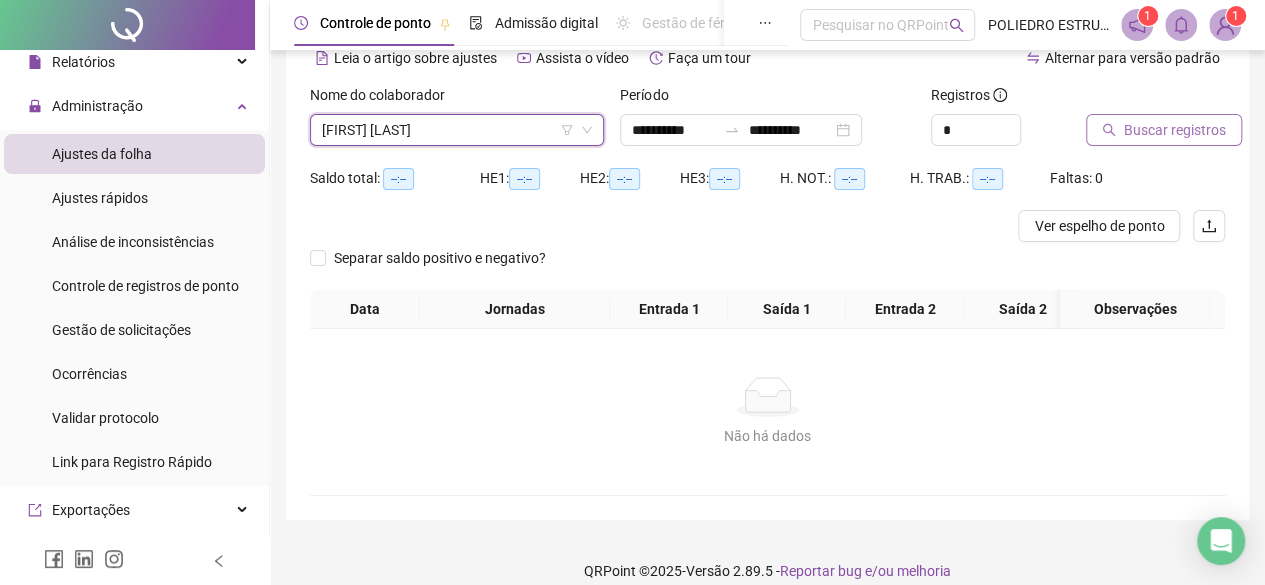 click on "Buscar registros" at bounding box center [1175, 130] 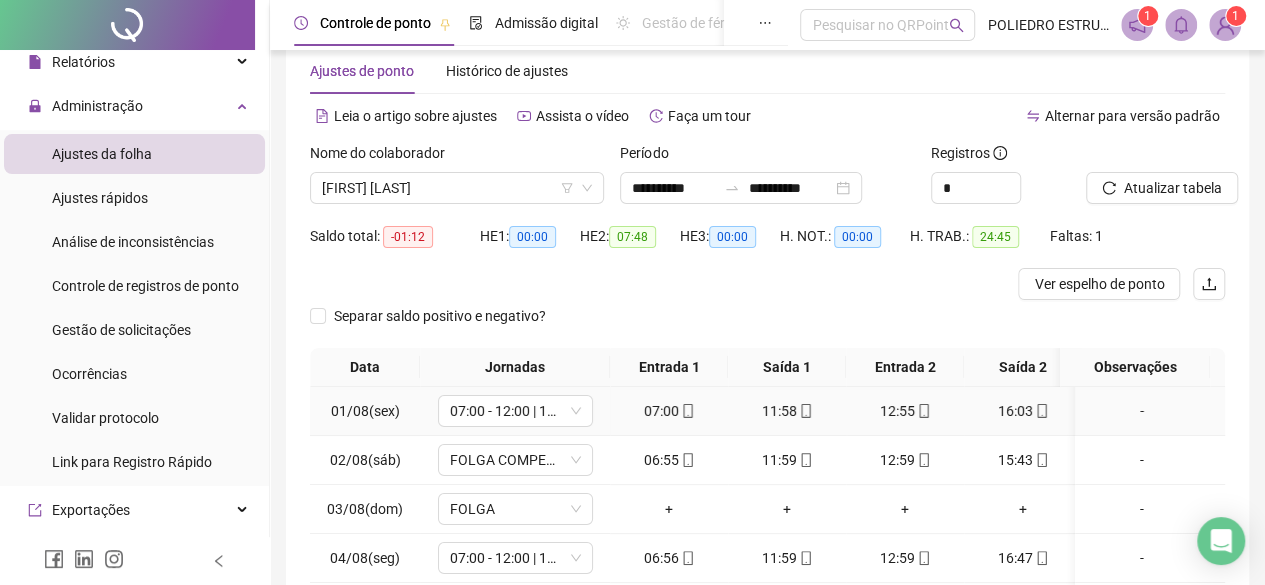 scroll, scrollTop: 0, scrollLeft: 0, axis: both 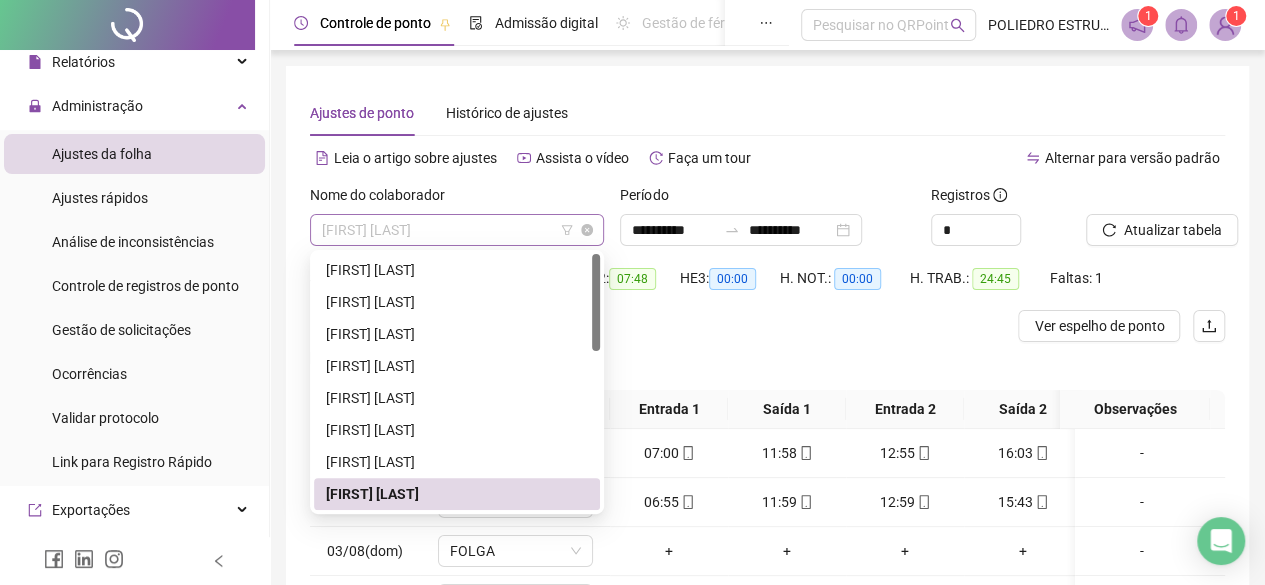 click on "[FIRST] [LAST]" at bounding box center (457, 230) 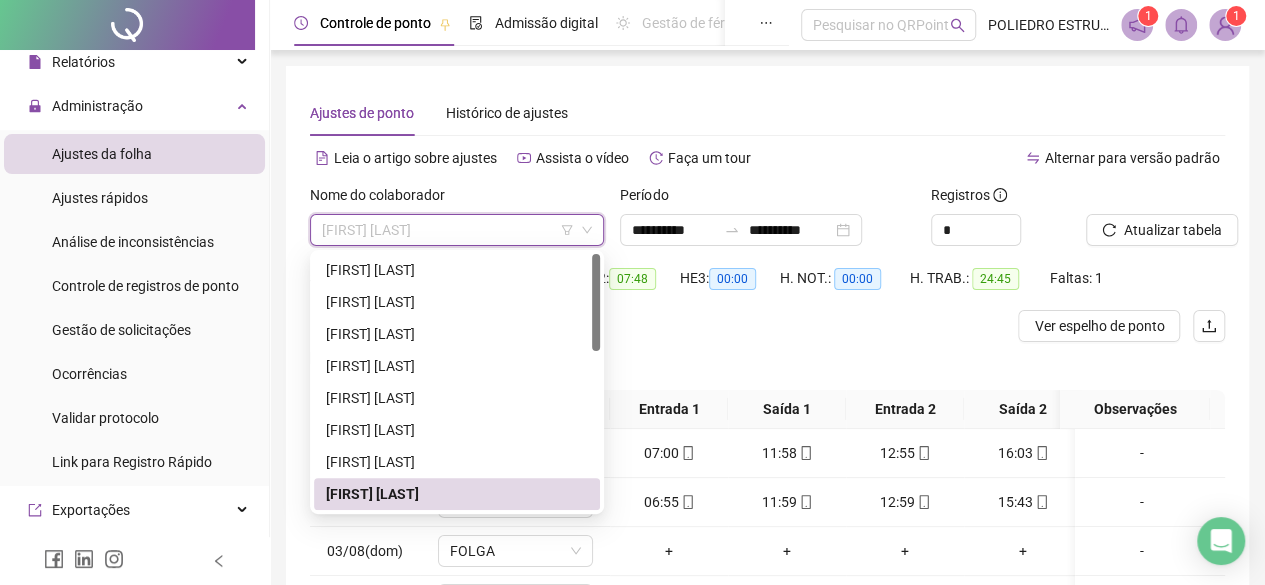 scroll, scrollTop: 100, scrollLeft: 0, axis: vertical 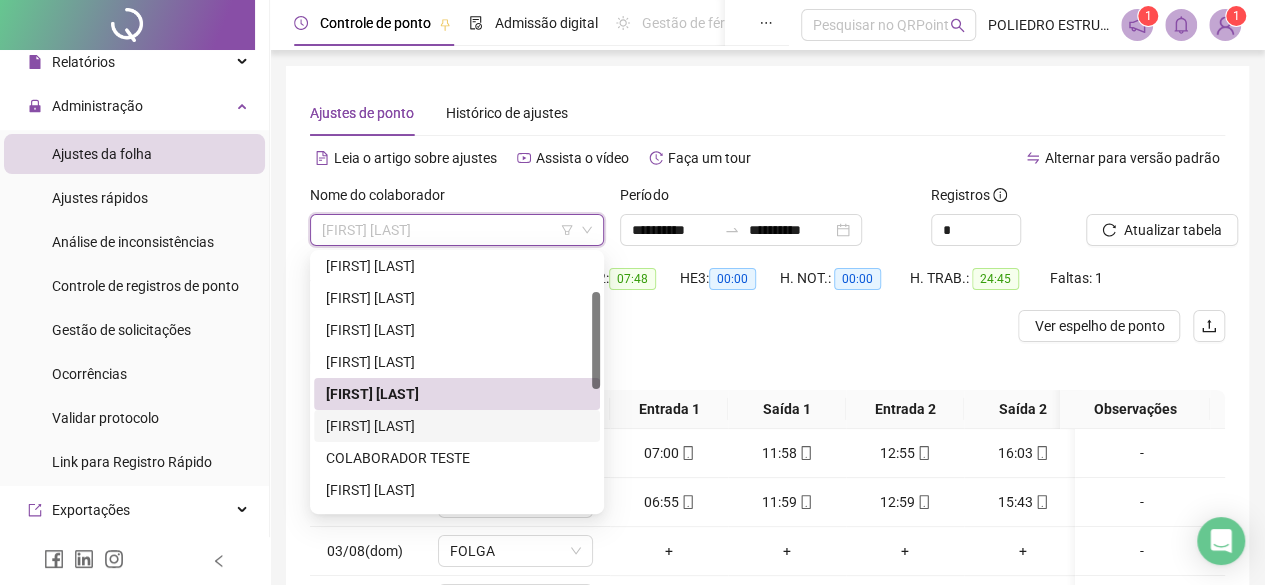click on "[FIRST] [LAST]" at bounding box center (457, 426) 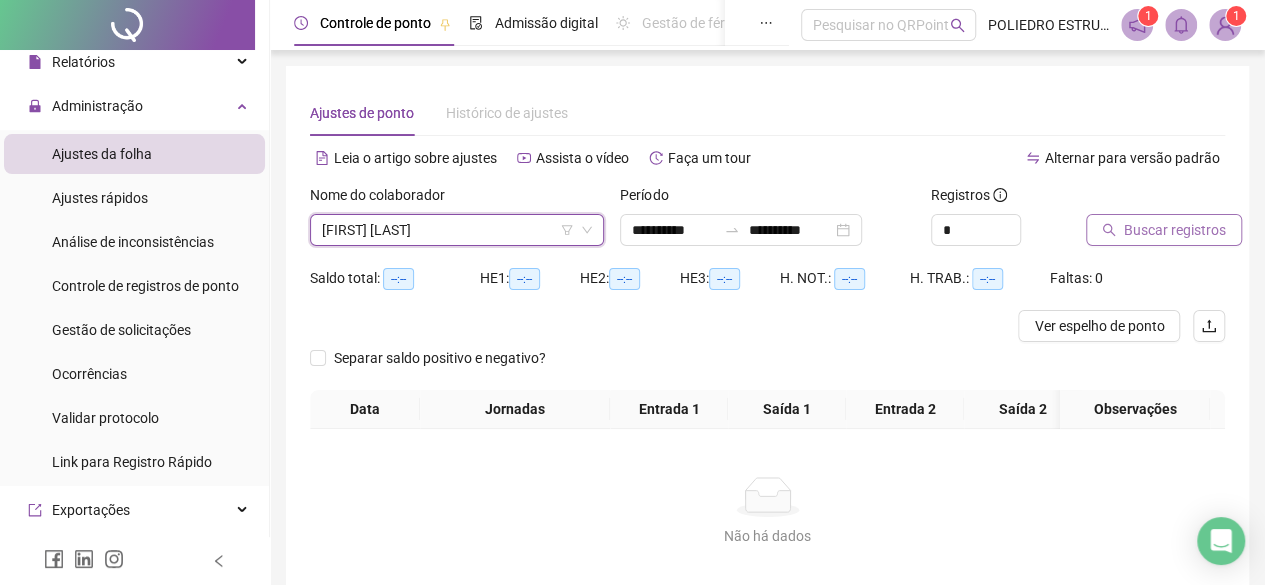 click on "Buscar registros" at bounding box center (1175, 230) 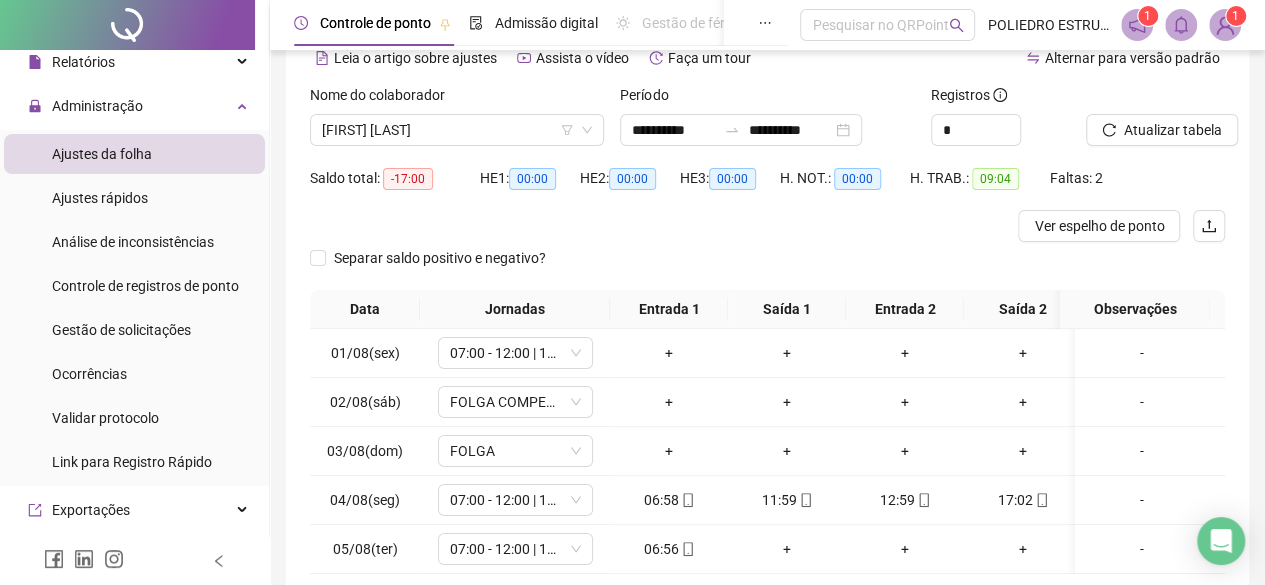 scroll, scrollTop: 200, scrollLeft: 0, axis: vertical 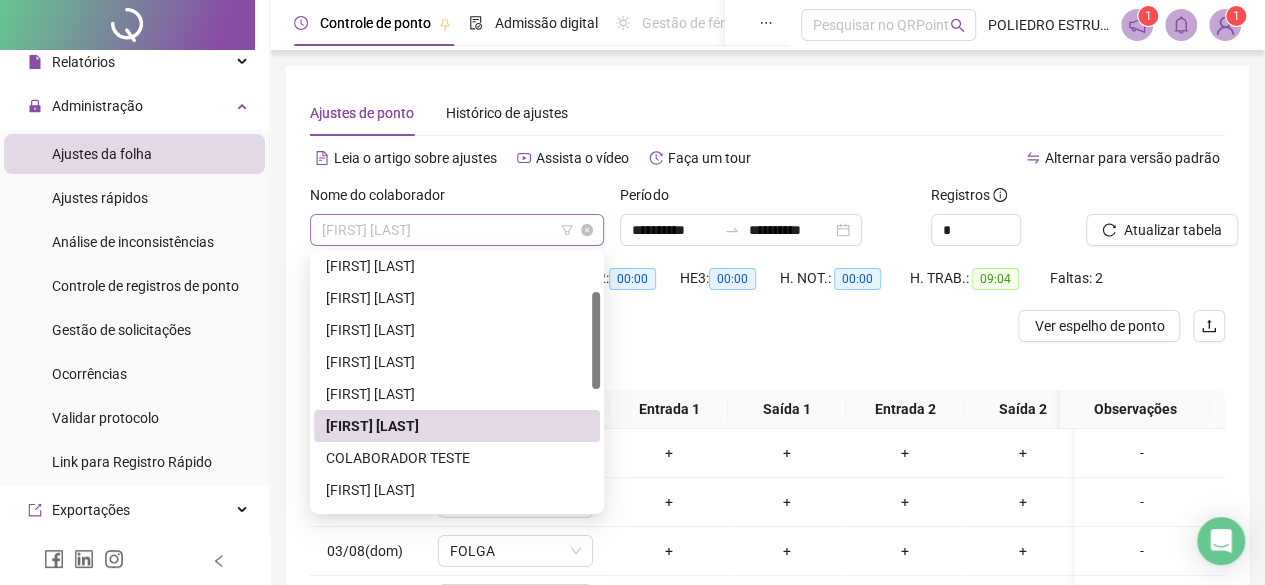 click on "[FIRST] [LAST]" at bounding box center [457, 230] 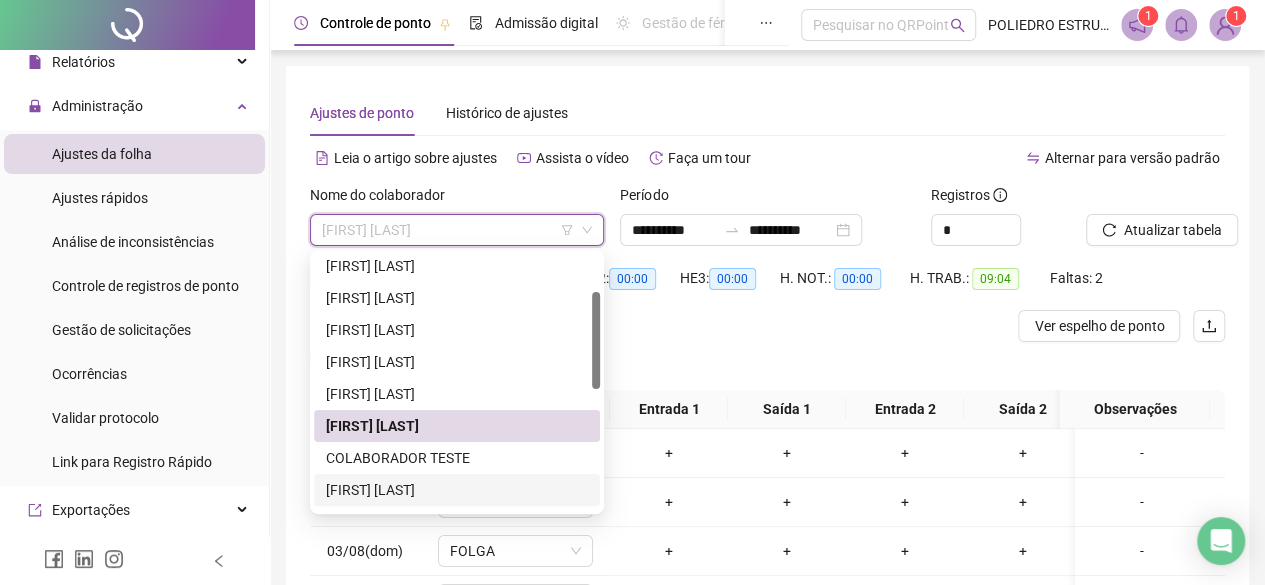 click on "[FIRST] [LAST]" at bounding box center (457, 490) 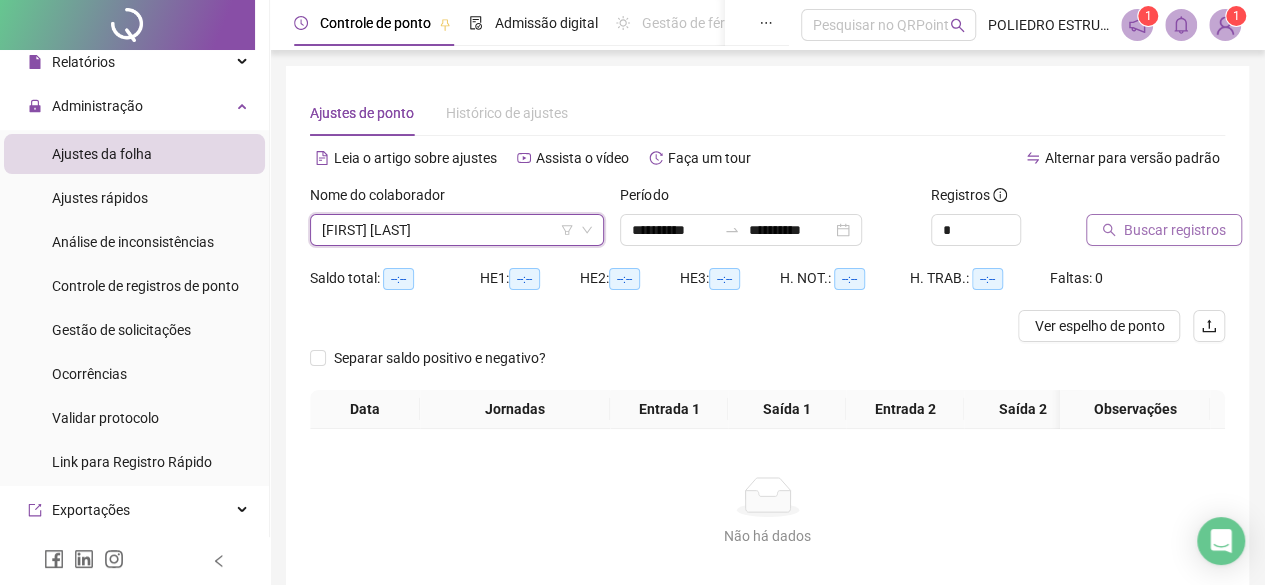 click on "Buscar registros" at bounding box center [1175, 230] 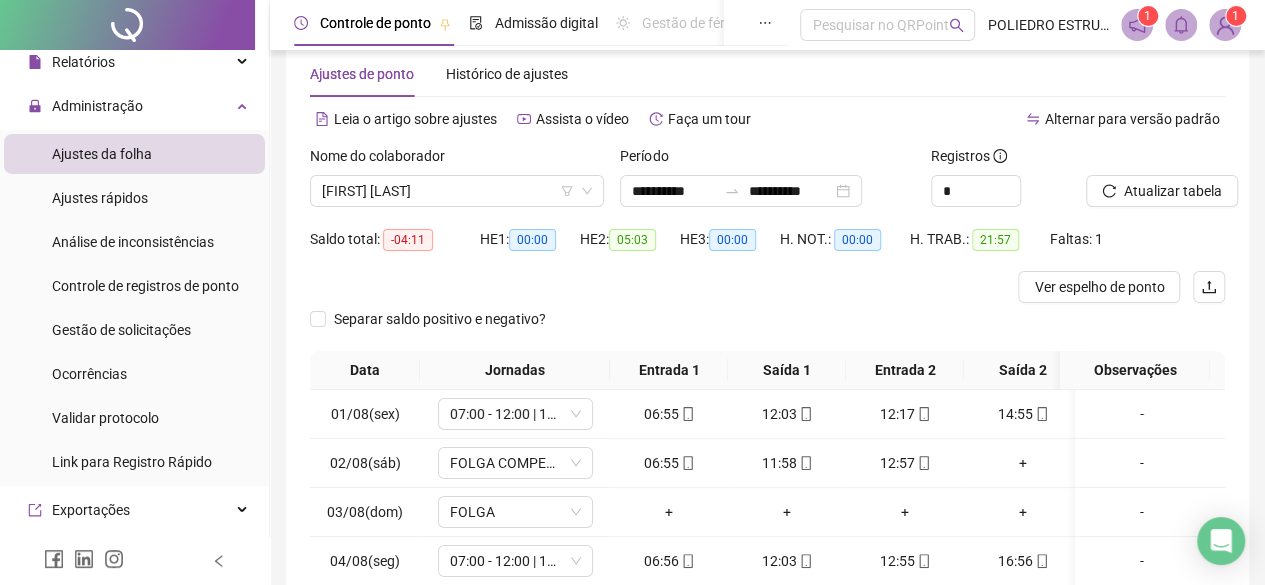 scroll, scrollTop: 100, scrollLeft: 0, axis: vertical 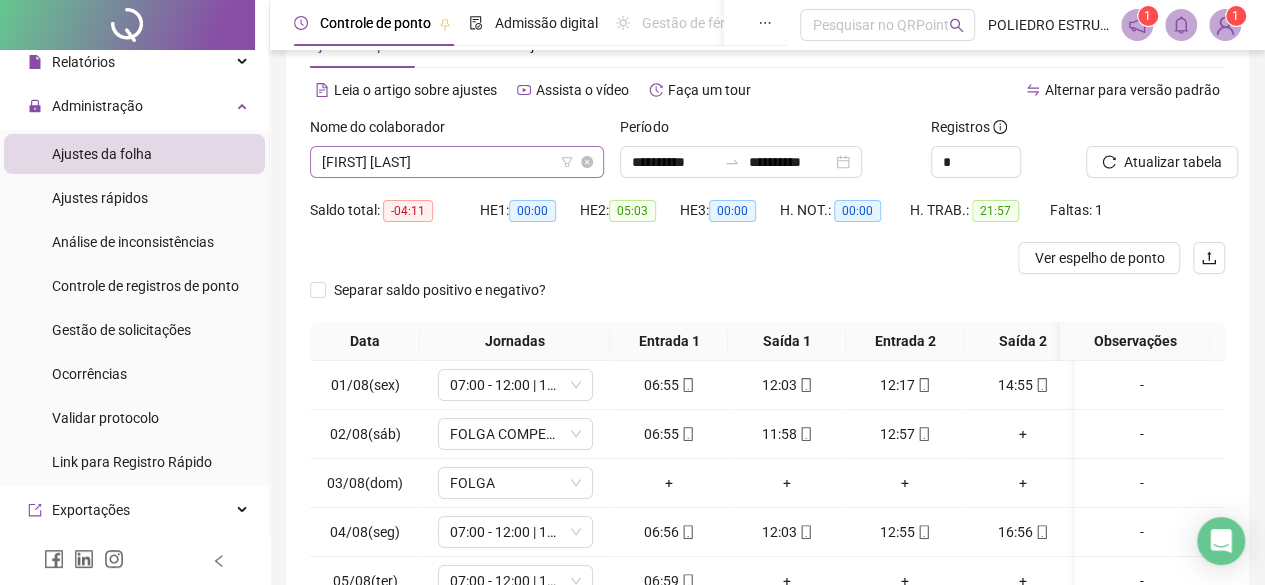click on "[FIRST] [LAST]" at bounding box center [457, 162] 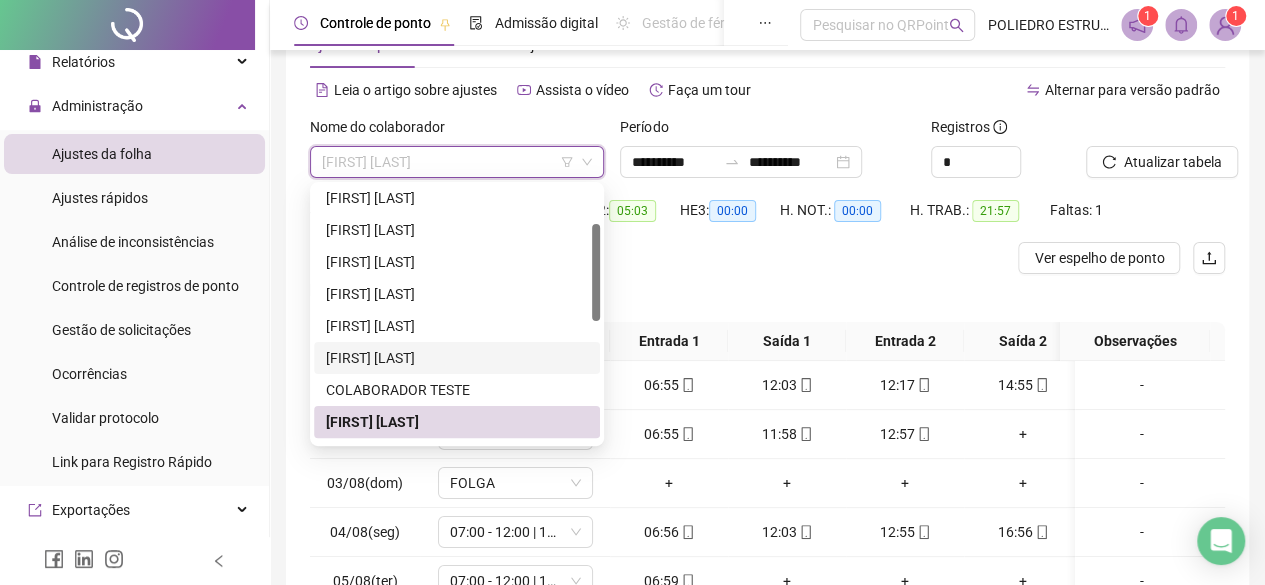 scroll, scrollTop: 200, scrollLeft: 0, axis: vertical 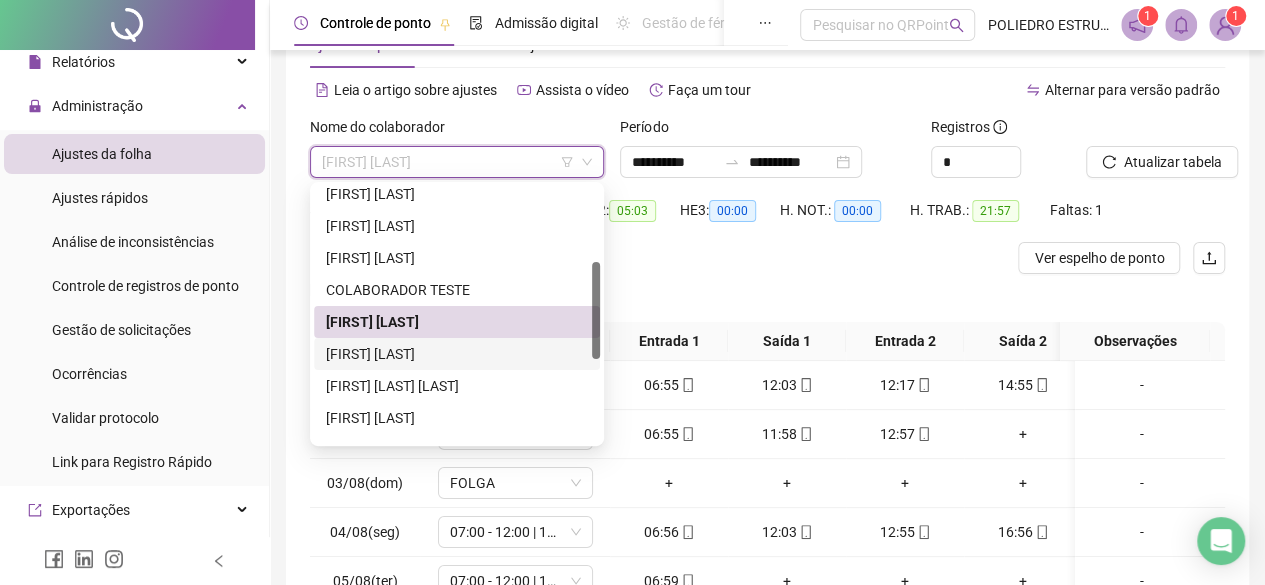 click on "[FIRST] [LAST]" at bounding box center [457, 354] 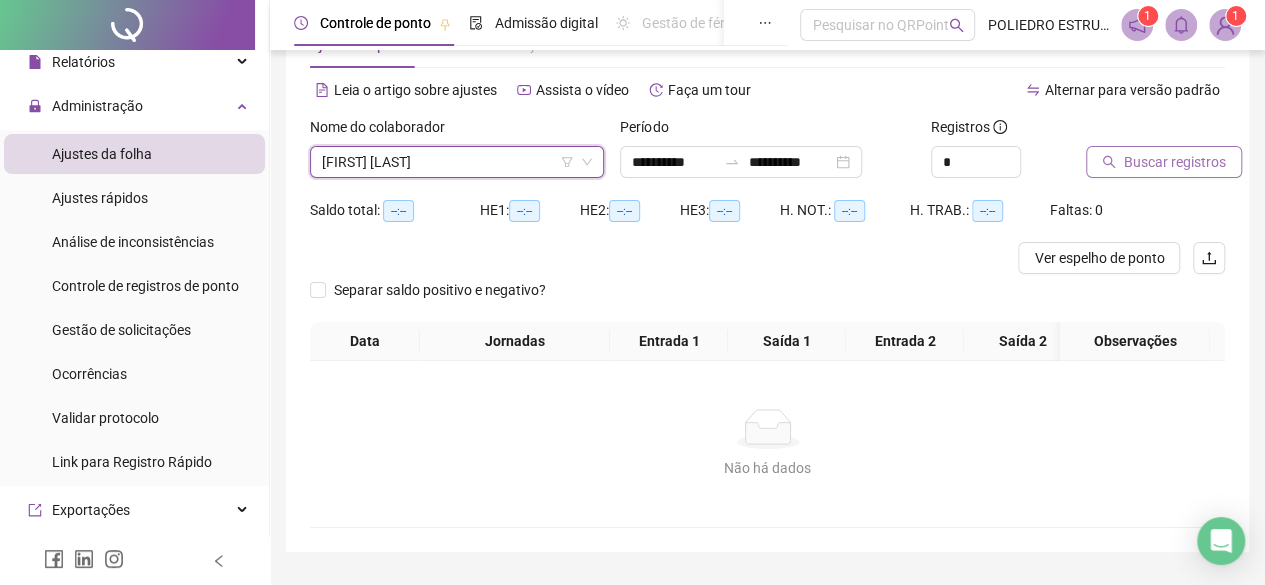 click on "Buscar registros" at bounding box center [1164, 162] 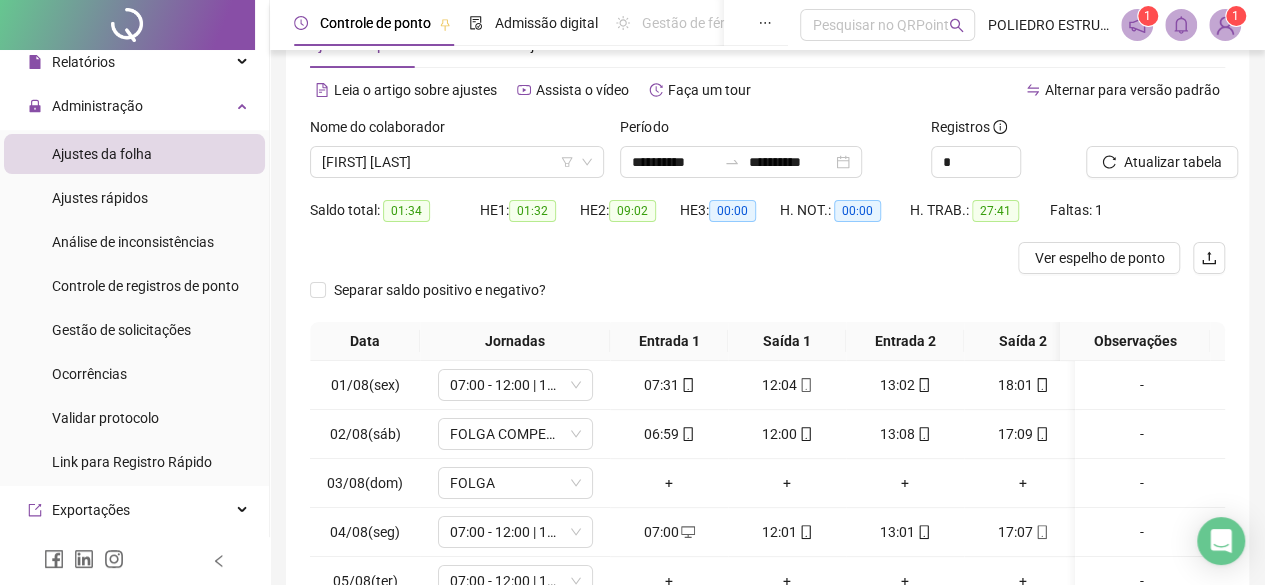 scroll, scrollTop: 268, scrollLeft: 0, axis: vertical 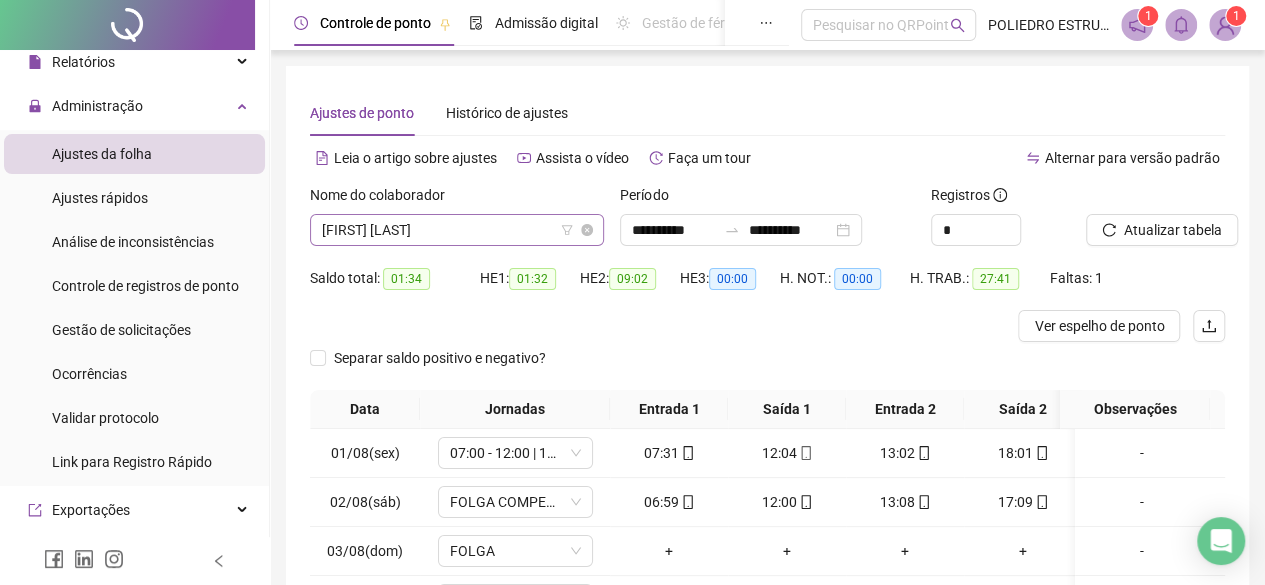 click on "[FIRST] [LAST]" at bounding box center [457, 230] 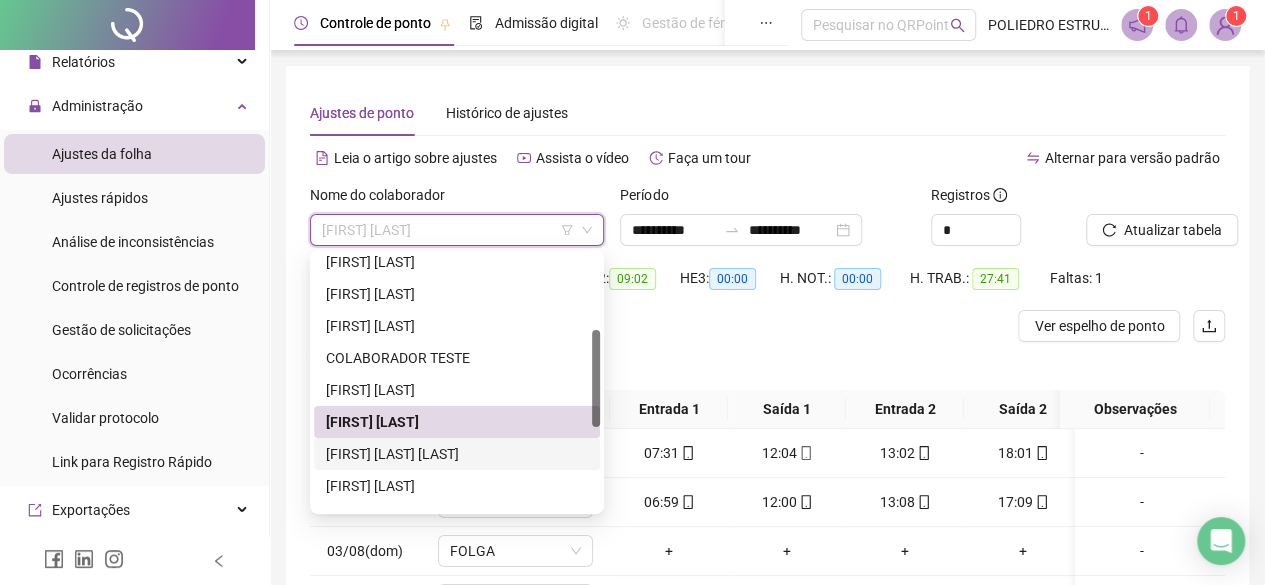 click on "[FIRST] [LAST] [LAST]" at bounding box center [457, 454] 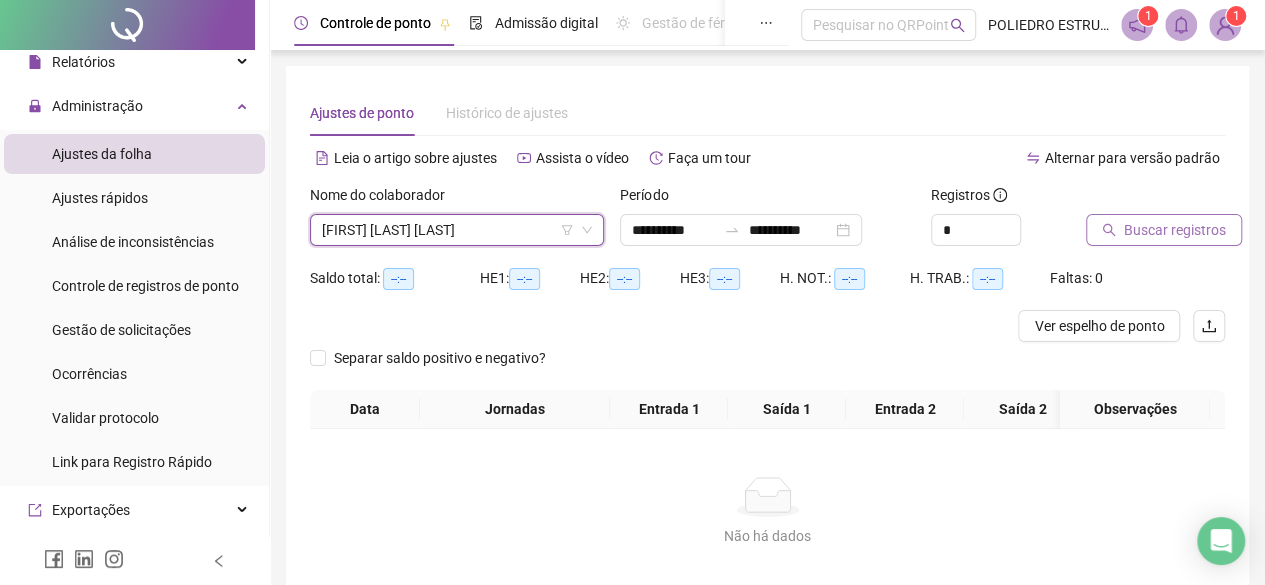 click on "Buscar registros" at bounding box center [1175, 230] 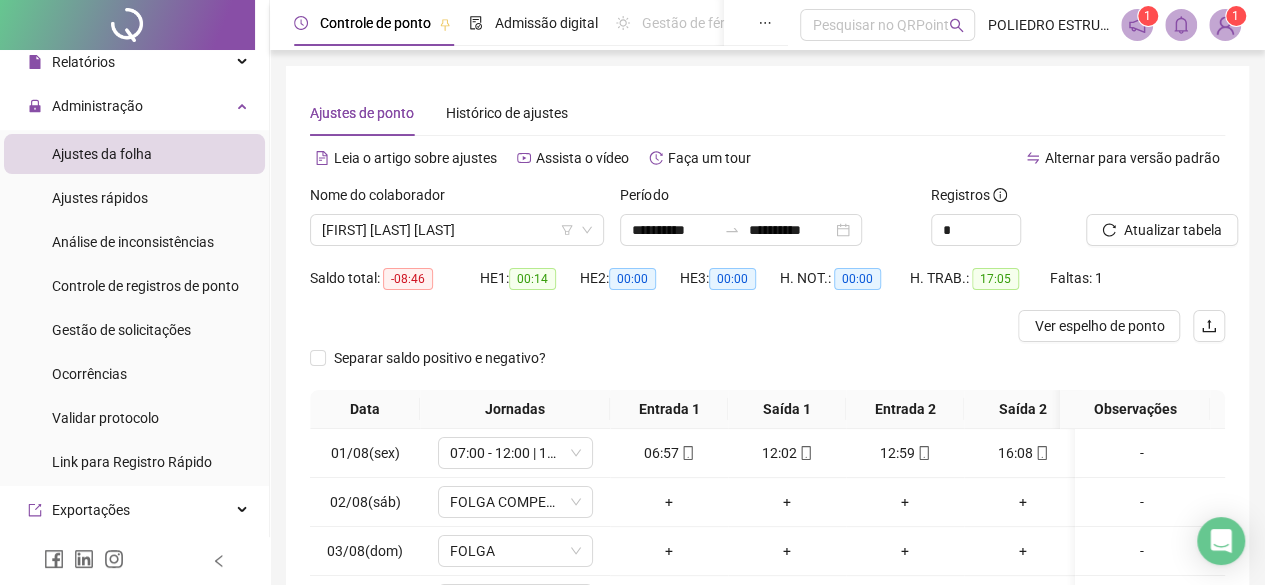 scroll, scrollTop: 100, scrollLeft: 0, axis: vertical 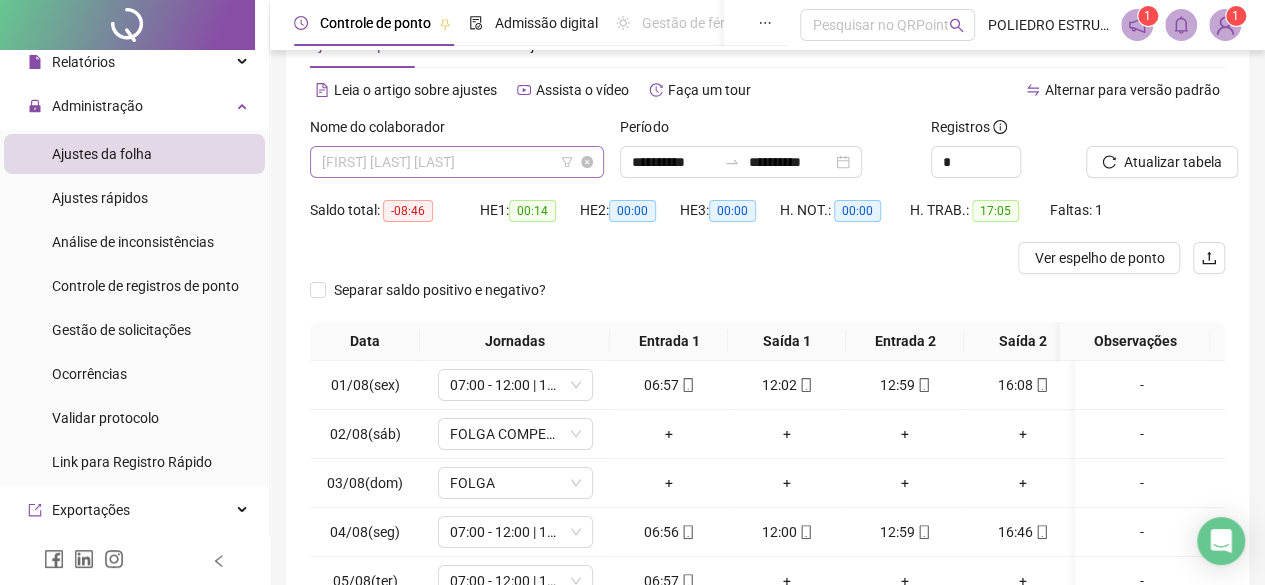 click on "[FIRST] [LAST] [LAST]" at bounding box center (457, 162) 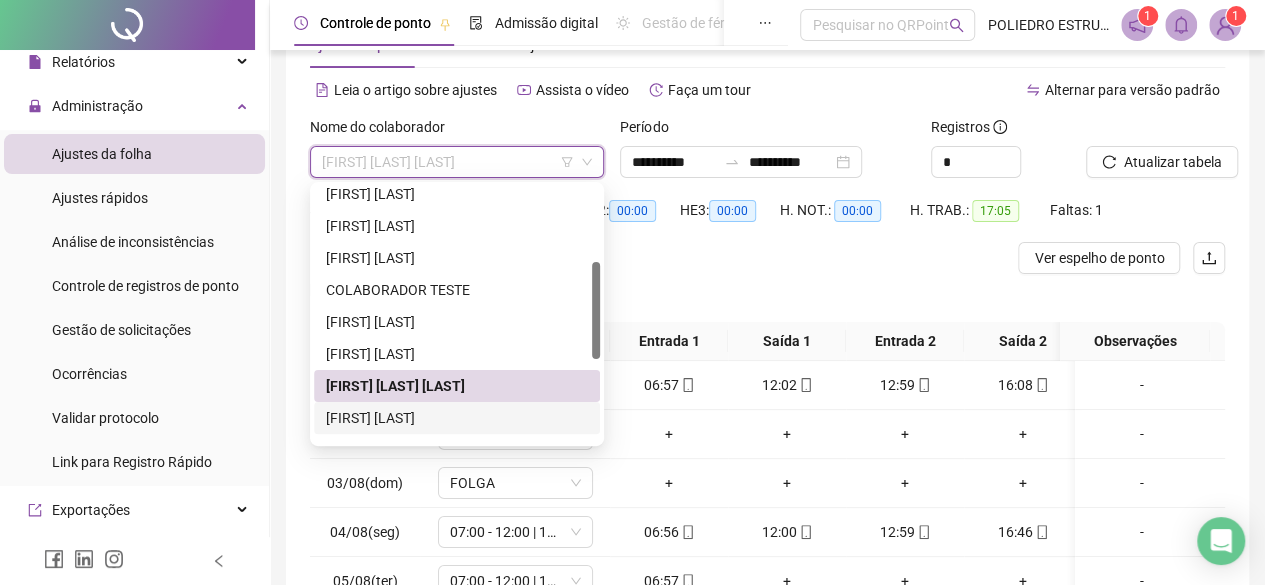 click on "[FIRST] [LAST]" at bounding box center [457, 418] 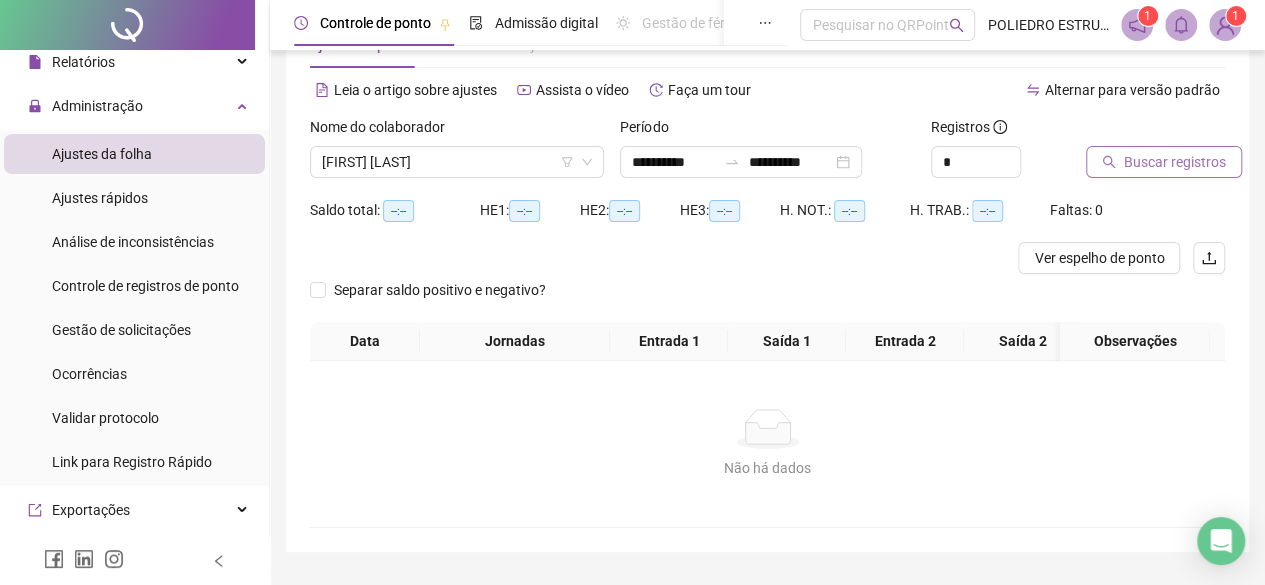 click on "Buscar registros" at bounding box center (1175, 162) 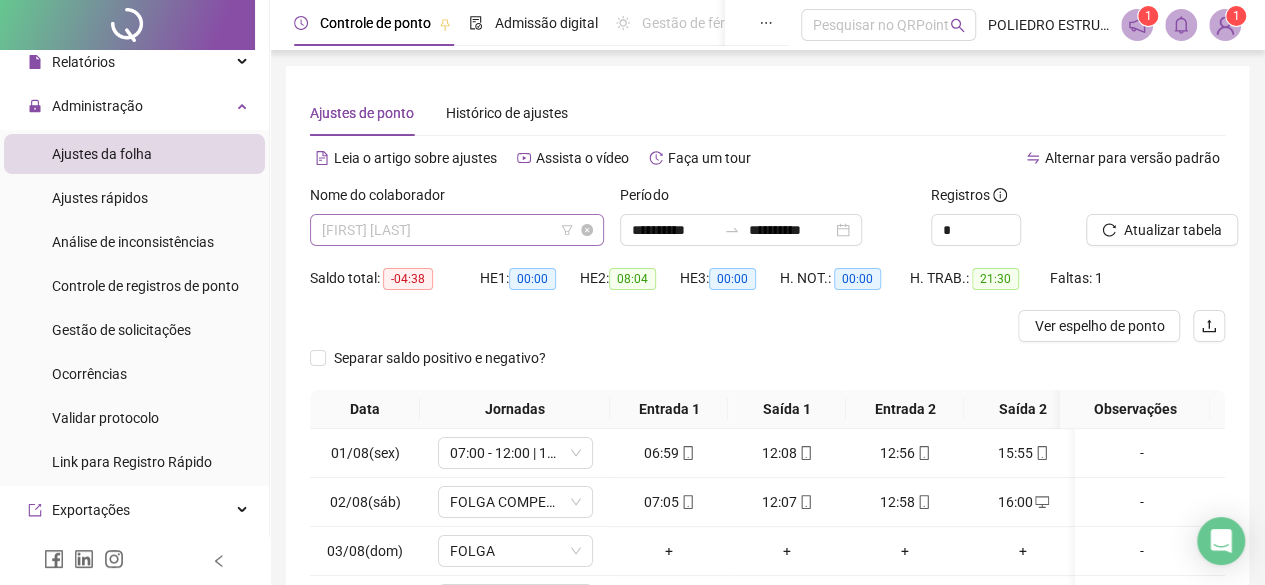 click on "[FIRST] [LAST]" at bounding box center [457, 230] 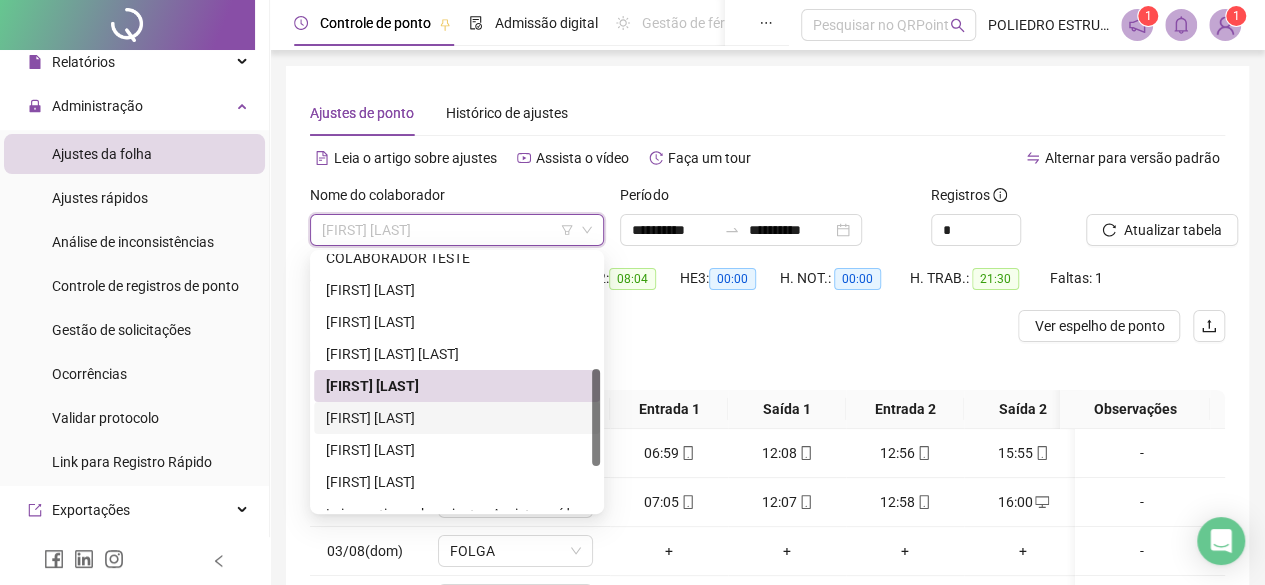 click on "[FIRST] [LAST]" at bounding box center [457, 418] 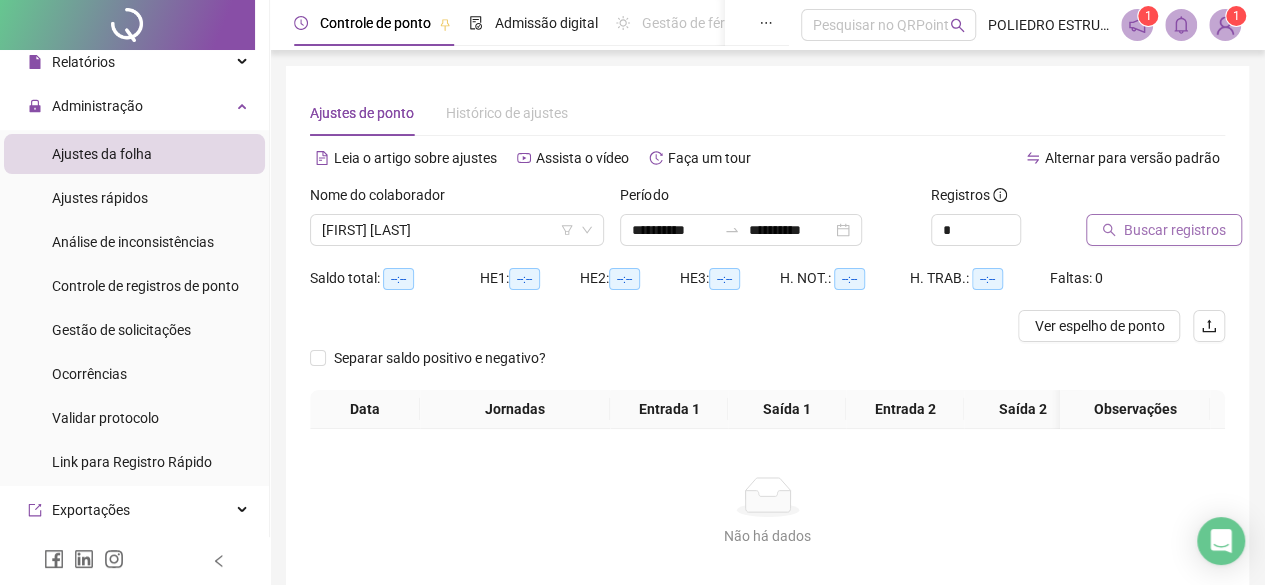 click on "Buscar registros" at bounding box center (1175, 230) 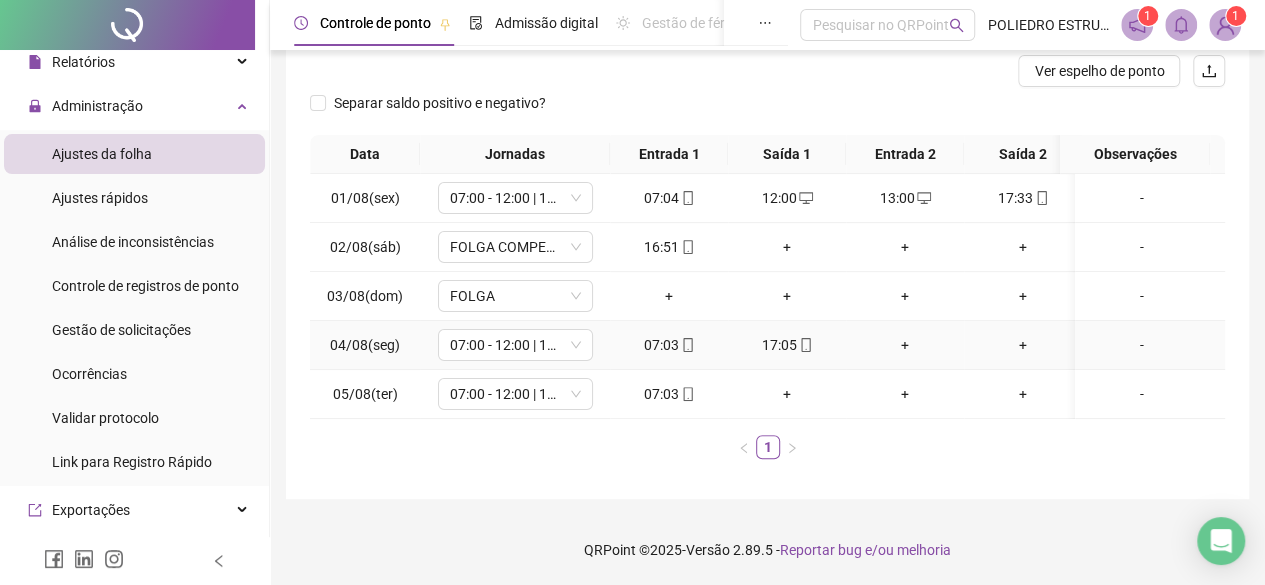 click on "+" at bounding box center (905, 345) 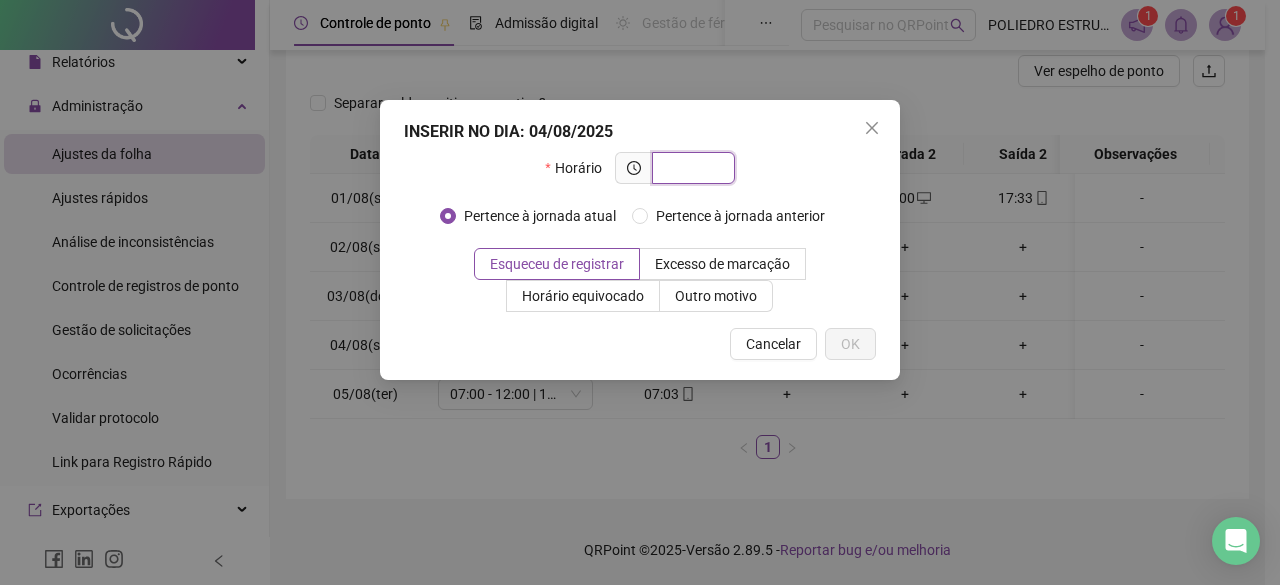 click at bounding box center [691, 168] 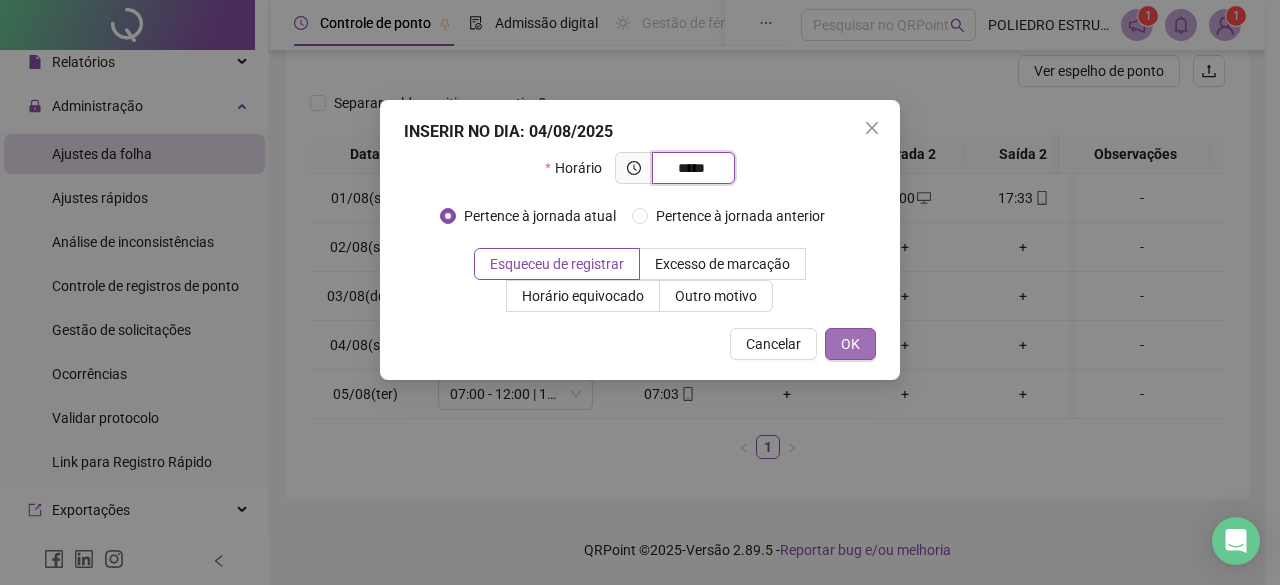 type on "*****" 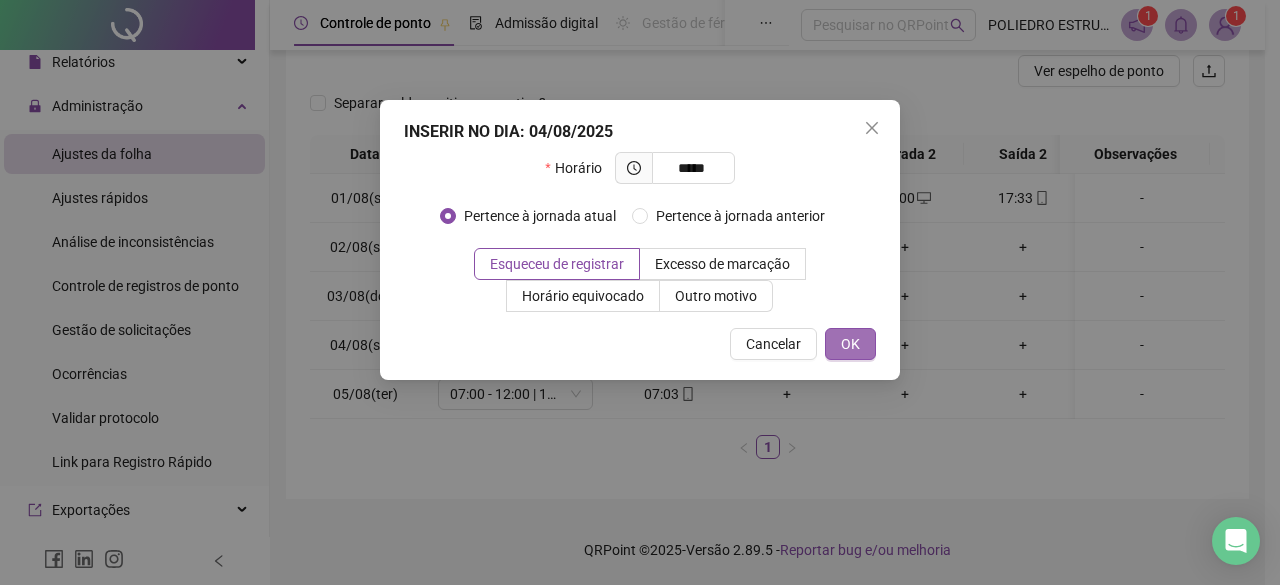 click on "OK" at bounding box center [850, 344] 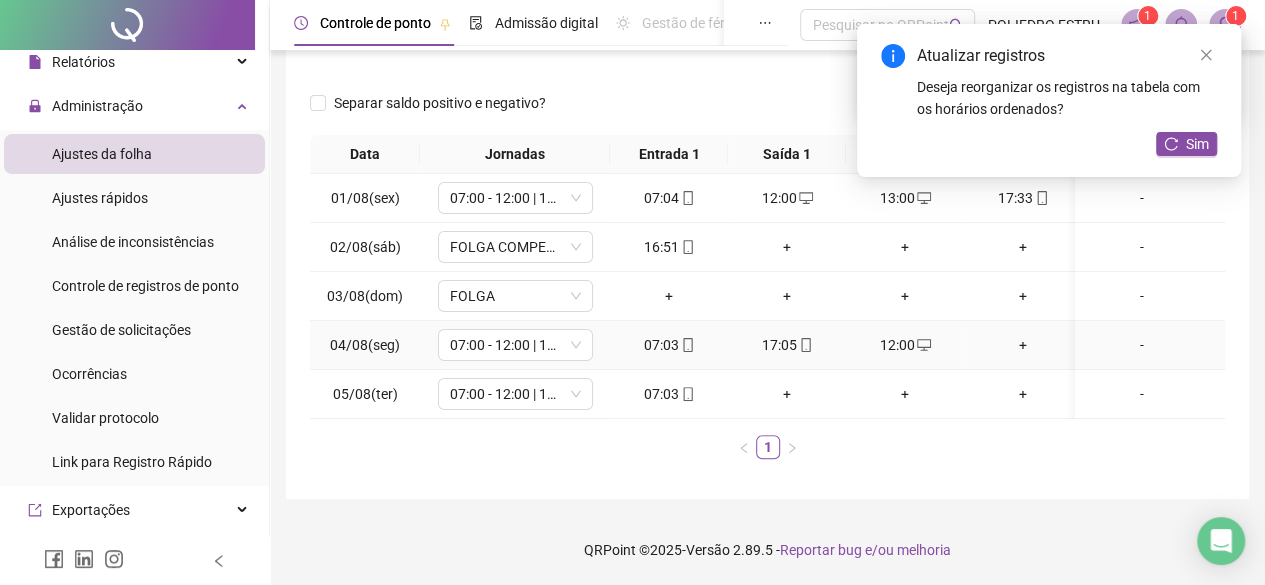 click on "+" at bounding box center (1023, 345) 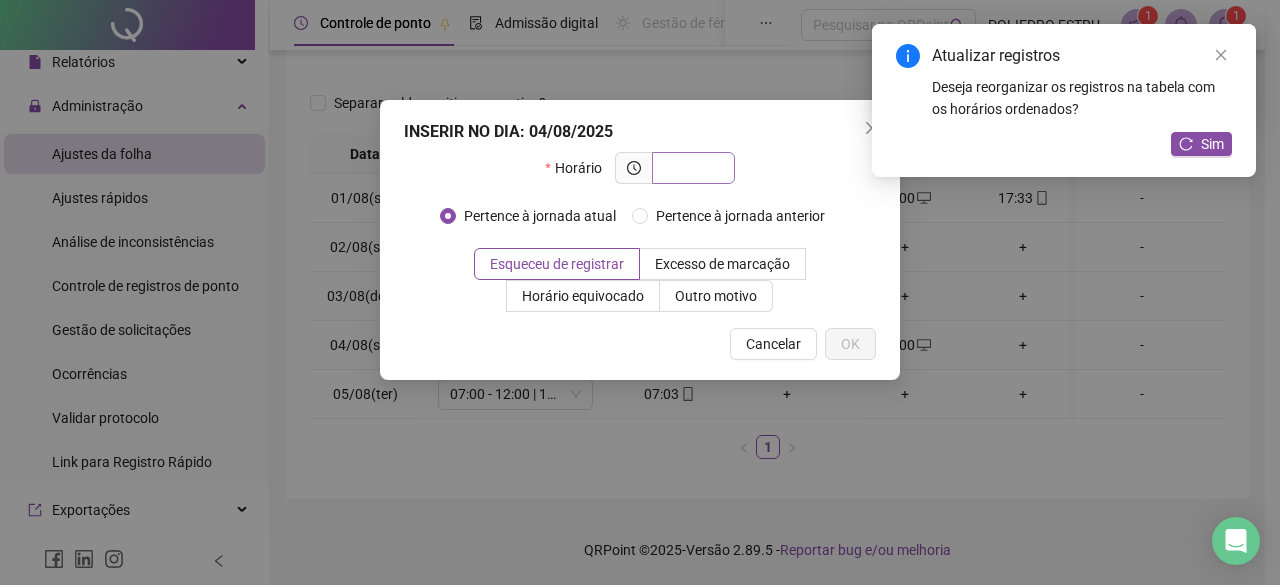 click at bounding box center (691, 168) 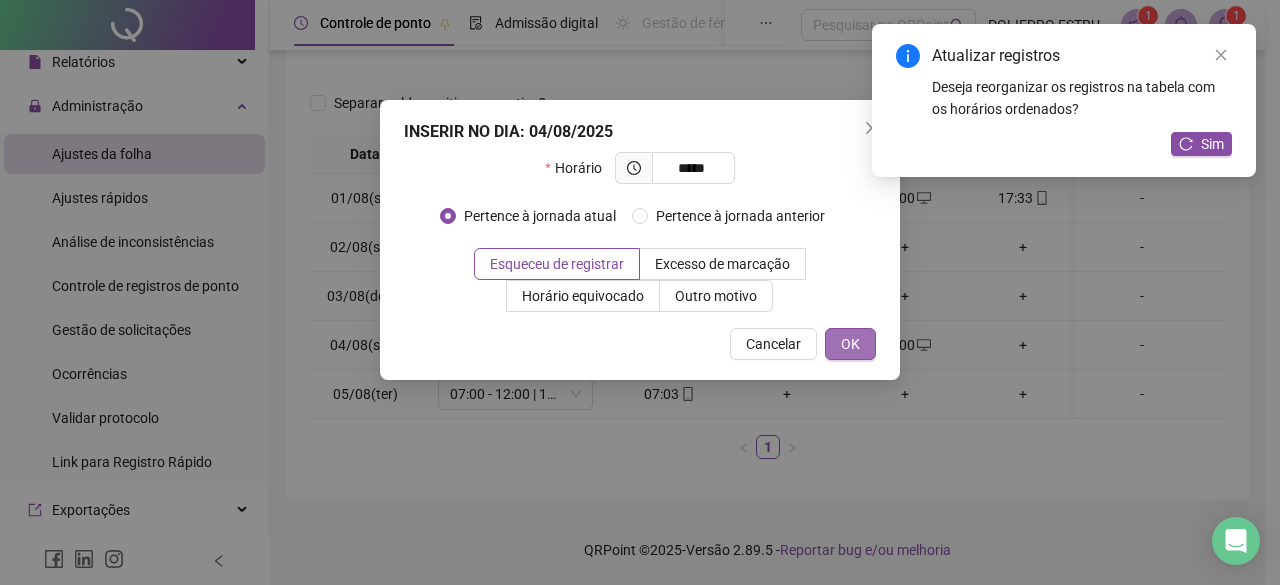 type on "*****" 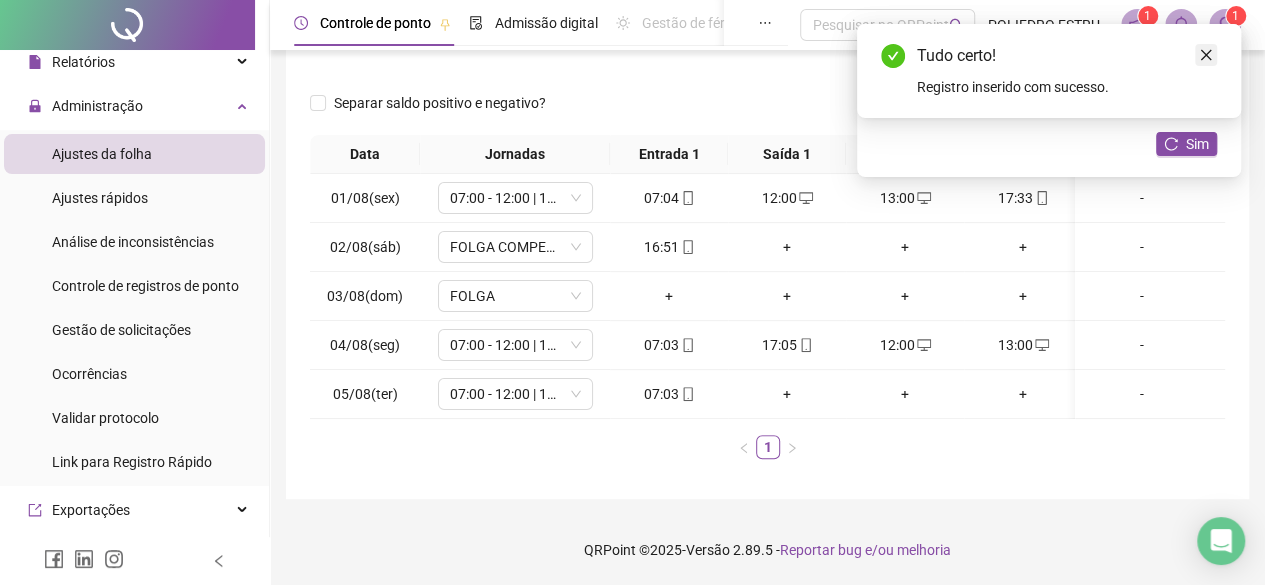 click 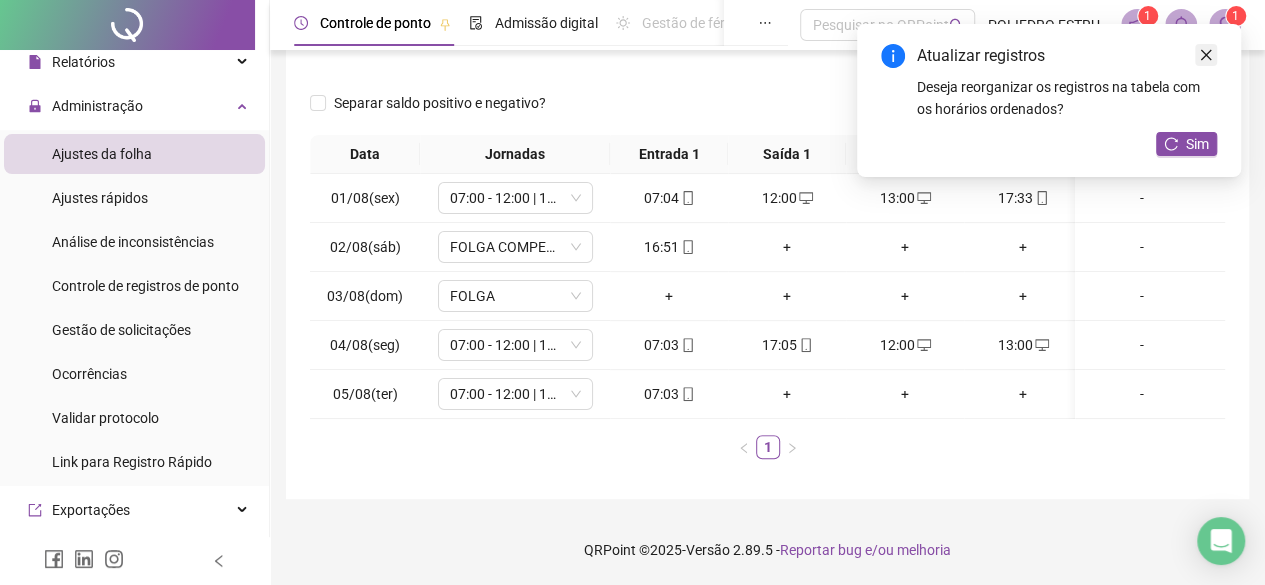 click 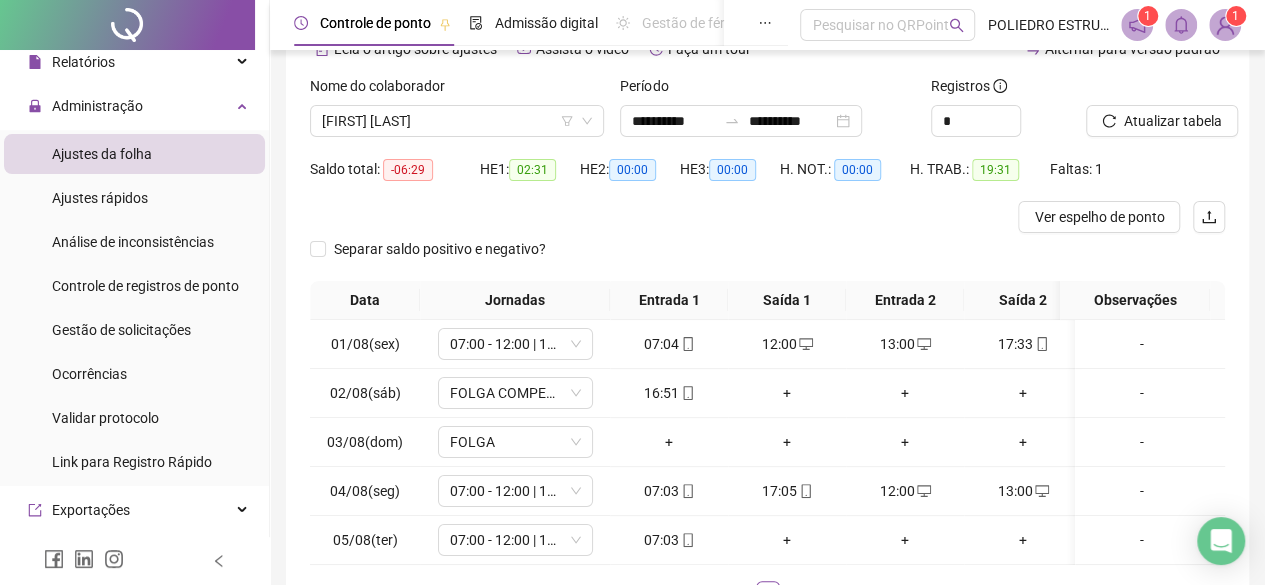 scroll, scrollTop: 0, scrollLeft: 0, axis: both 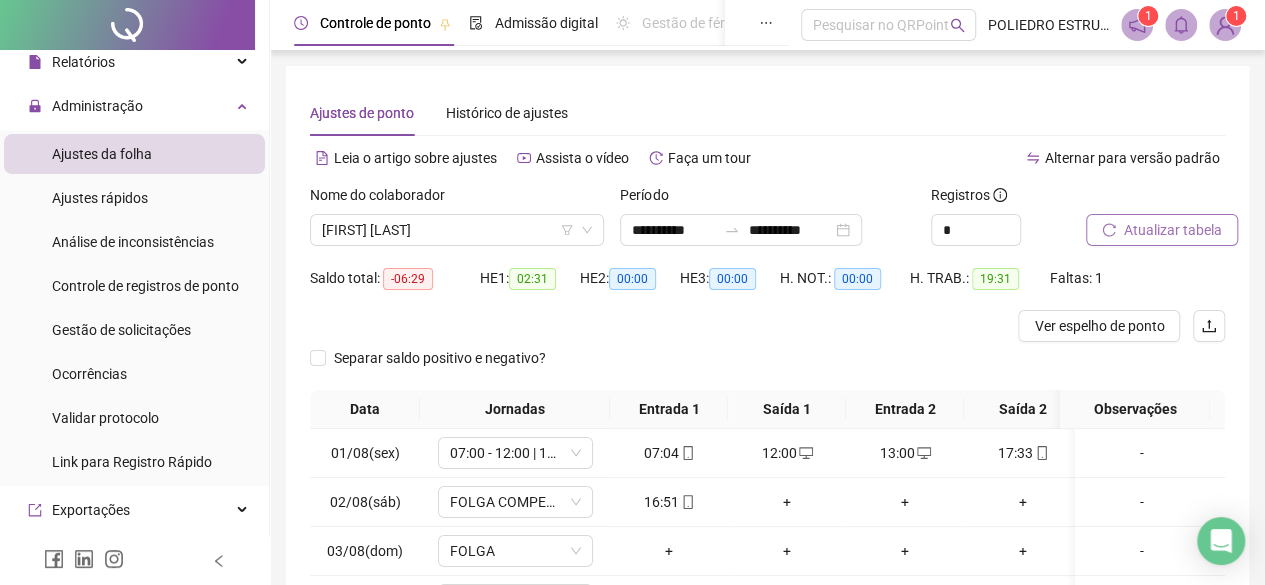 click on "Atualizar tabela" at bounding box center (1173, 230) 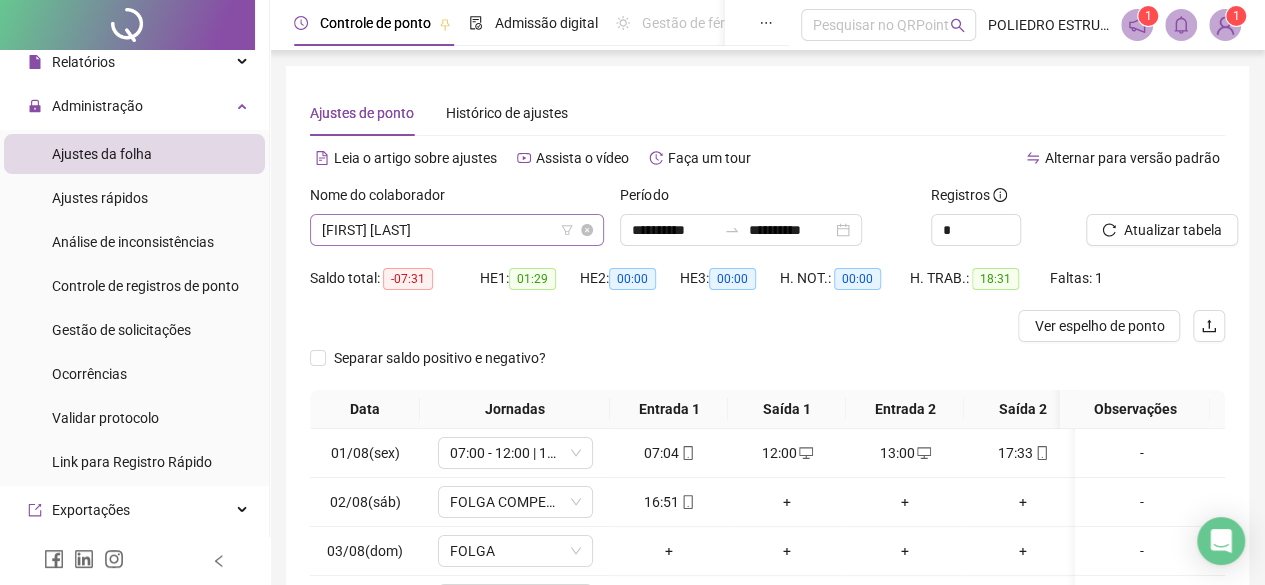 click on "[FIRST] [LAST]" at bounding box center (457, 230) 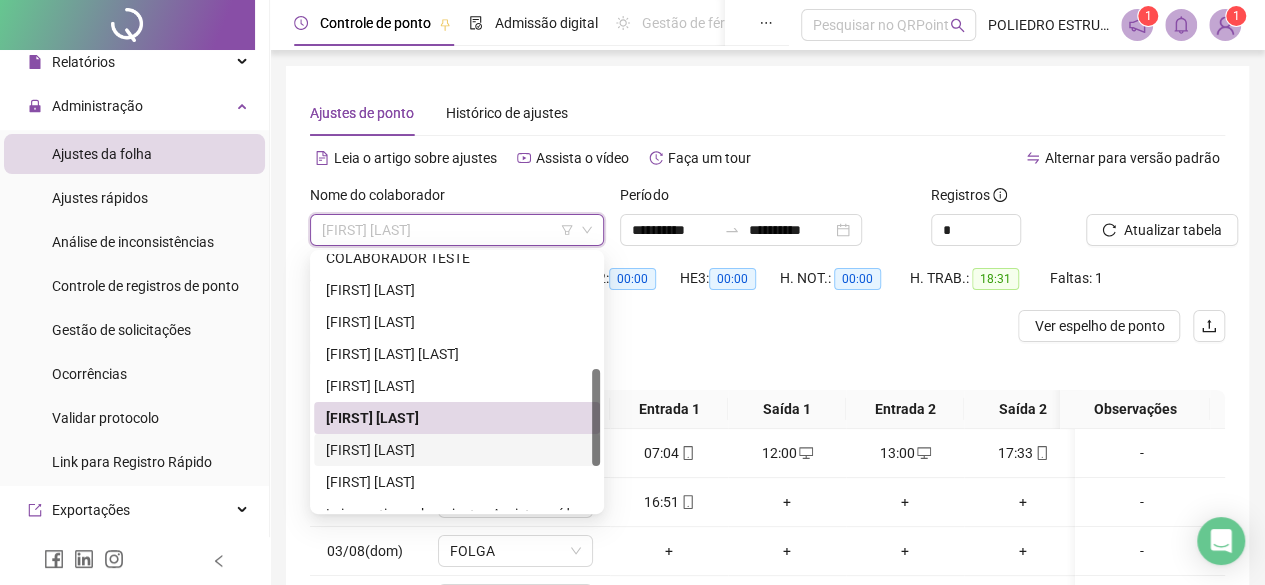 click on "[FIRST] [LAST]" at bounding box center [457, 450] 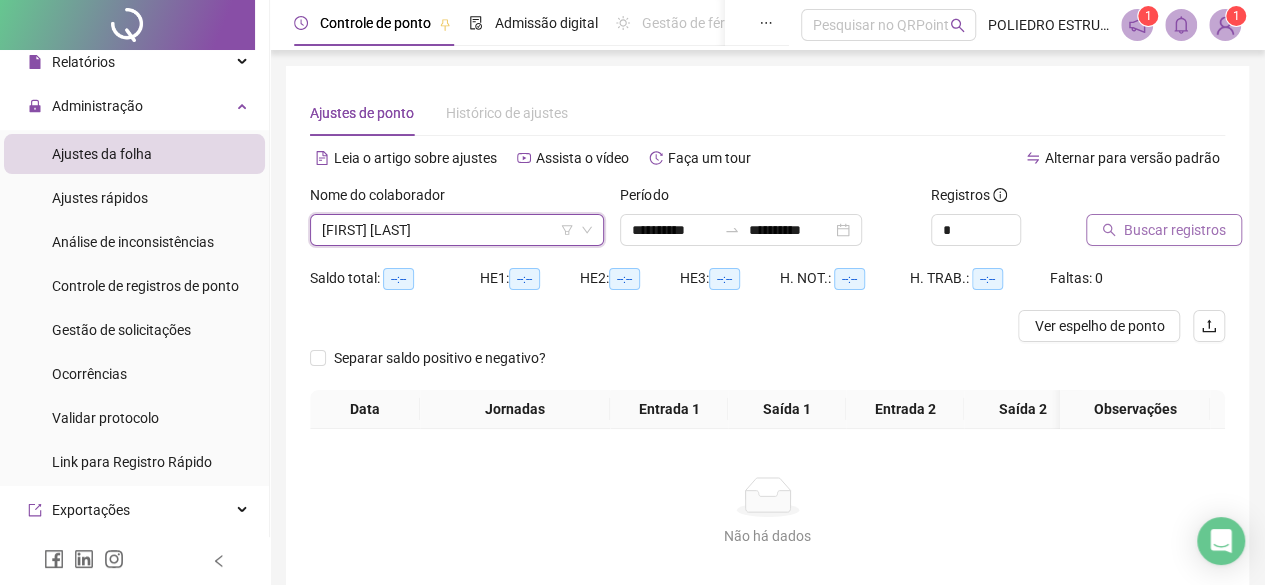 click on "Buscar registros" at bounding box center (1175, 230) 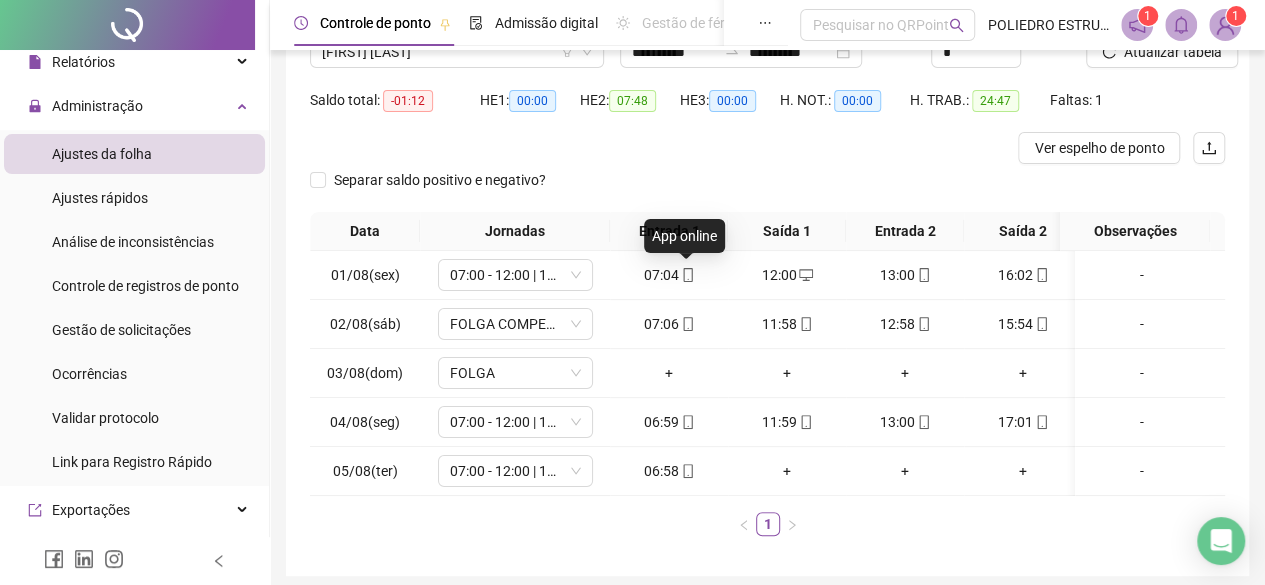 scroll, scrollTop: 0, scrollLeft: 0, axis: both 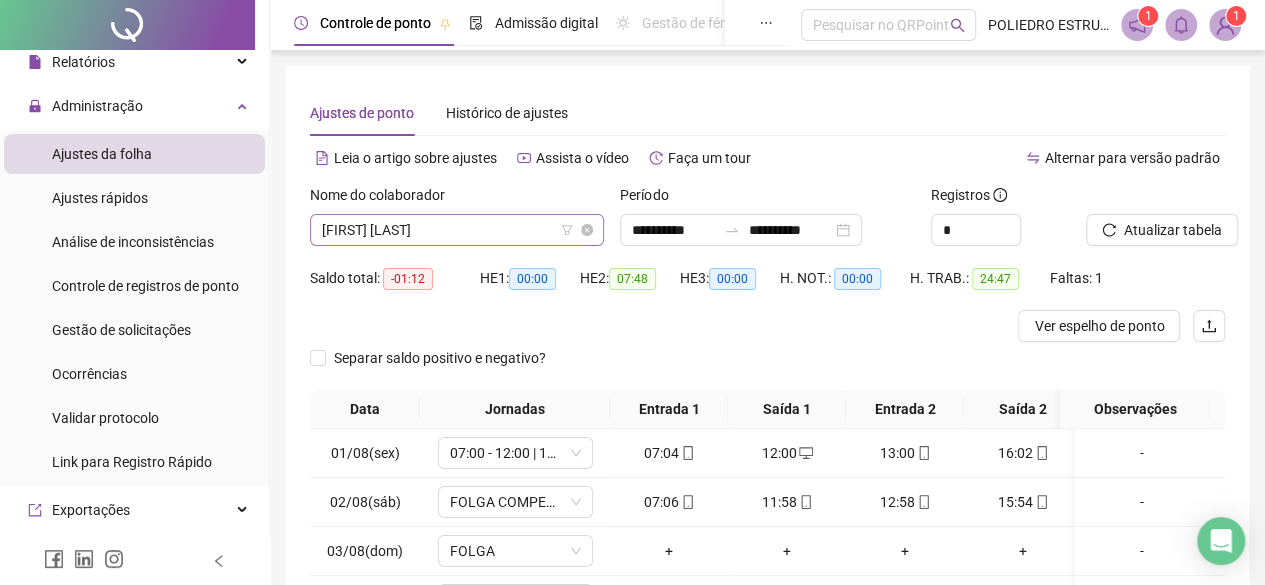 click on "[FIRST] [LAST]" at bounding box center [457, 230] 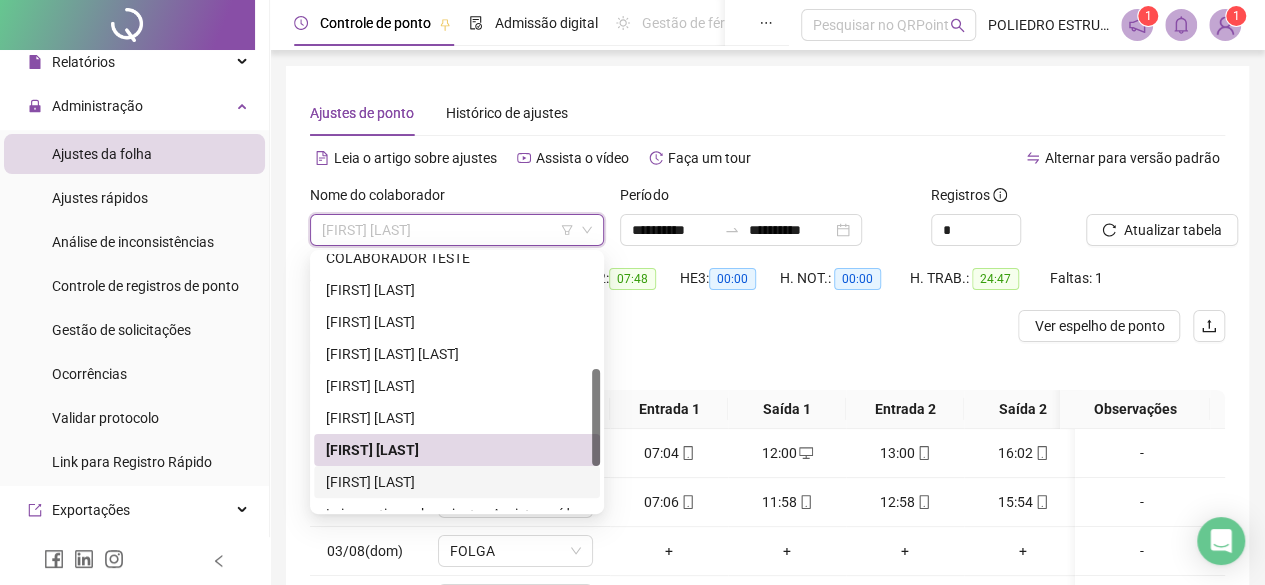 click on "[FIRST] [LAST]" at bounding box center [457, 482] 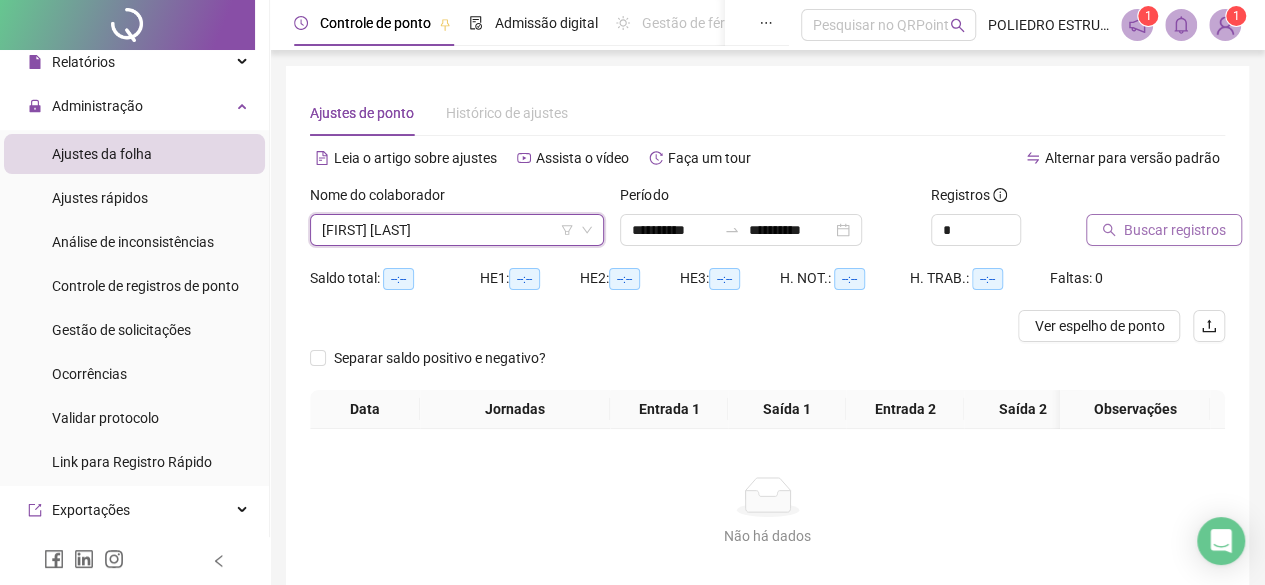 click on "Buscar registros" at bounding box center [1175, 230] 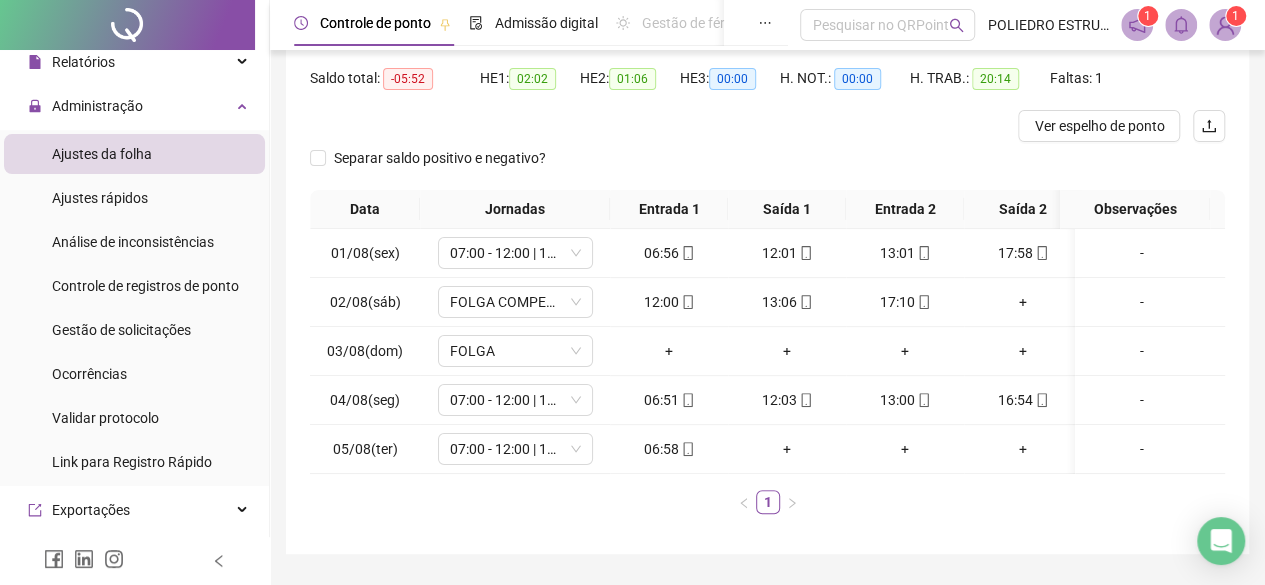 scroll, scrollTop: 100, scrollLeft: 0, axis: vertical 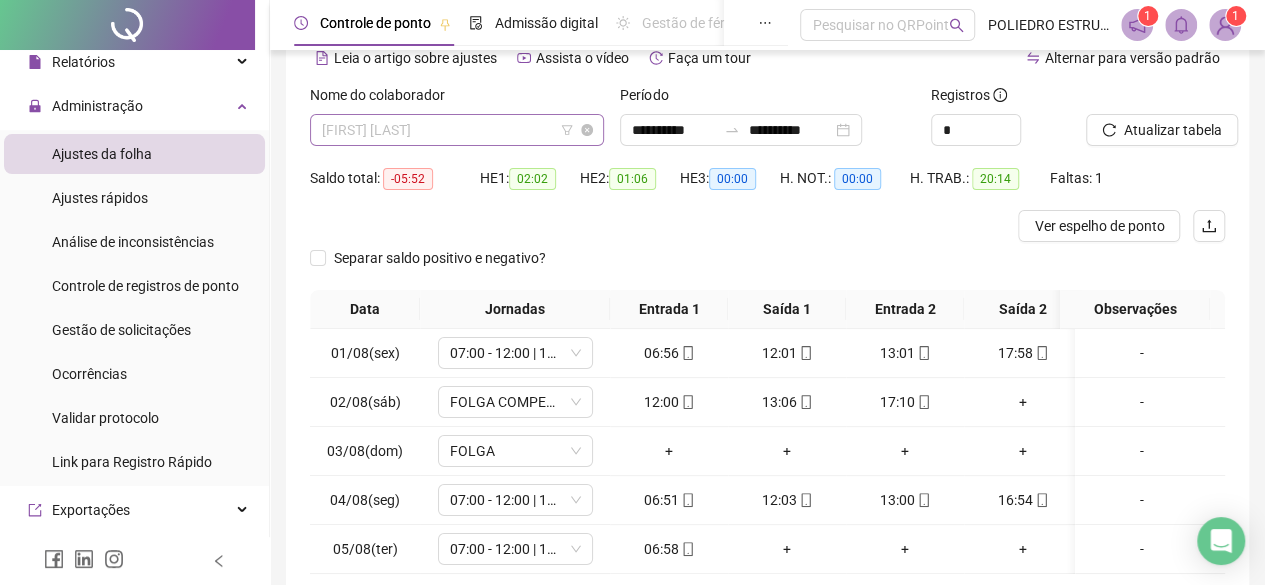 click on "[FIRST] [LAST]" at bounding box center [457, 130] 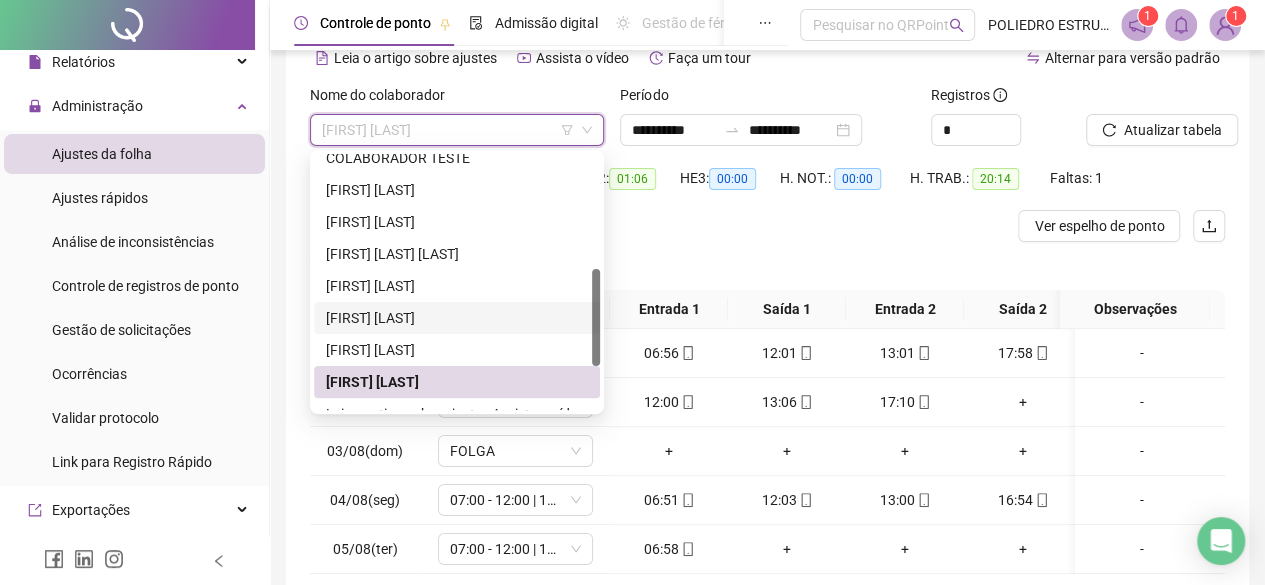 scroll, scrollTop: 400, scrollLeft: 0, axis: vertical 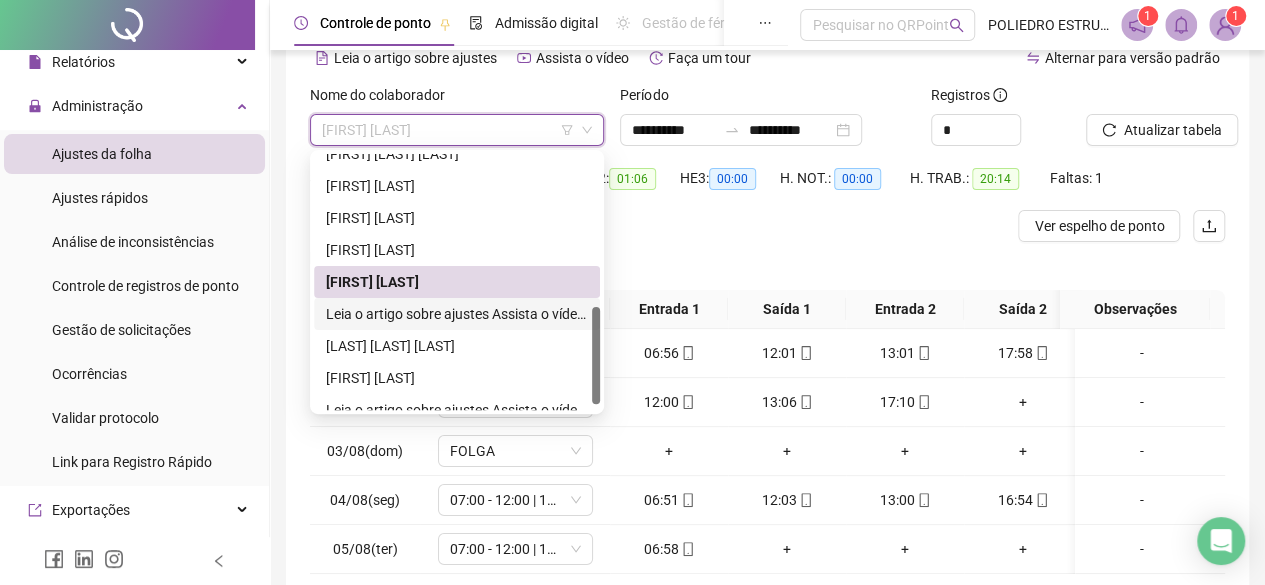 click on "**********" at bounding box center (457, 314) 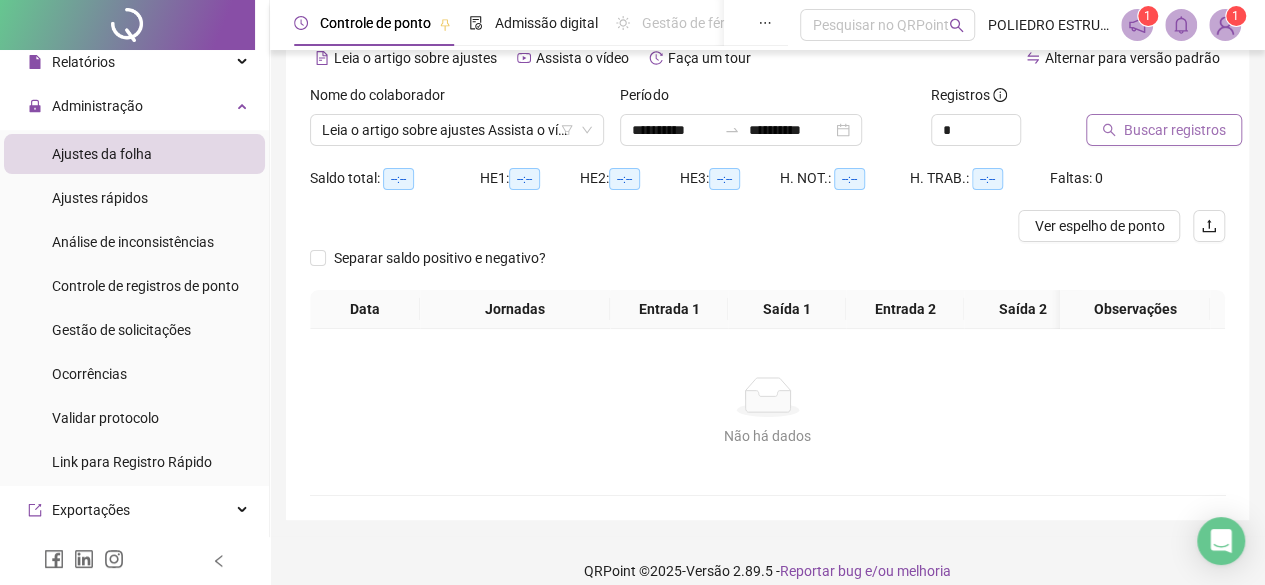 click on "Buscar registros" at bounding box center (1175, 130) 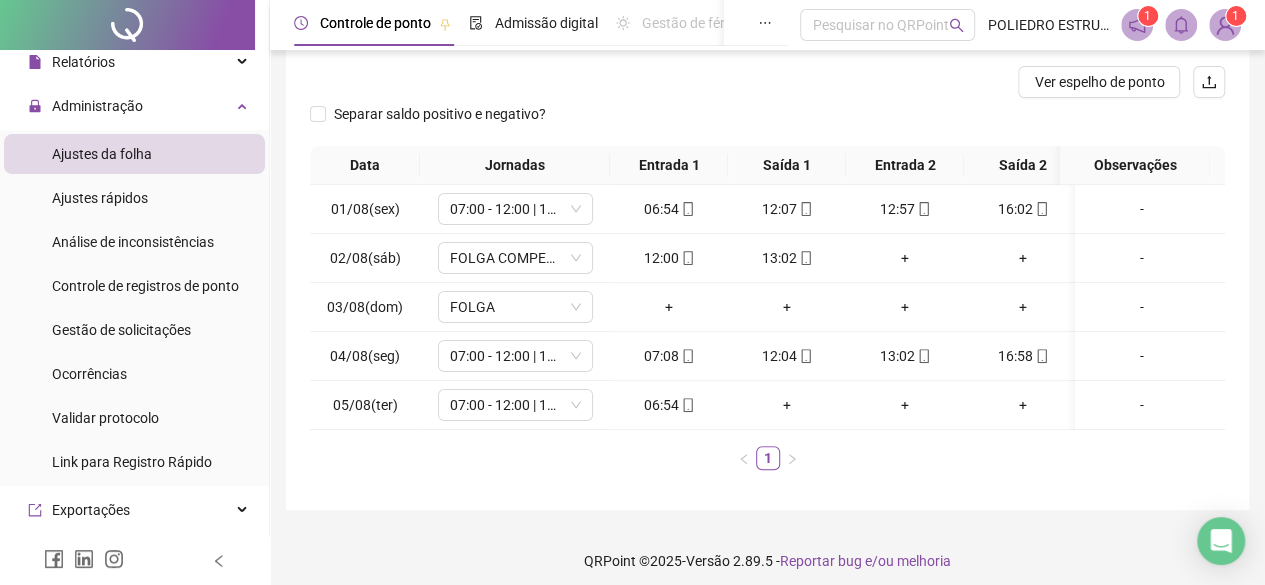 scroll, scrollTop: 268, scrollLeft: 0, axis: vertical 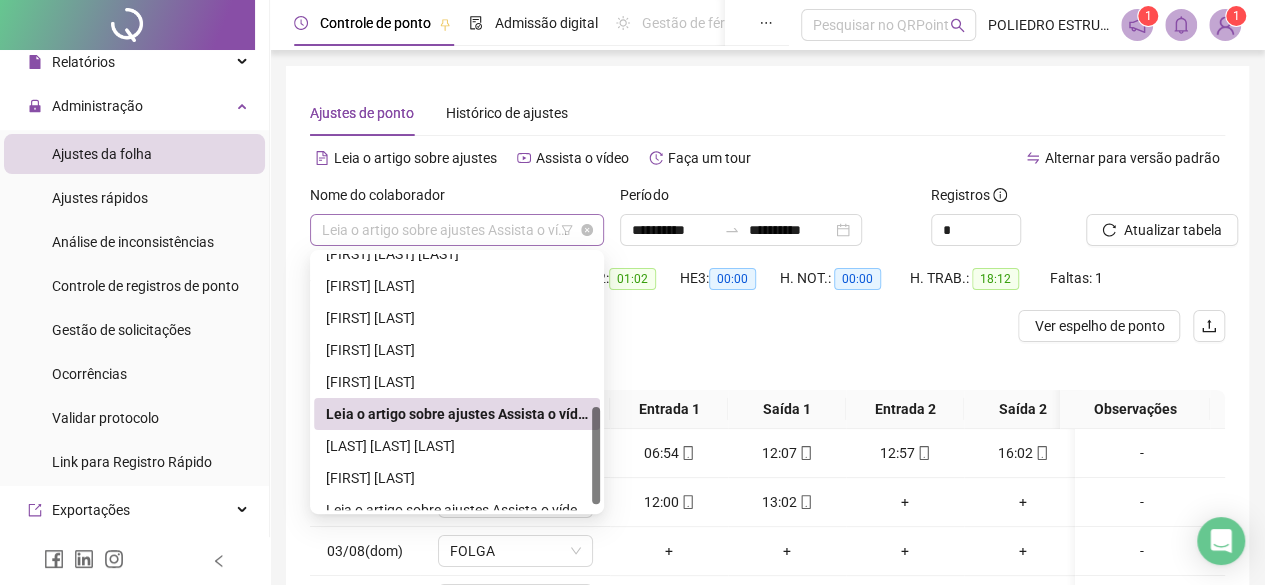 click on "**********" at bounding box center [457, 230] 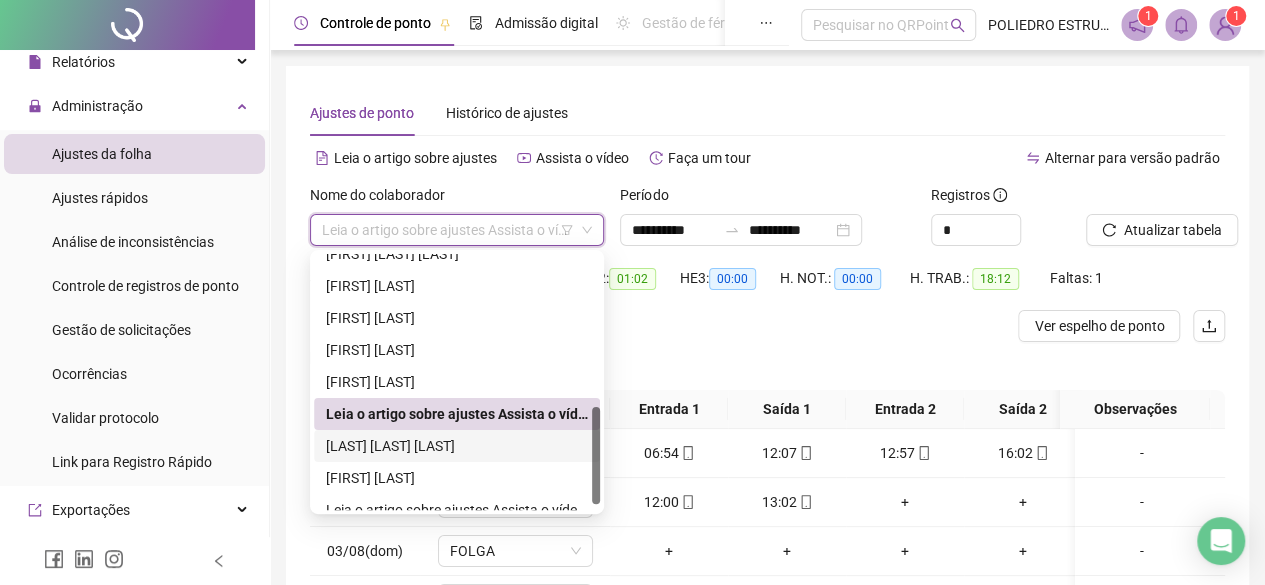 click on "[LAST] [LAST] [LAST]" at bounding box center [457, 446] 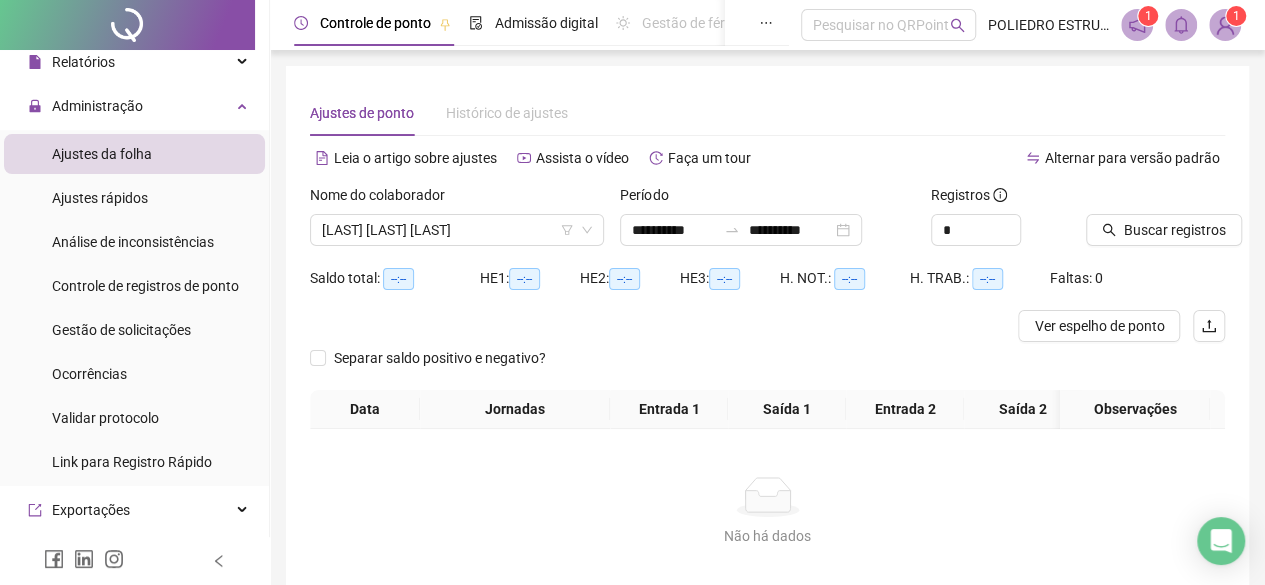 click on "Buscar registros" at bounding box center (1155, 215) 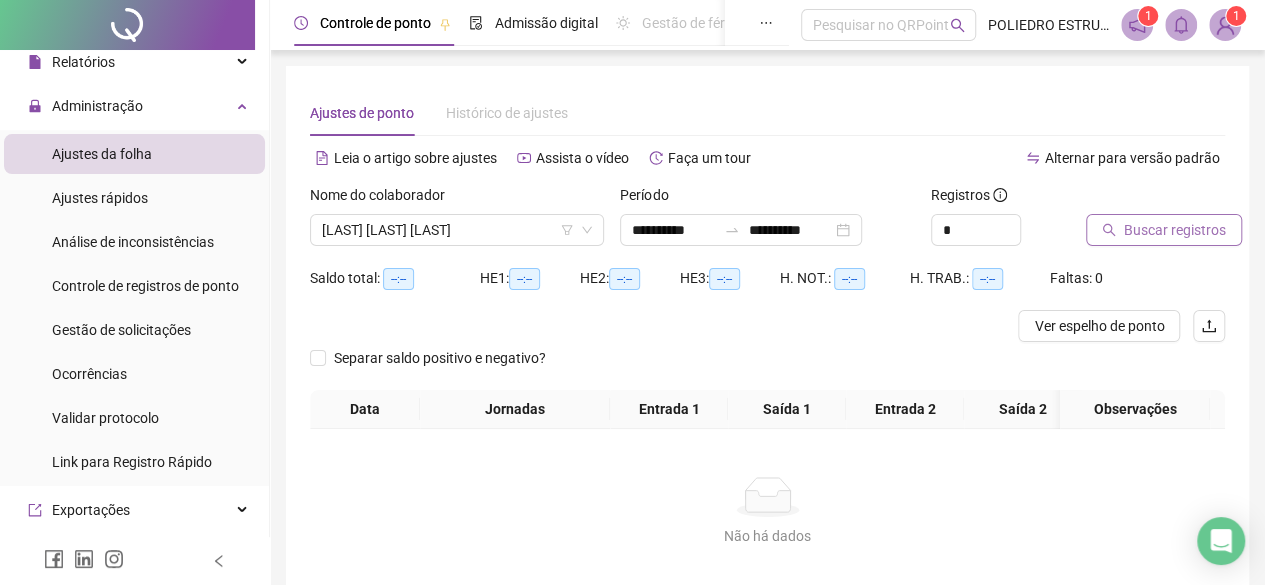 click on "Buscar registros" at bounding box center (1175, 230) 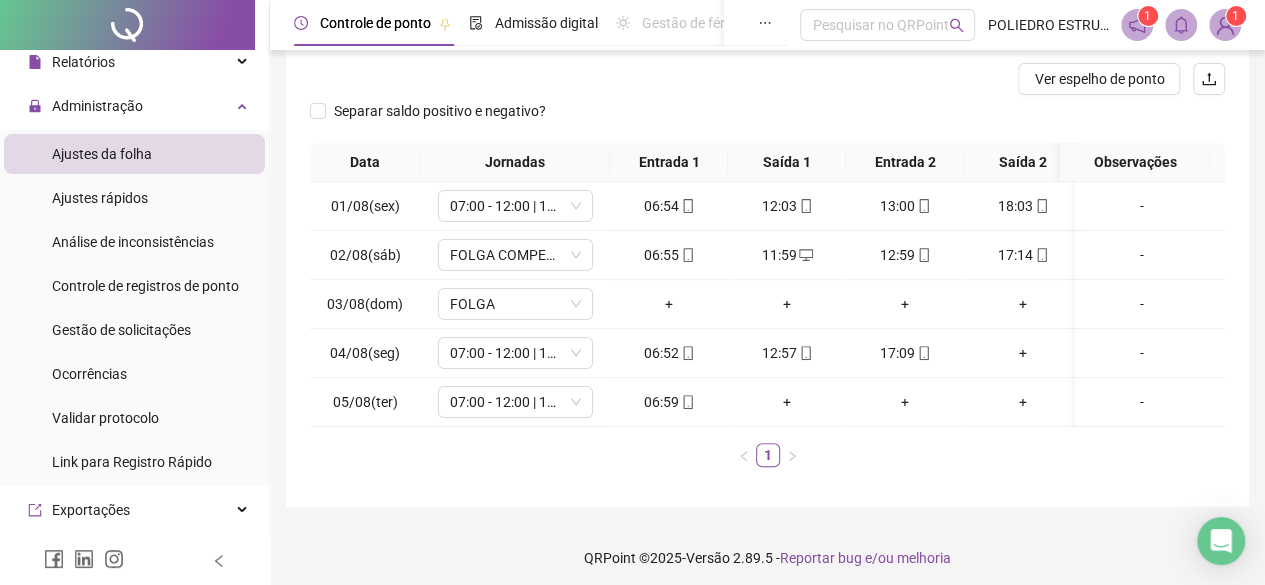 scroll, scrollTop: 268, scrollLeft: 0, axis: vertical 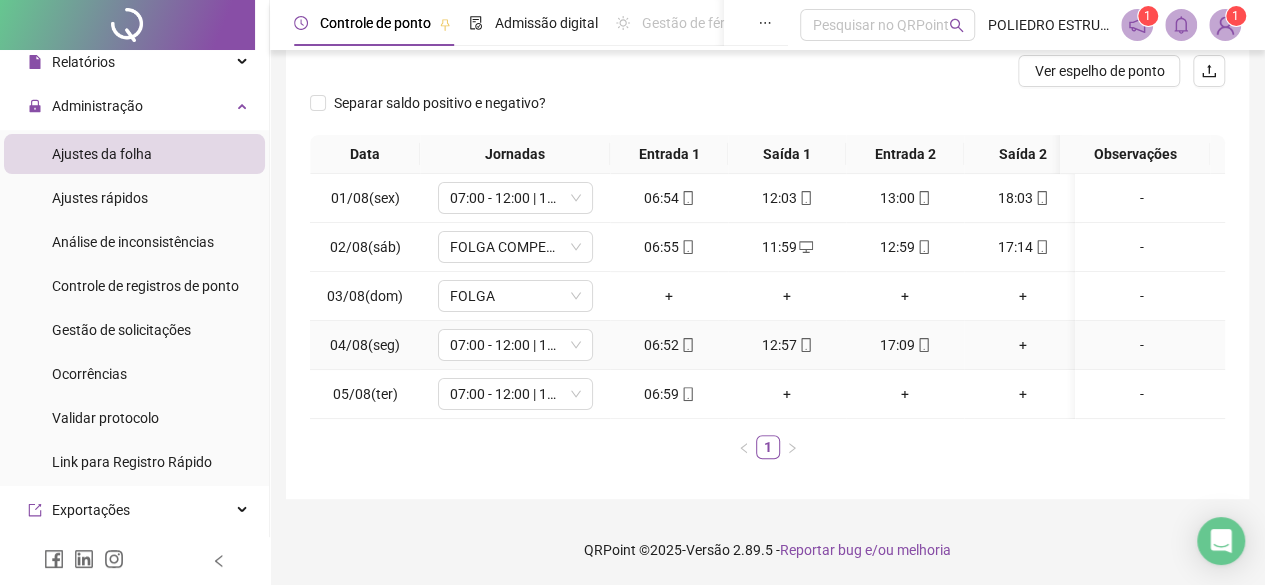 click on "+" at bounding box center [1023, 345] 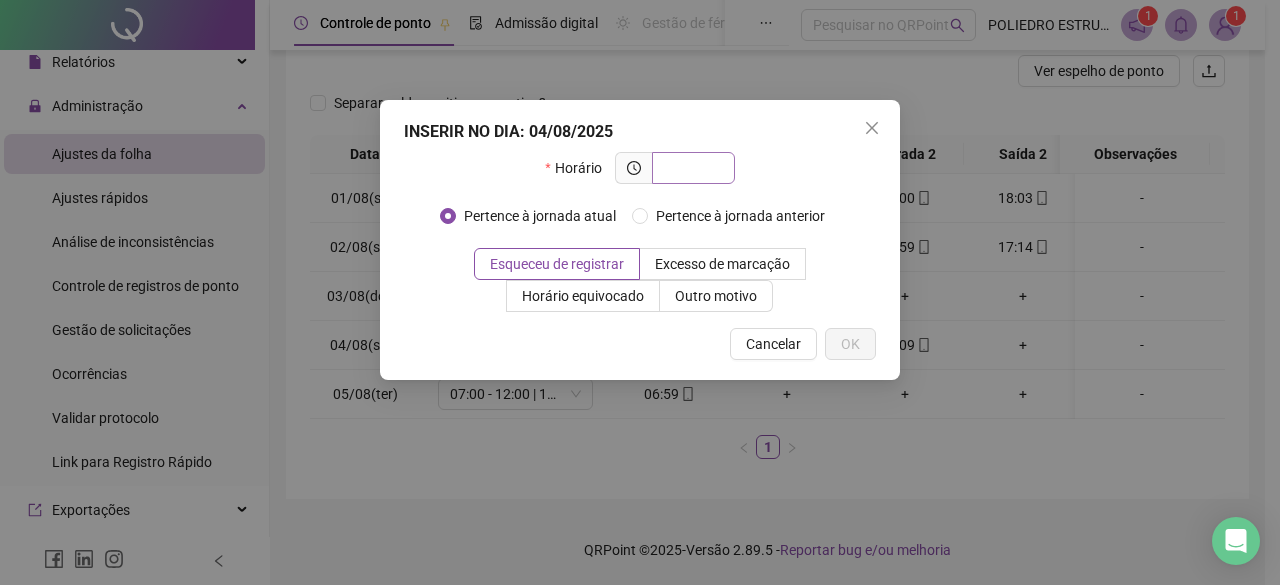 click at bounding box center [693, 168] 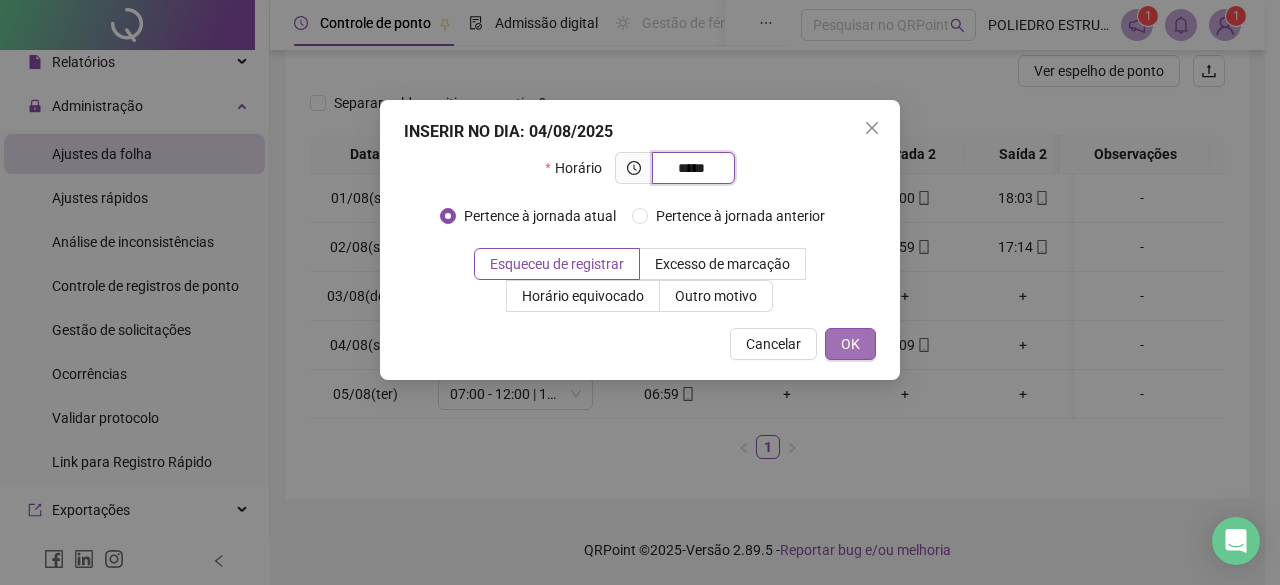 type on "*****" 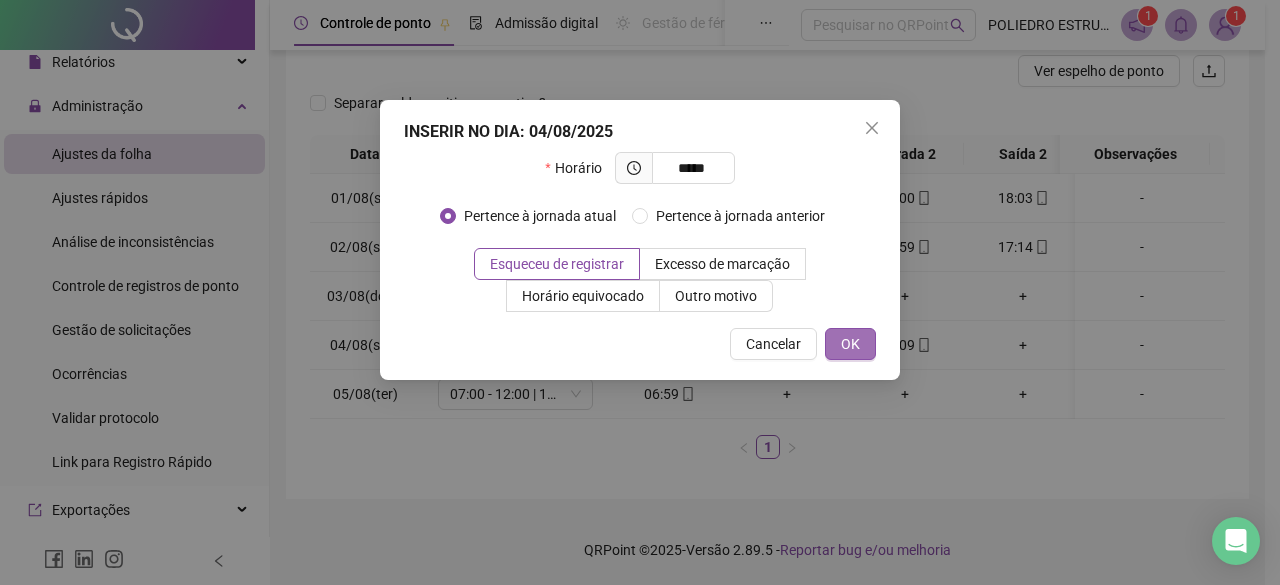 click on "OK" at bounding box center [850, 344] 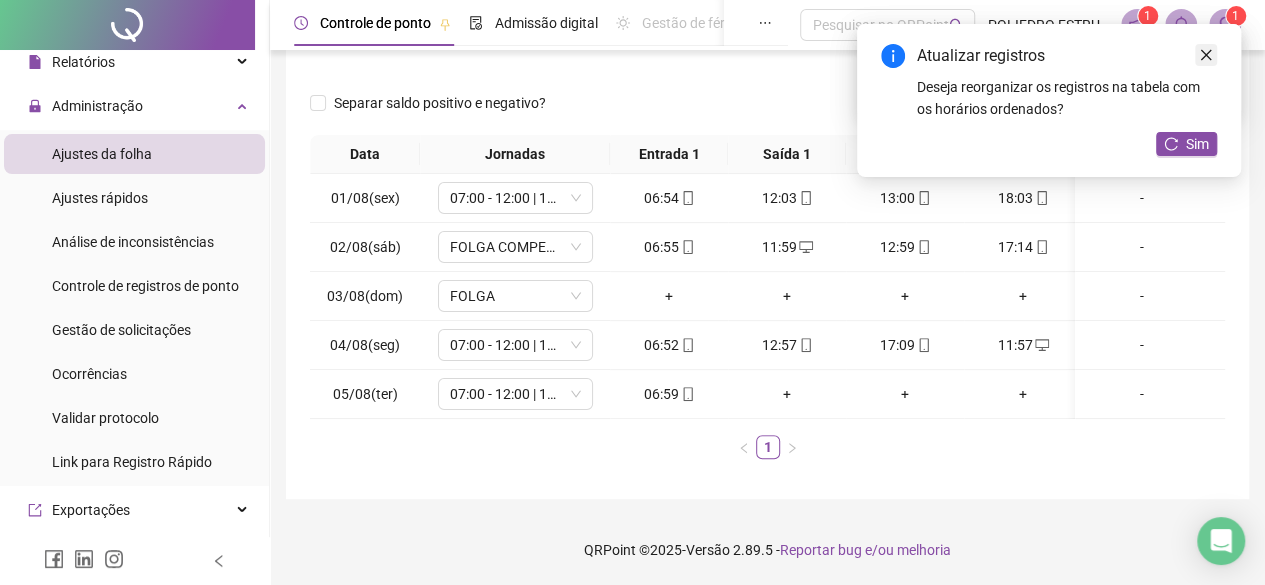 click 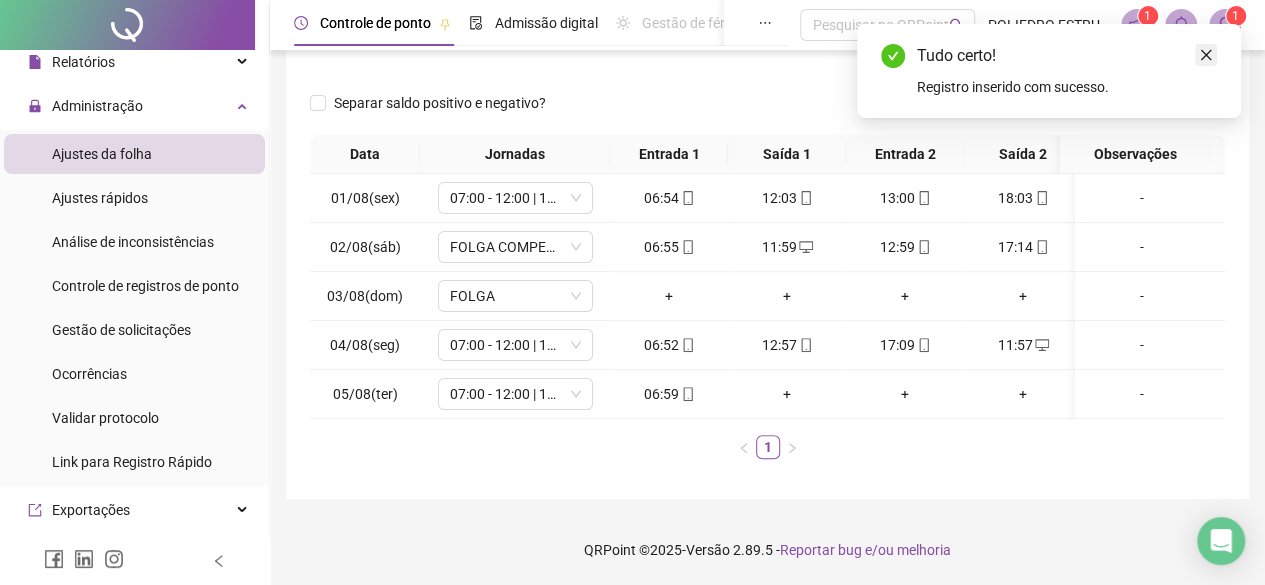 click at bounding box center (1206, 55) 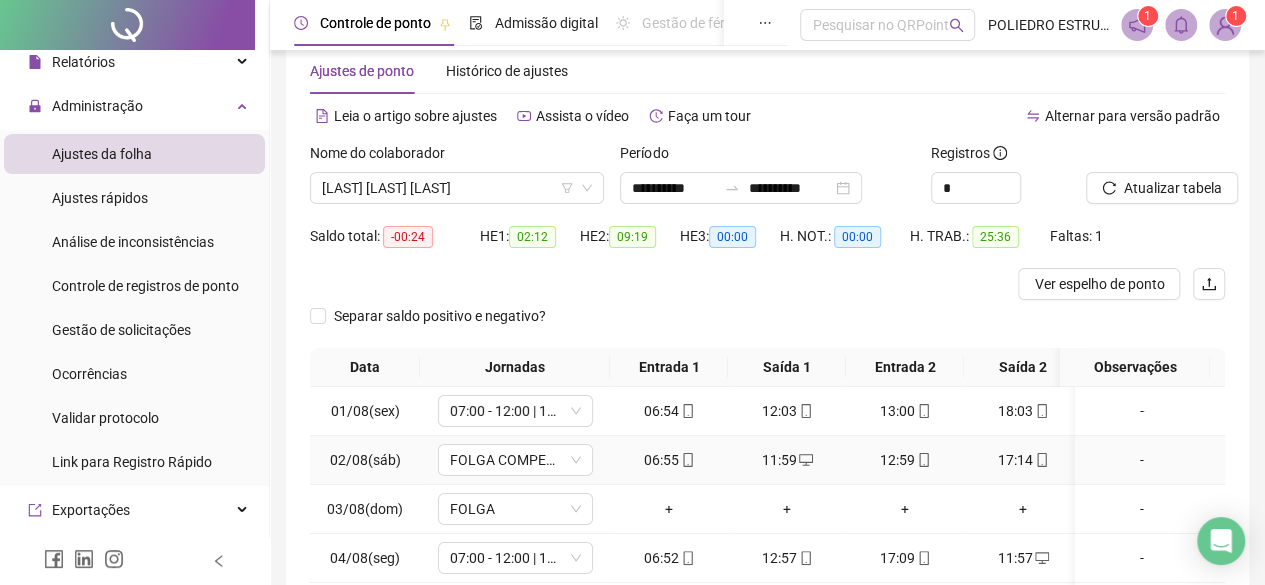 scroll, scrollTop: 0, scrollLeft: 0, axis: both 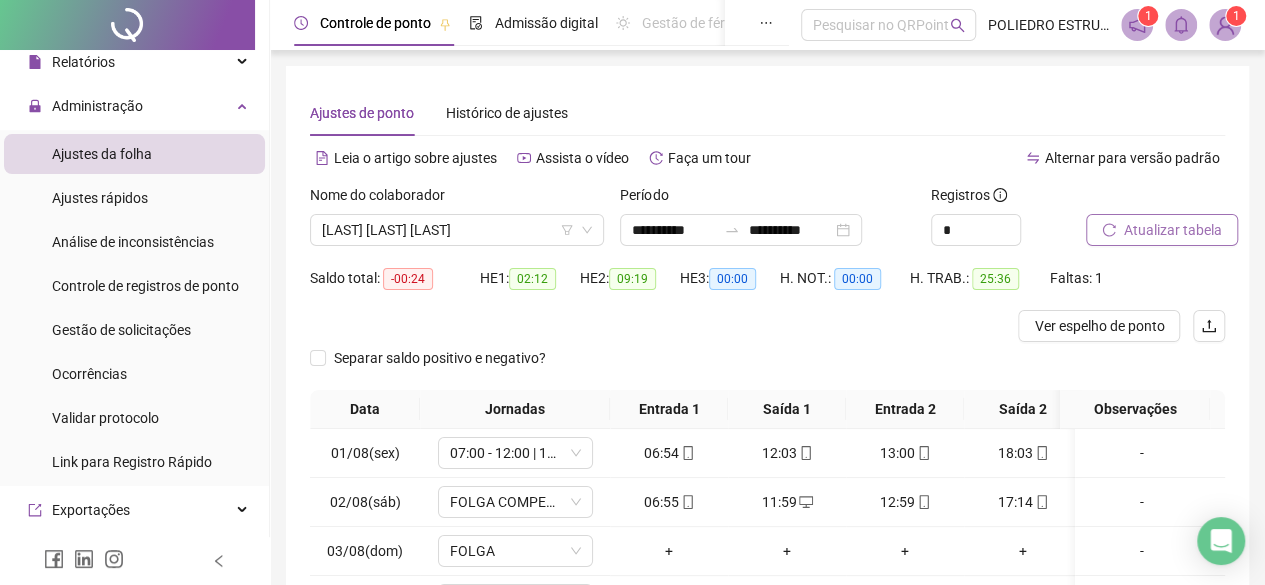 click on "Atualizar tabela" at bounding box center [1173, 230] 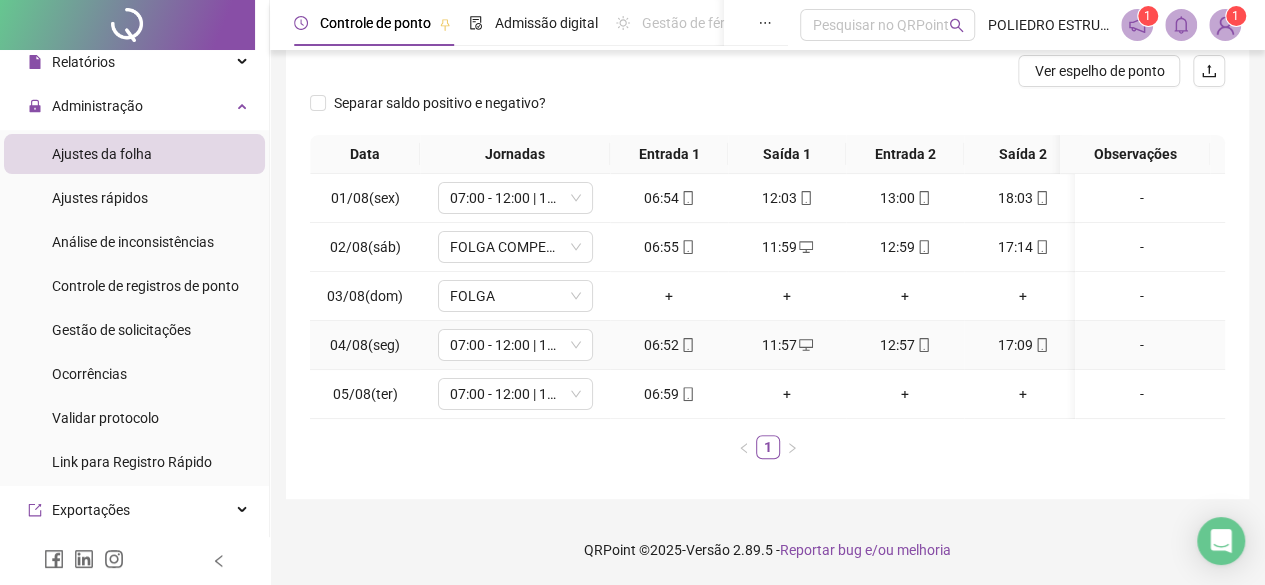 scroll, scrollTop: 0, scrollLeft: 0, axis: both 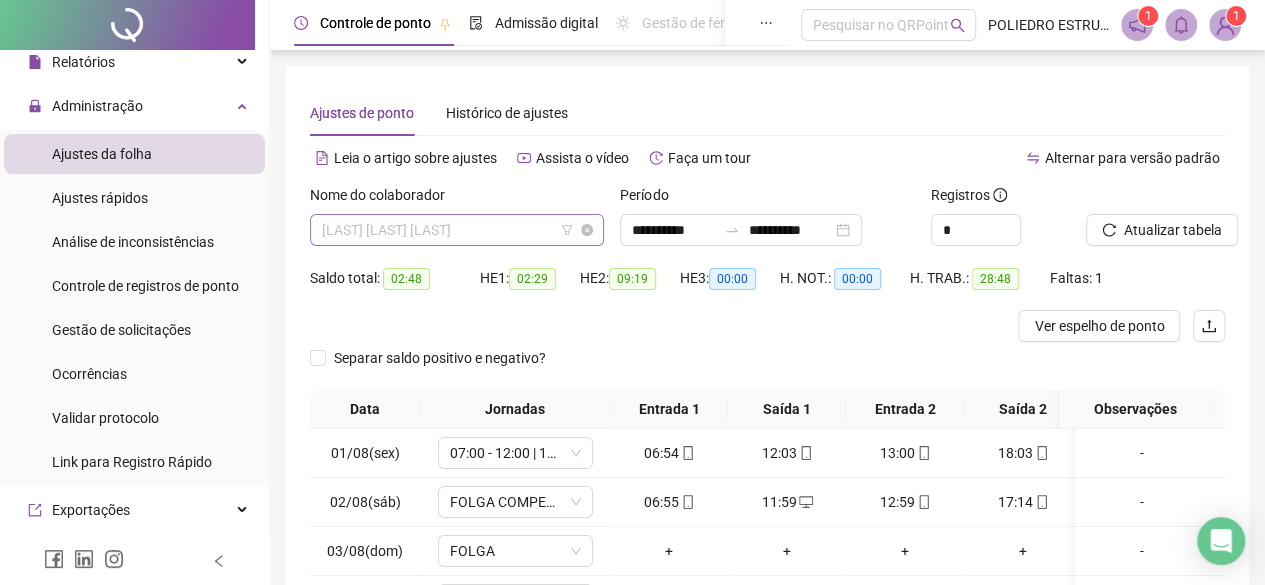 click on "[LAST] [LAST] [LAST]" at bounding box center [457, 230] 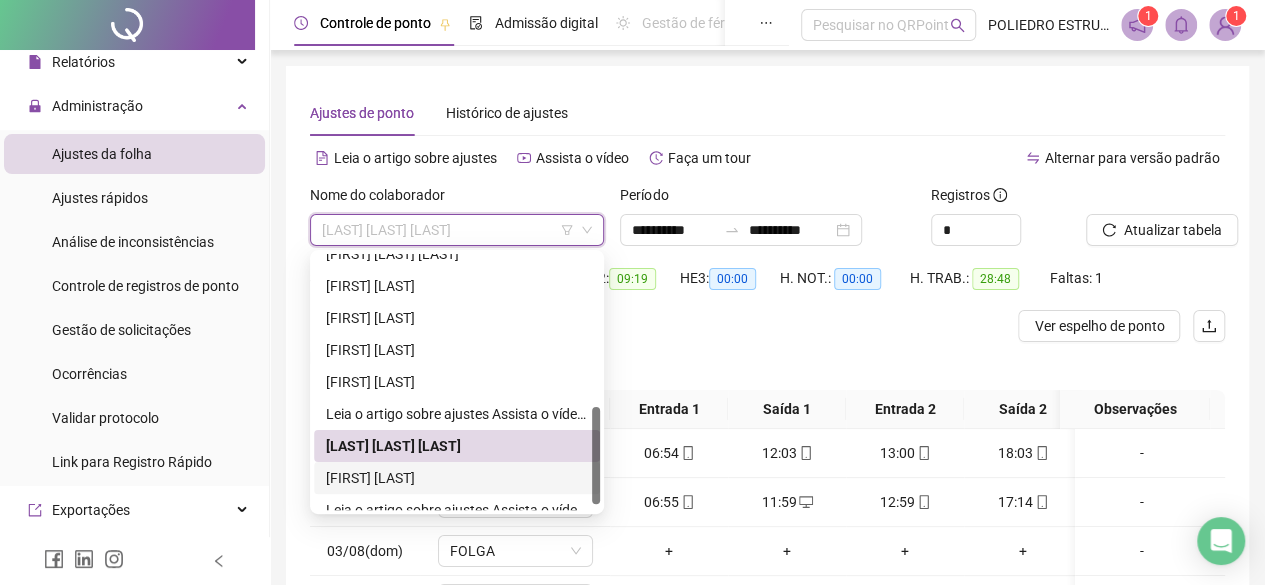 click on "[FIRST] [LAST]" at bounding box center (457, 478) 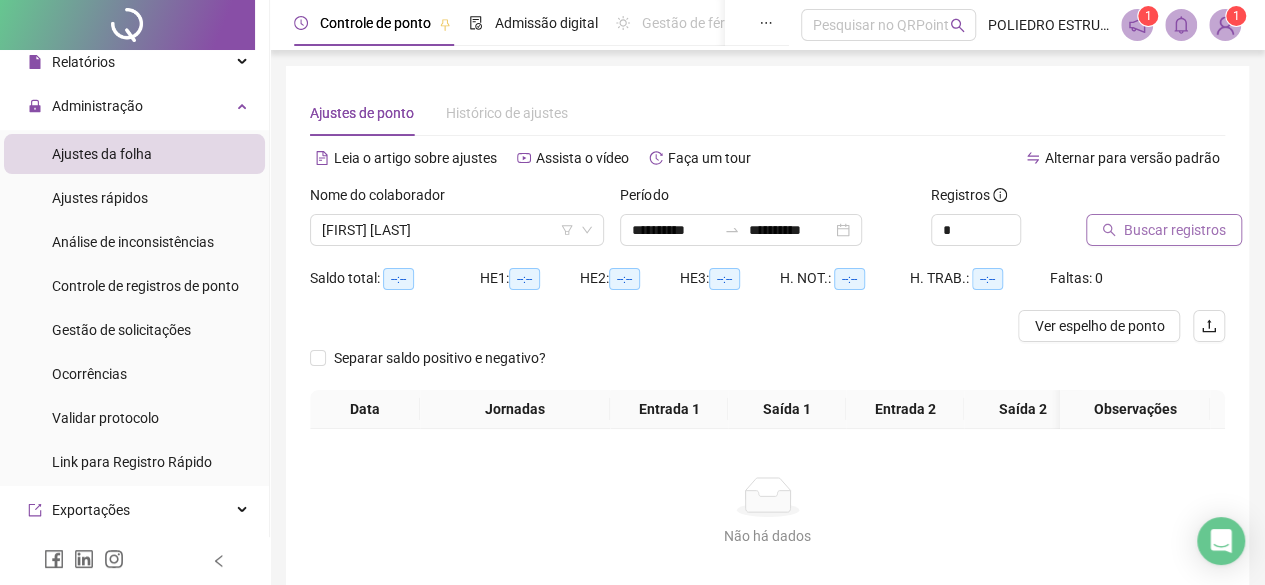 click on "Buscar registros" at bounding box center [1175, 230] 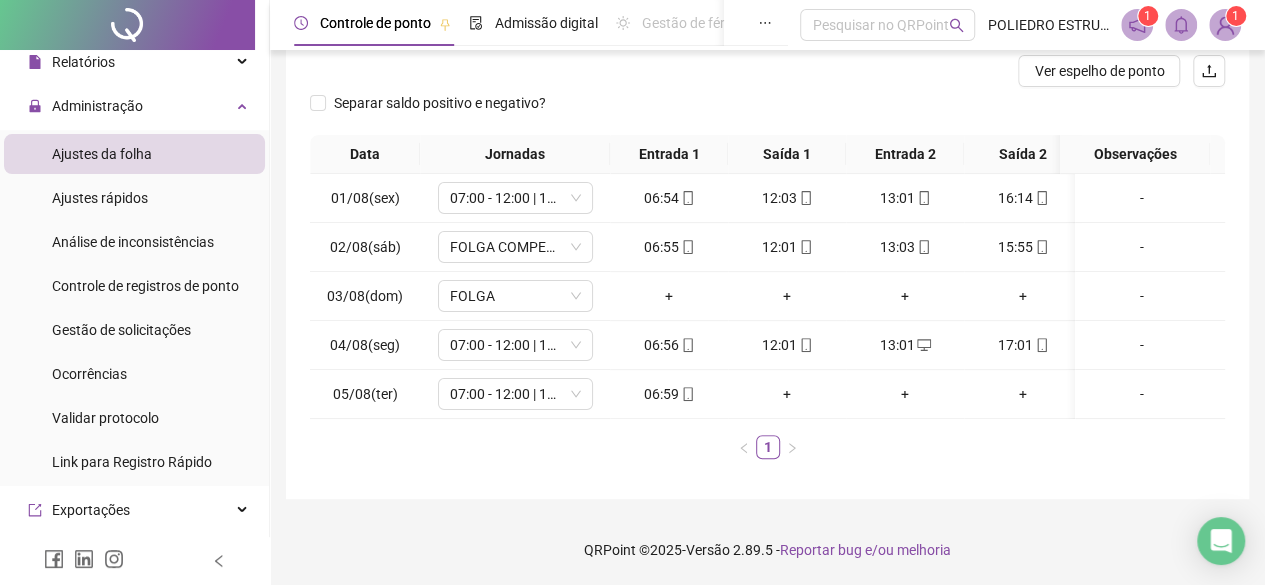 scroll, scrollTop: 268, scrollLeft: 0, axis: vertical 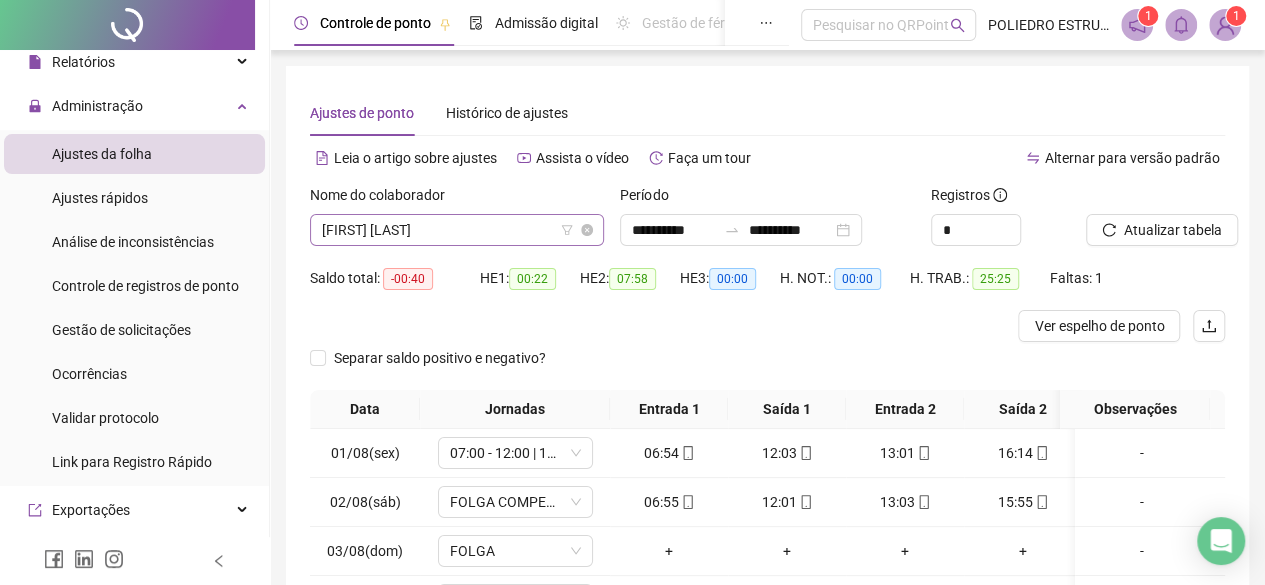 click on "[FIRST] [LAST]" at bounding box center [457, 230] 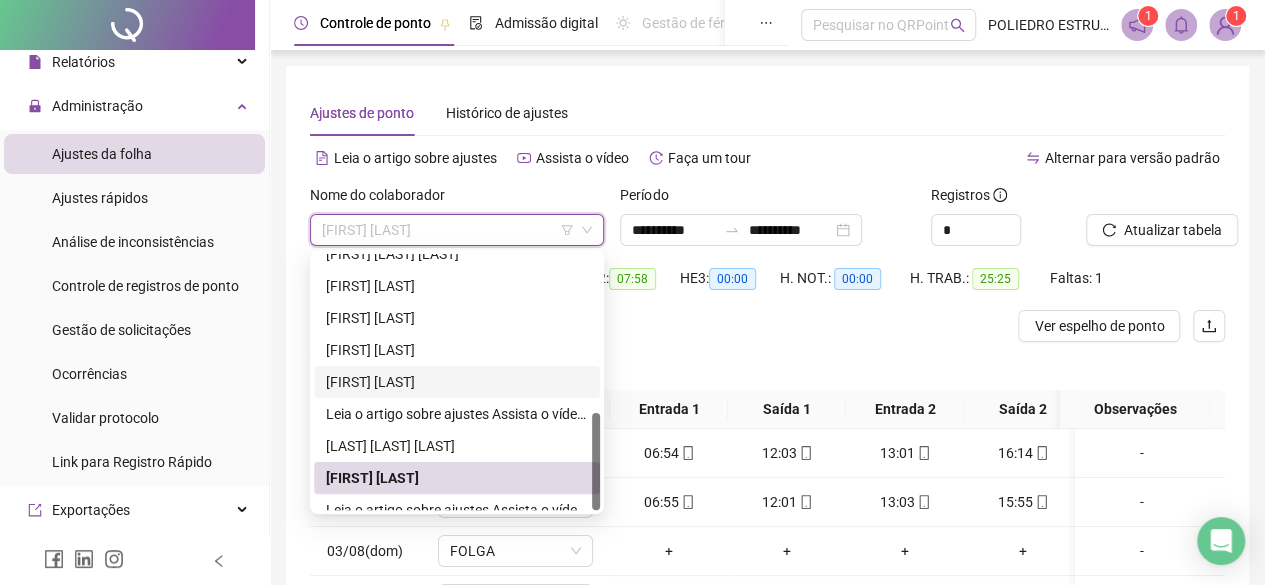 scroll, scrollTop: 416, scrollLeft: 0, axis: vertical 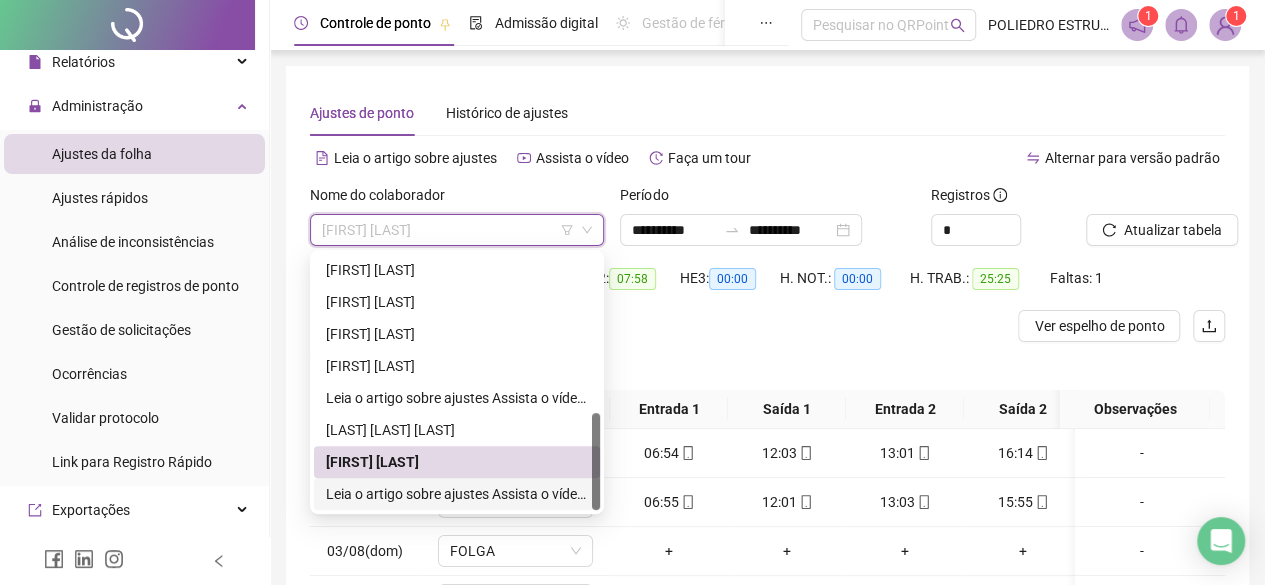 click on "**********" at bounding box center (457, 494) 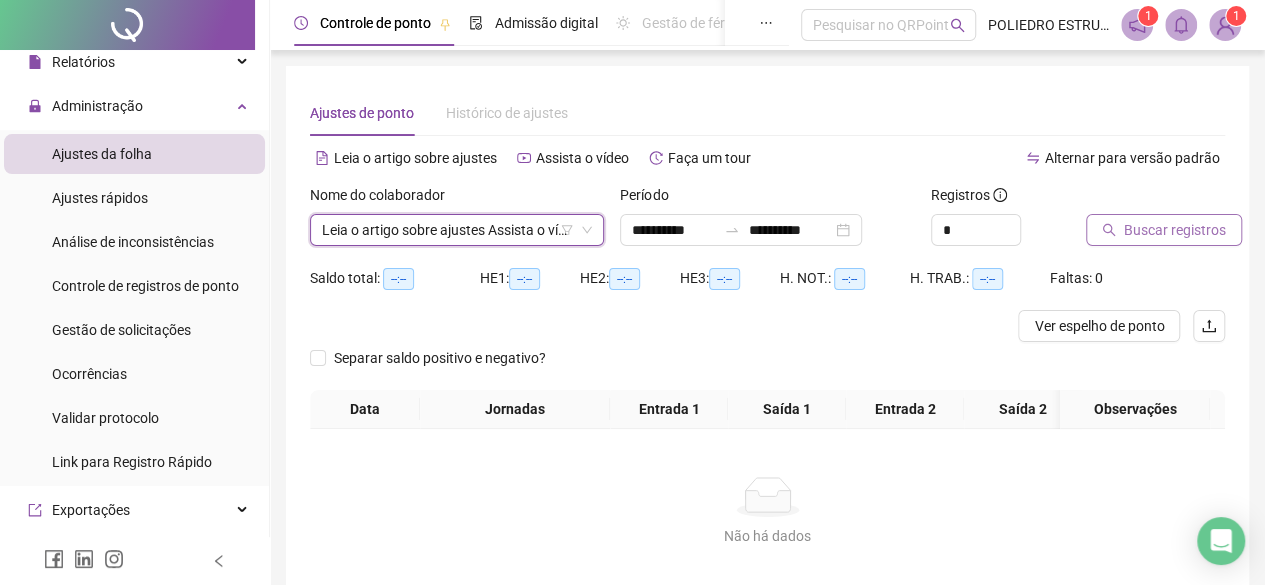 click on "Buscar registros" at bounding box center (1175, 230) 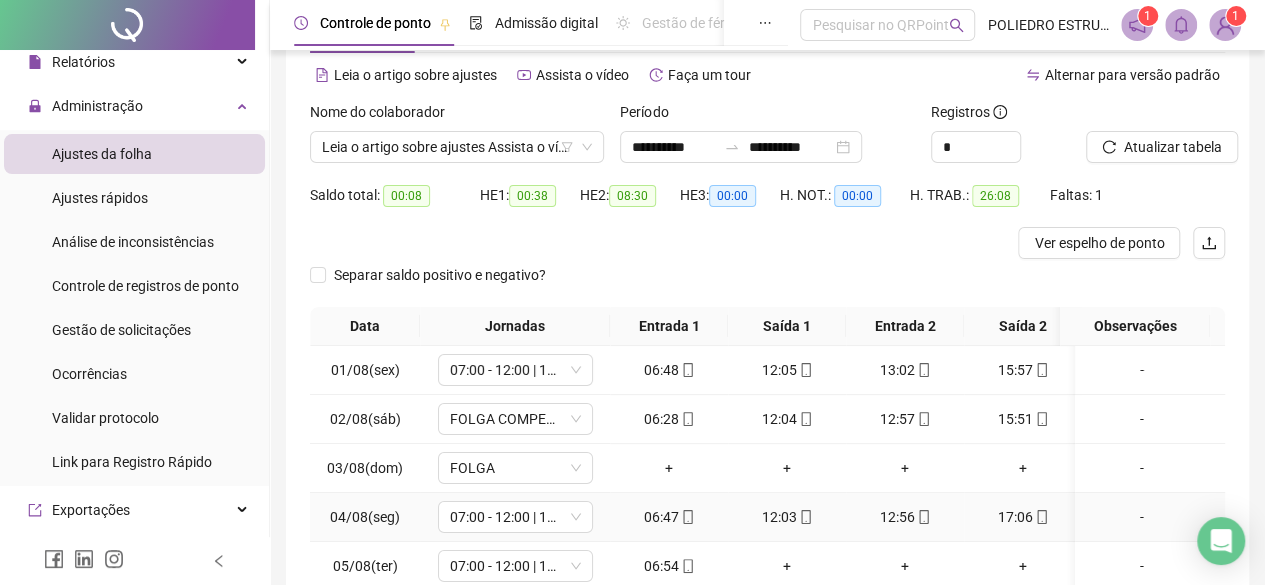 scroll, scrollTop: 0, scrollLeft: 0, axis: both 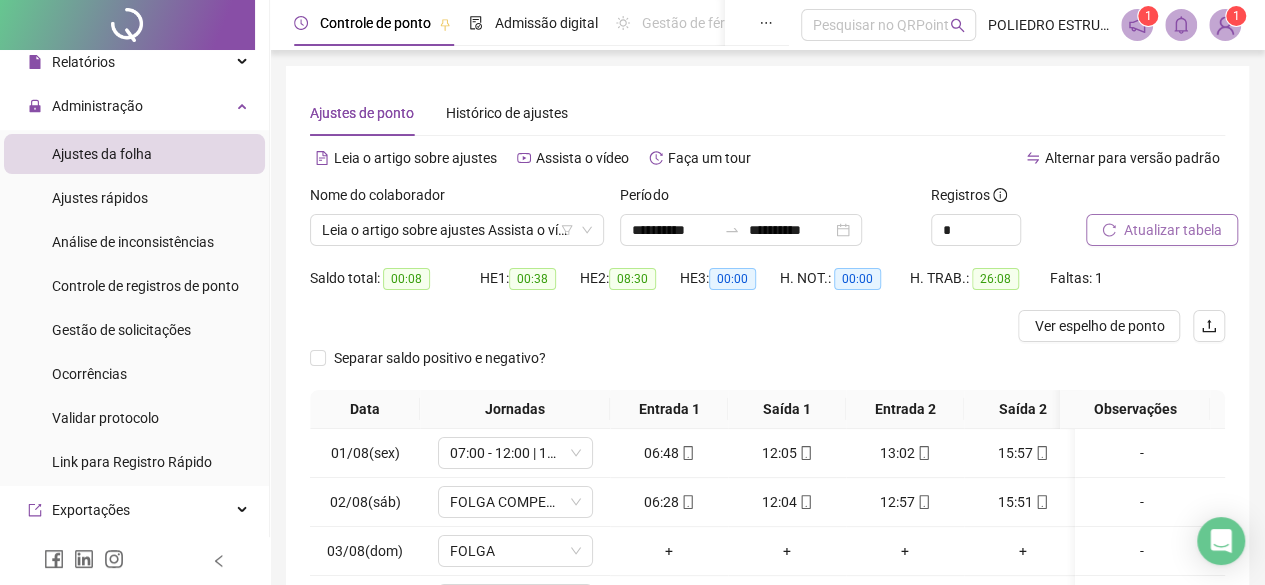click on "Atualizar tabela" at bounding box center [1173, 230] 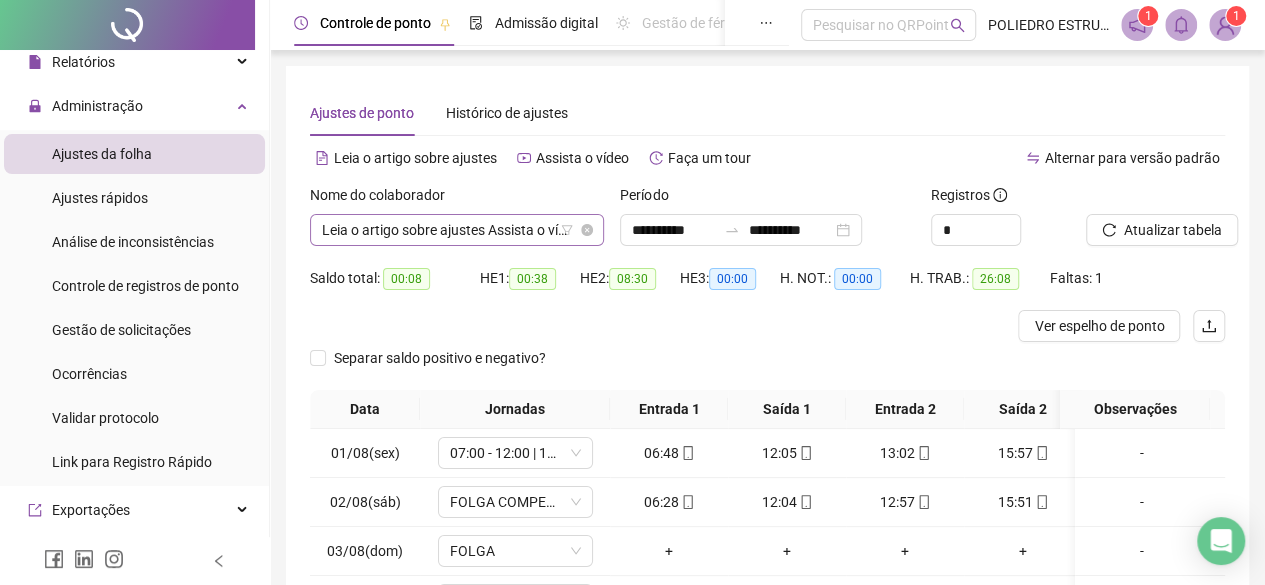 click on "**********" at bounding box center [457, 230] 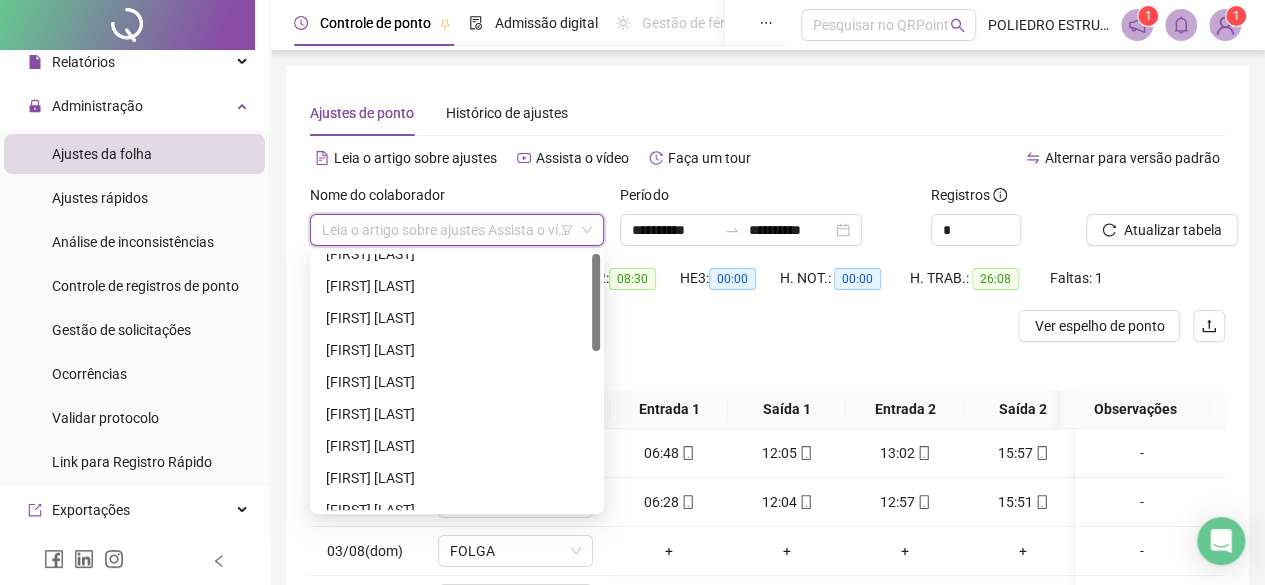 scroll, scrollTop: 0, scrollLeft: 0, axis: both 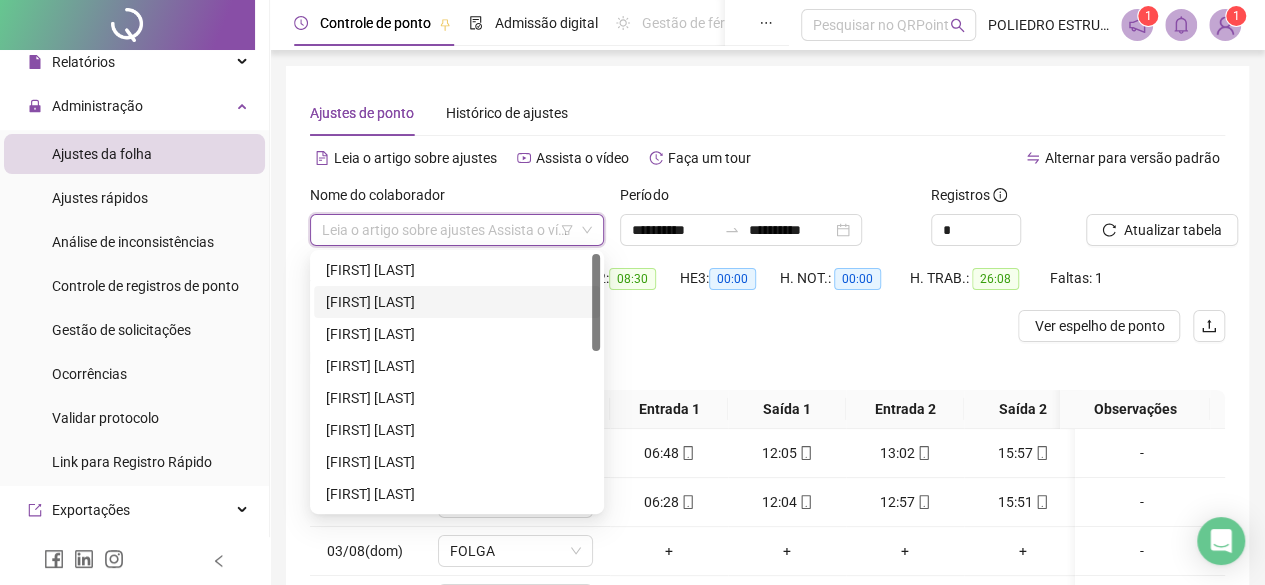 drag, startPoint x: 462, startPoint y: 302, endPoint x: 658, endPoint y: 324, distance: 197.23083 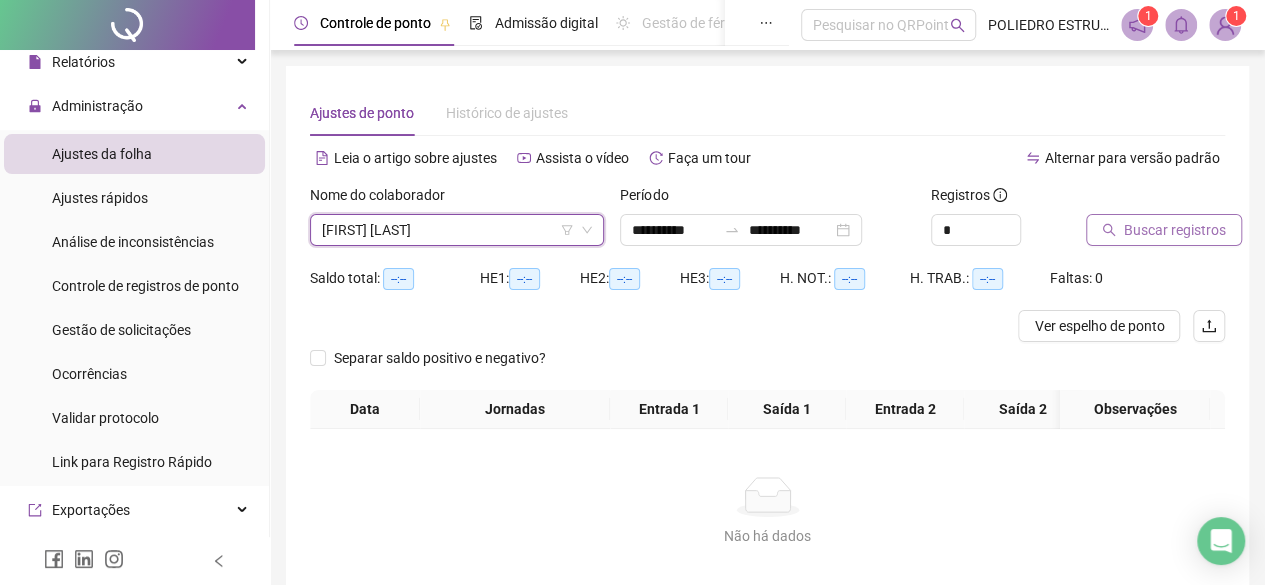 click on "Buscar registros" at bounding box center (1175, 230) 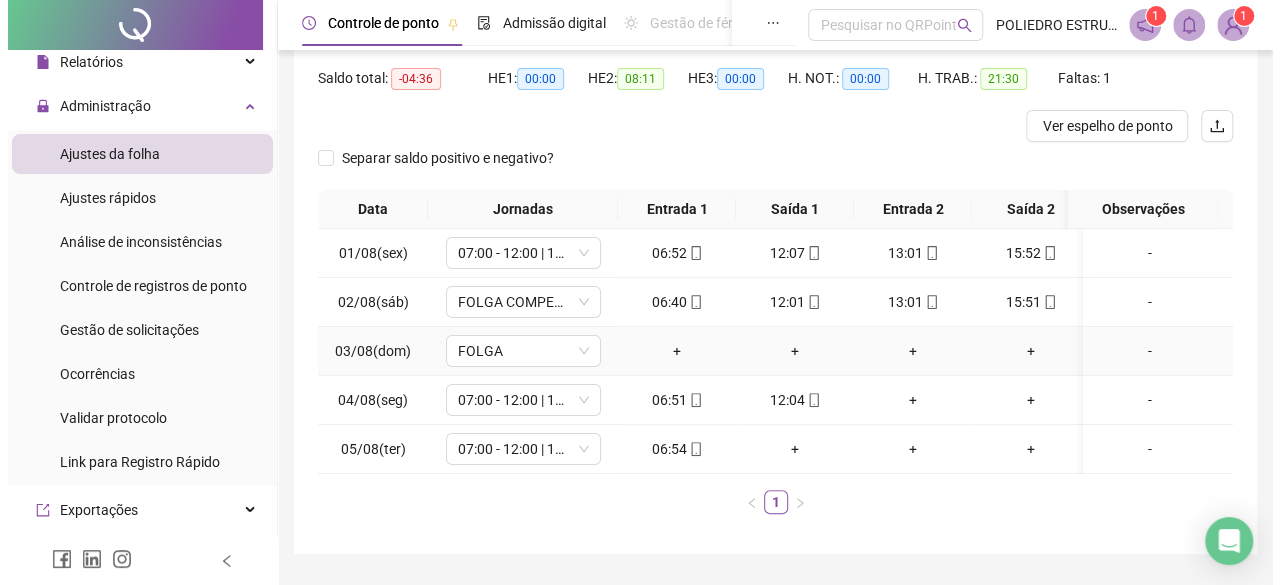 scroll, scrollTop: 0, scrollLeft: 0, axis: both 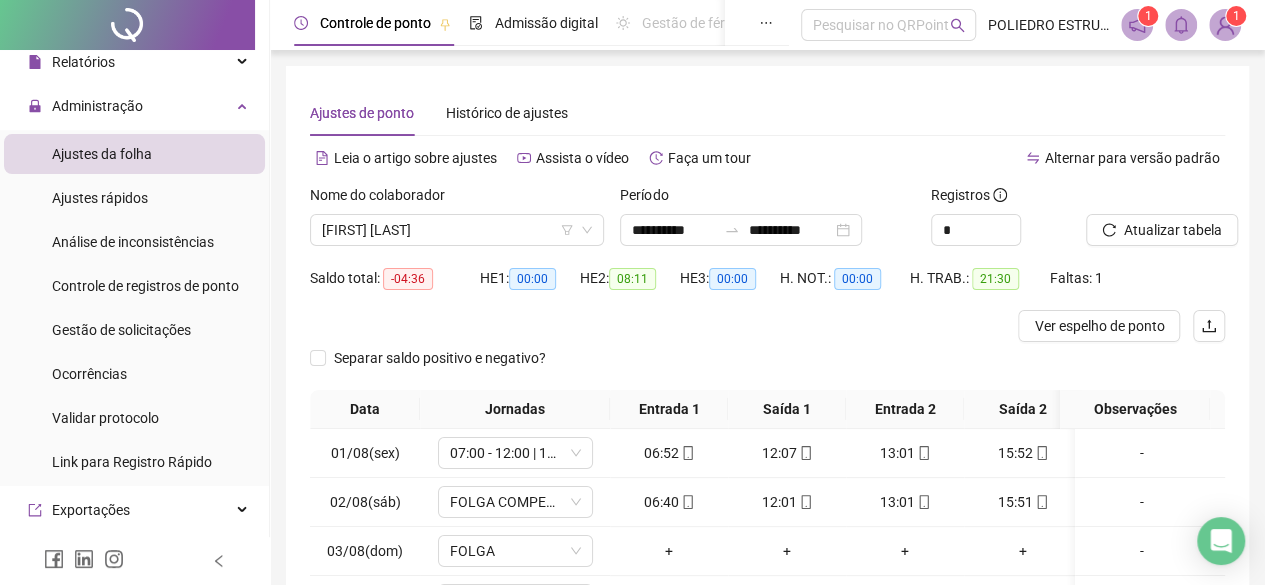 click at bounding box center [1225, 25] 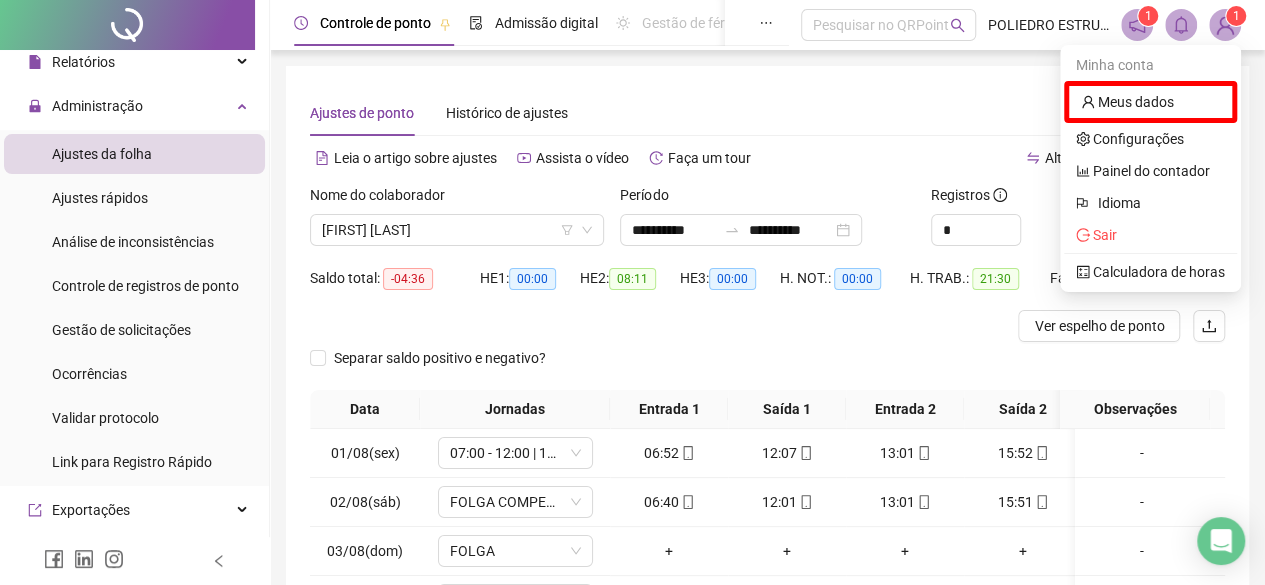 click on "Ajustes de ponto Histórico de ajustes" at bounding box center [767, 113] 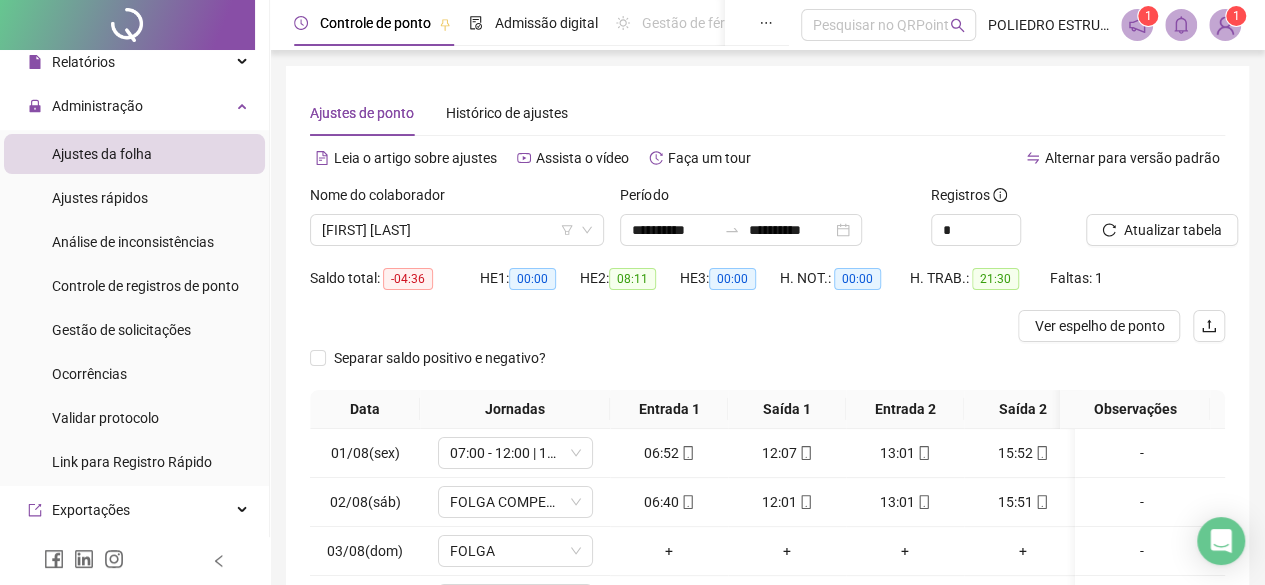 click at bounding box center [1225, 25] 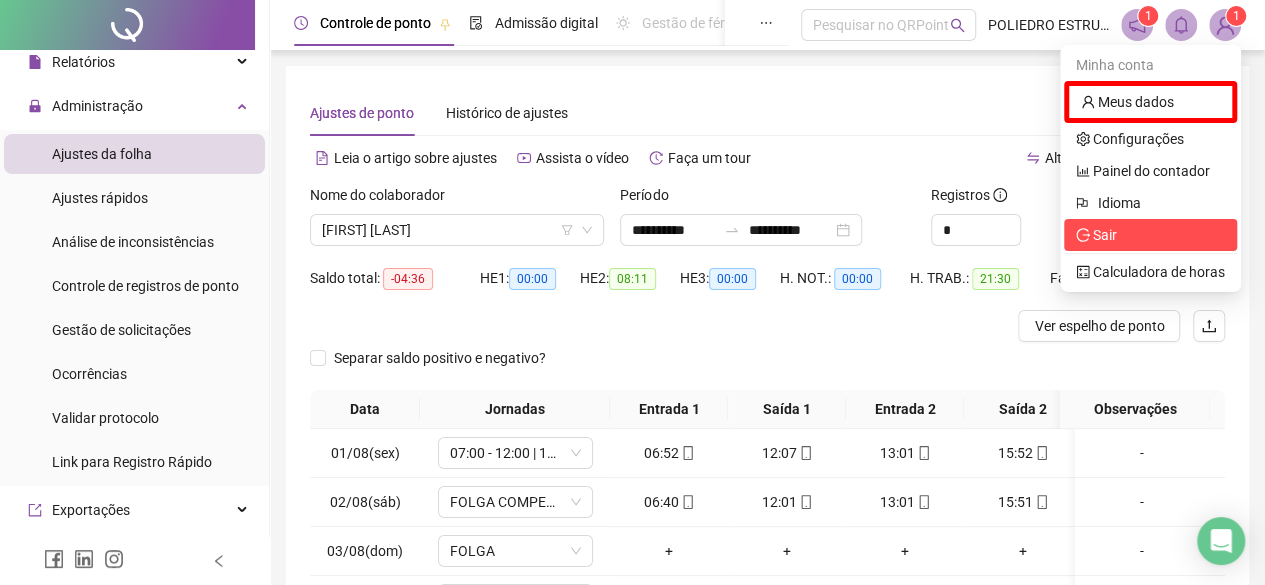 click on "Sair" at bounding box center [1150, 235] 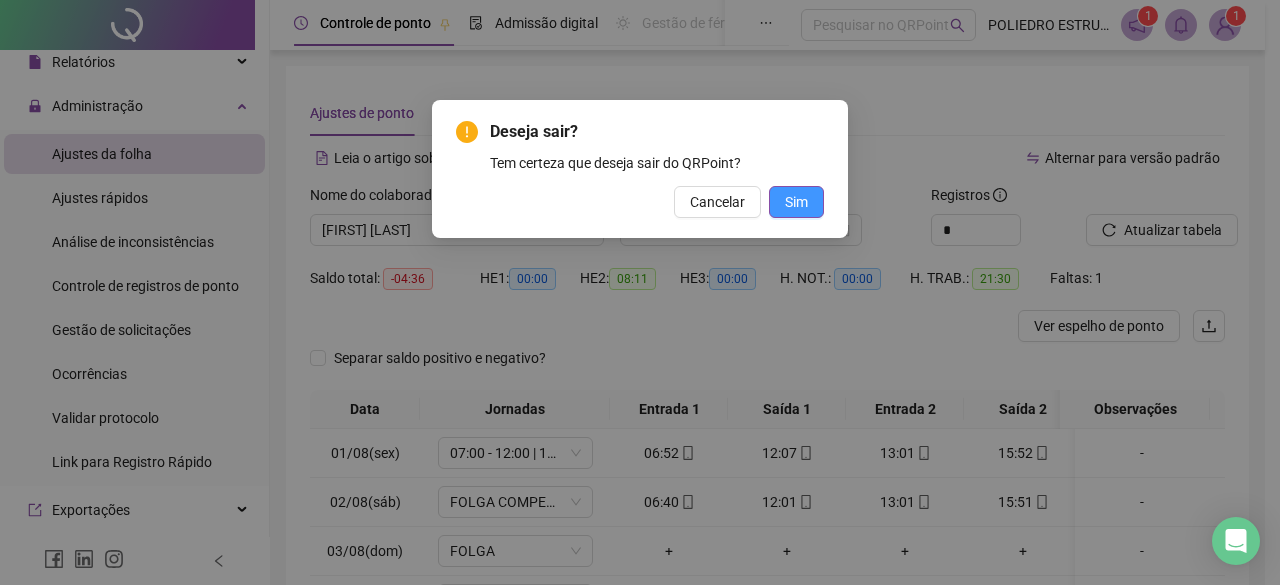 click on "Sim" at bounding box center (796, 202) 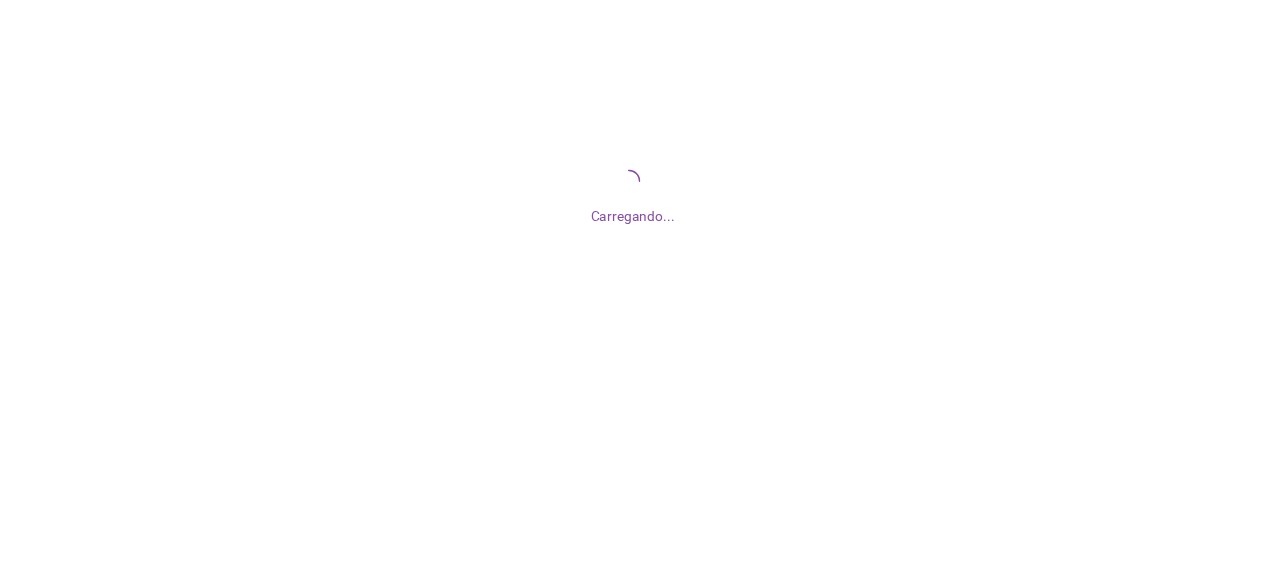 scroll, scrollTop: 0, scrollLeft: 0, axis: both 